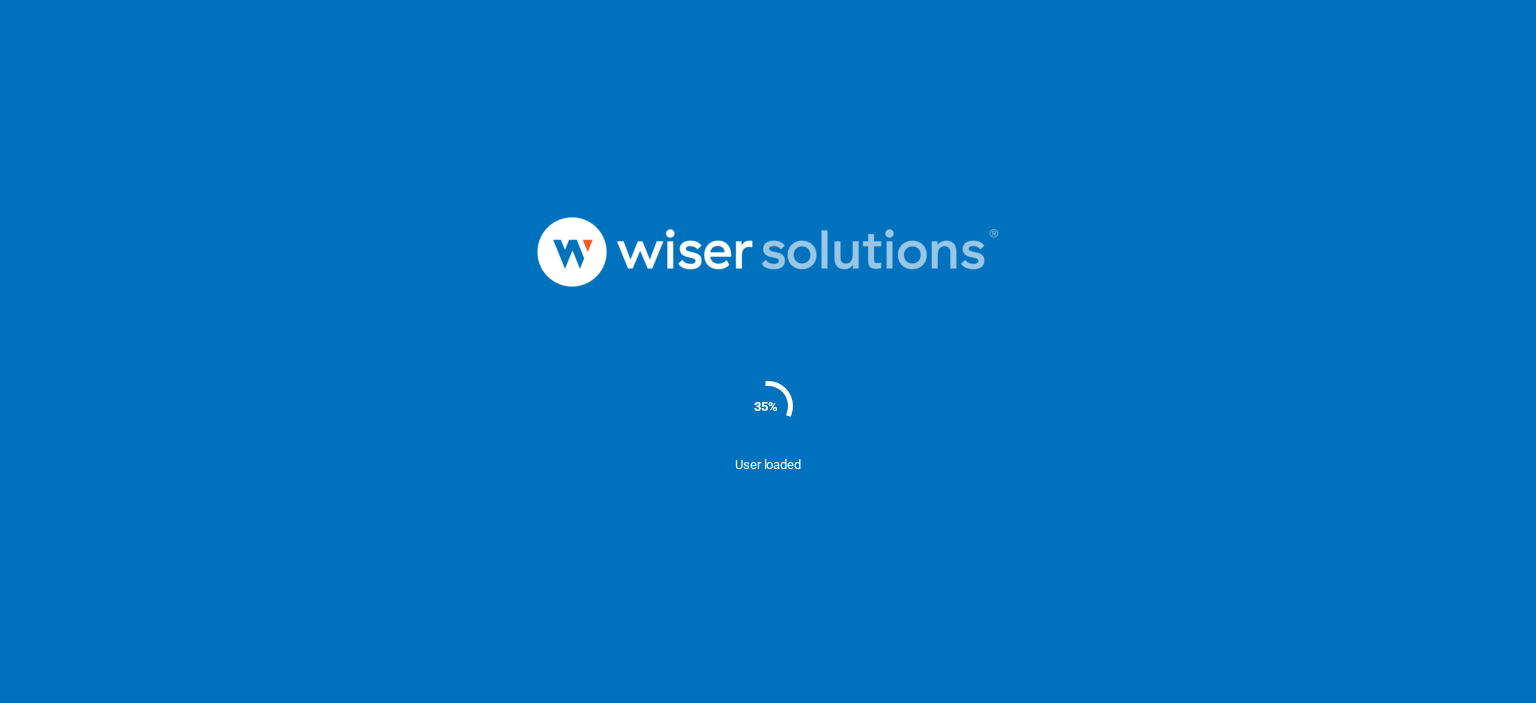 scroll, scrollTop: 0, scrollLeft: 0, axis: both 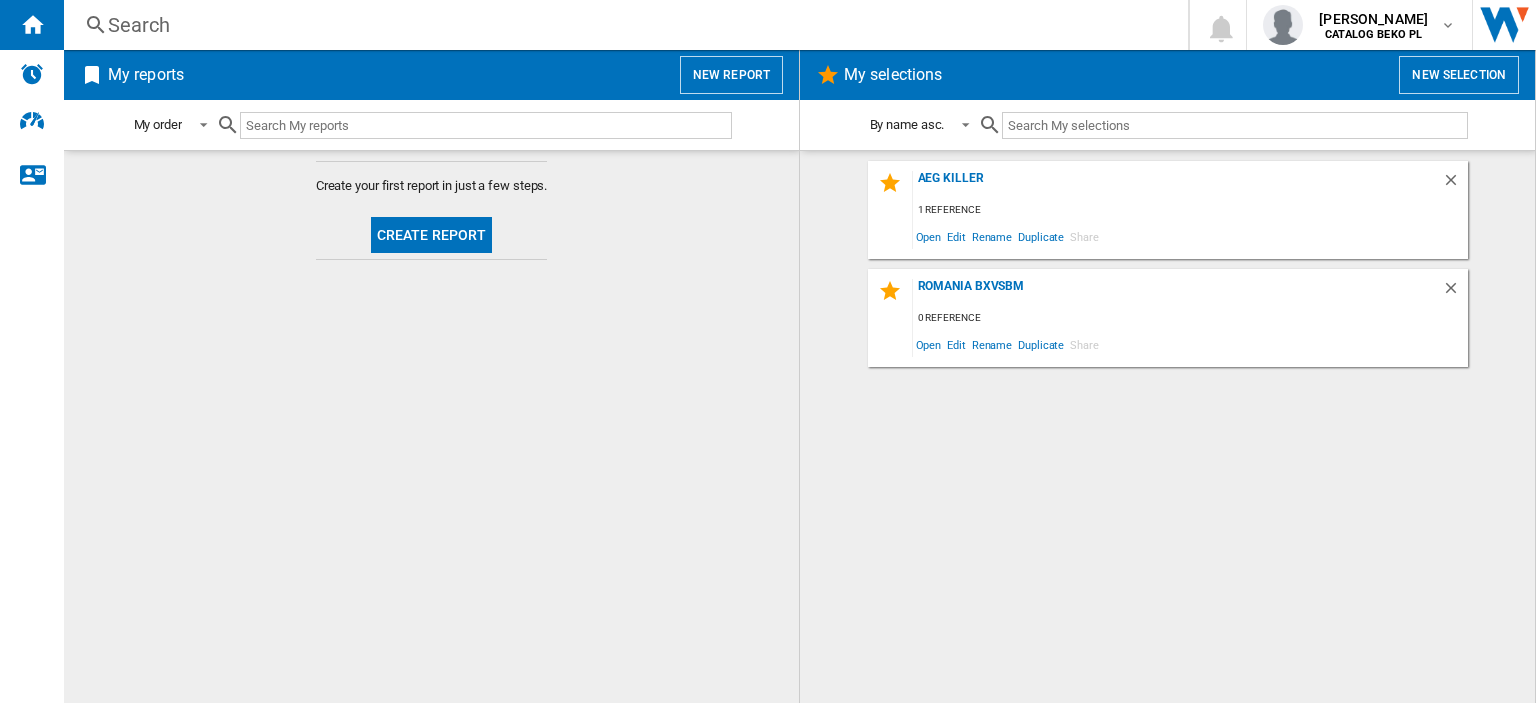 click on "Create report" 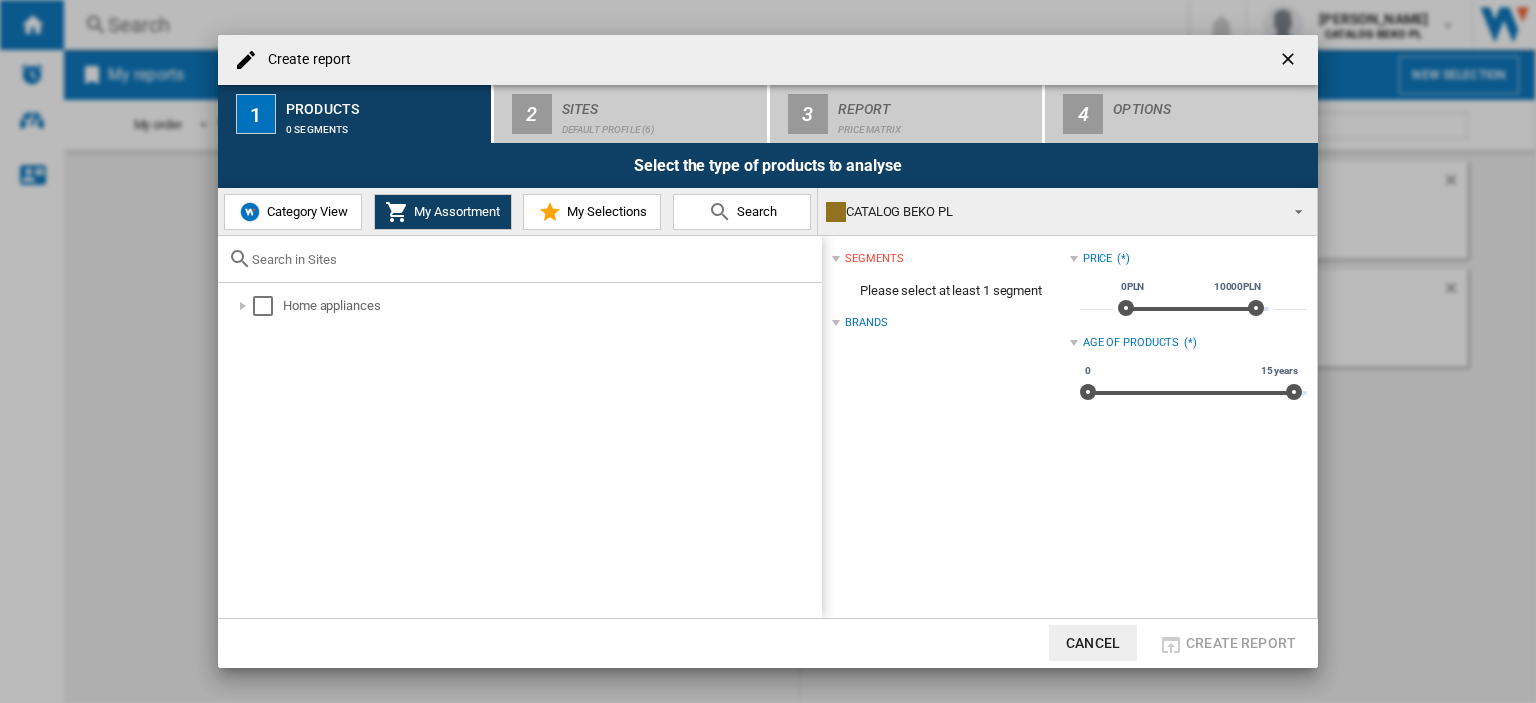 click on "Category View" at bounding box center (305, 211) 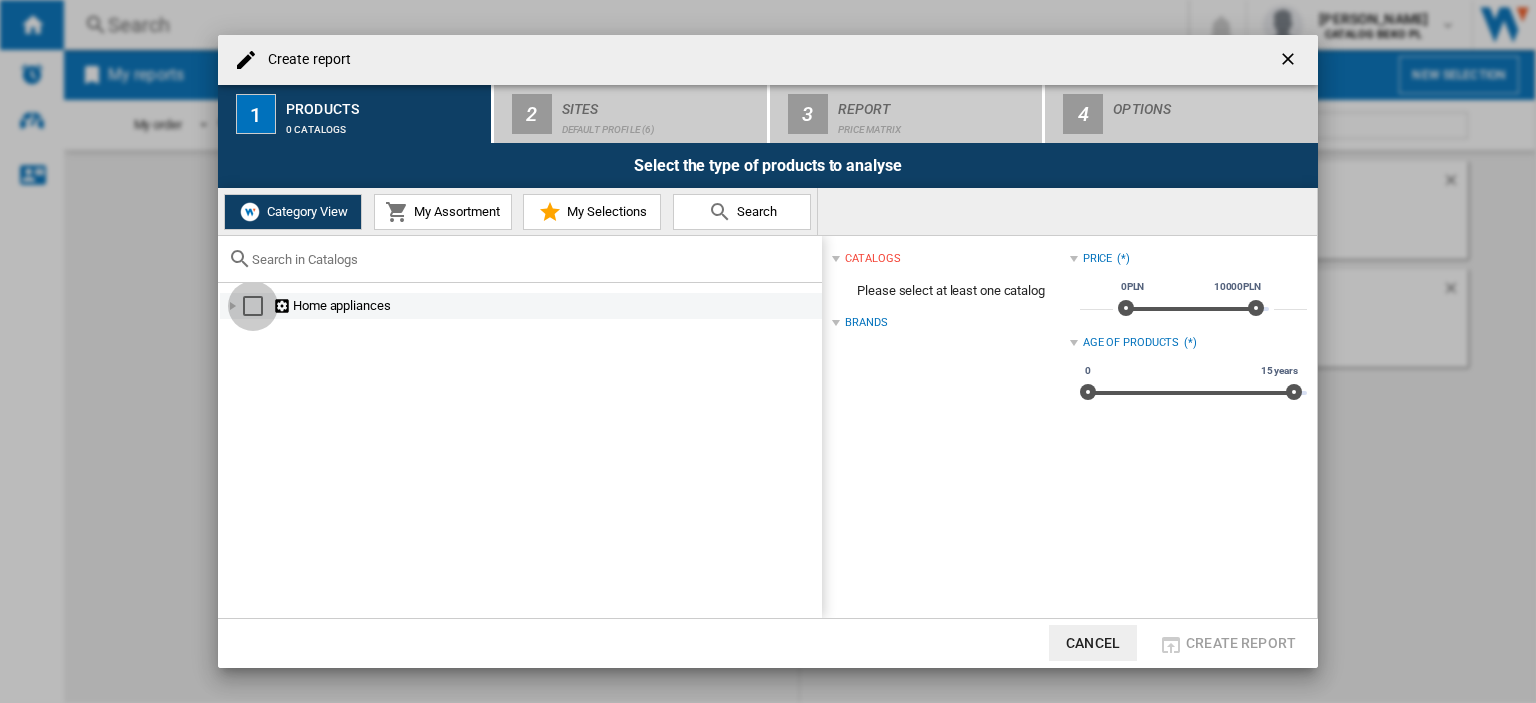 click at bounding box center (253, 306) 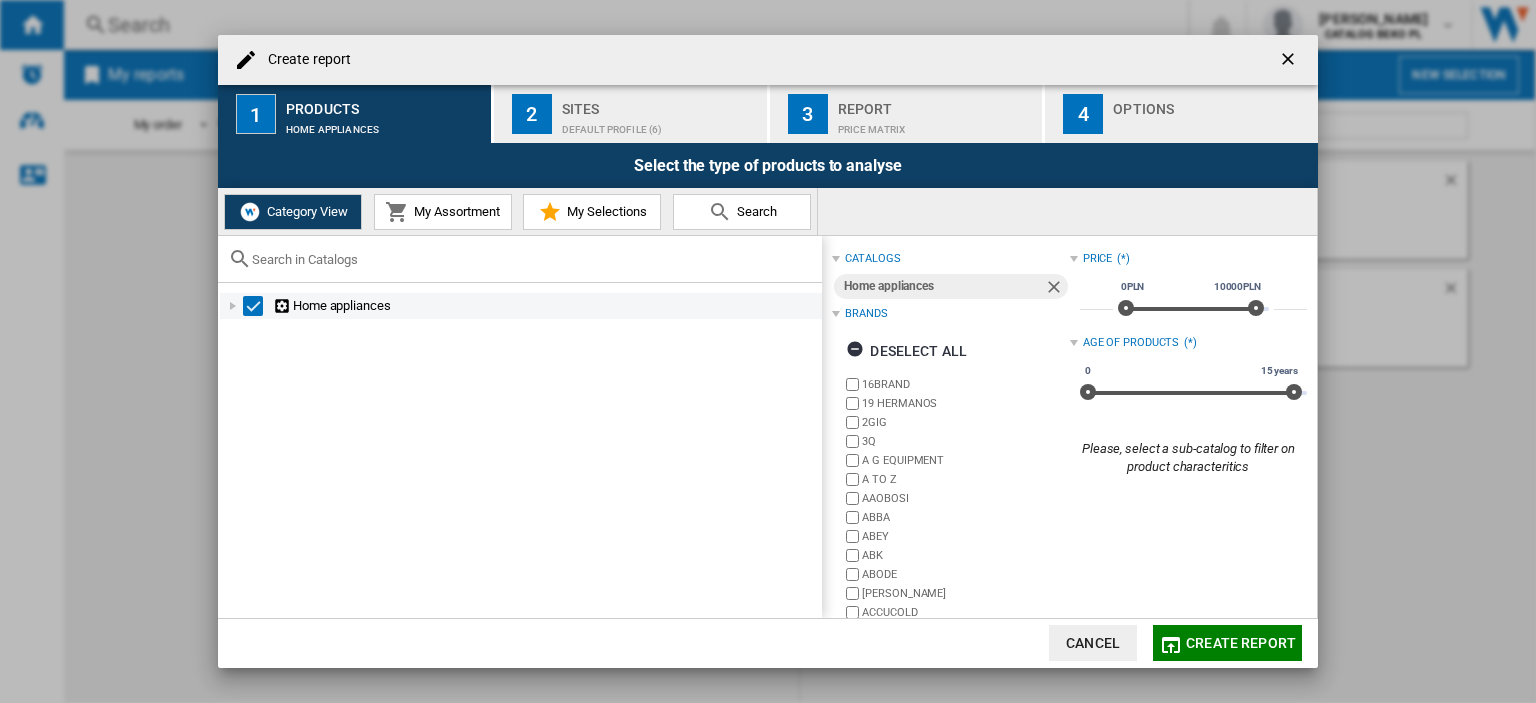 click at bounding box center (233, 306) 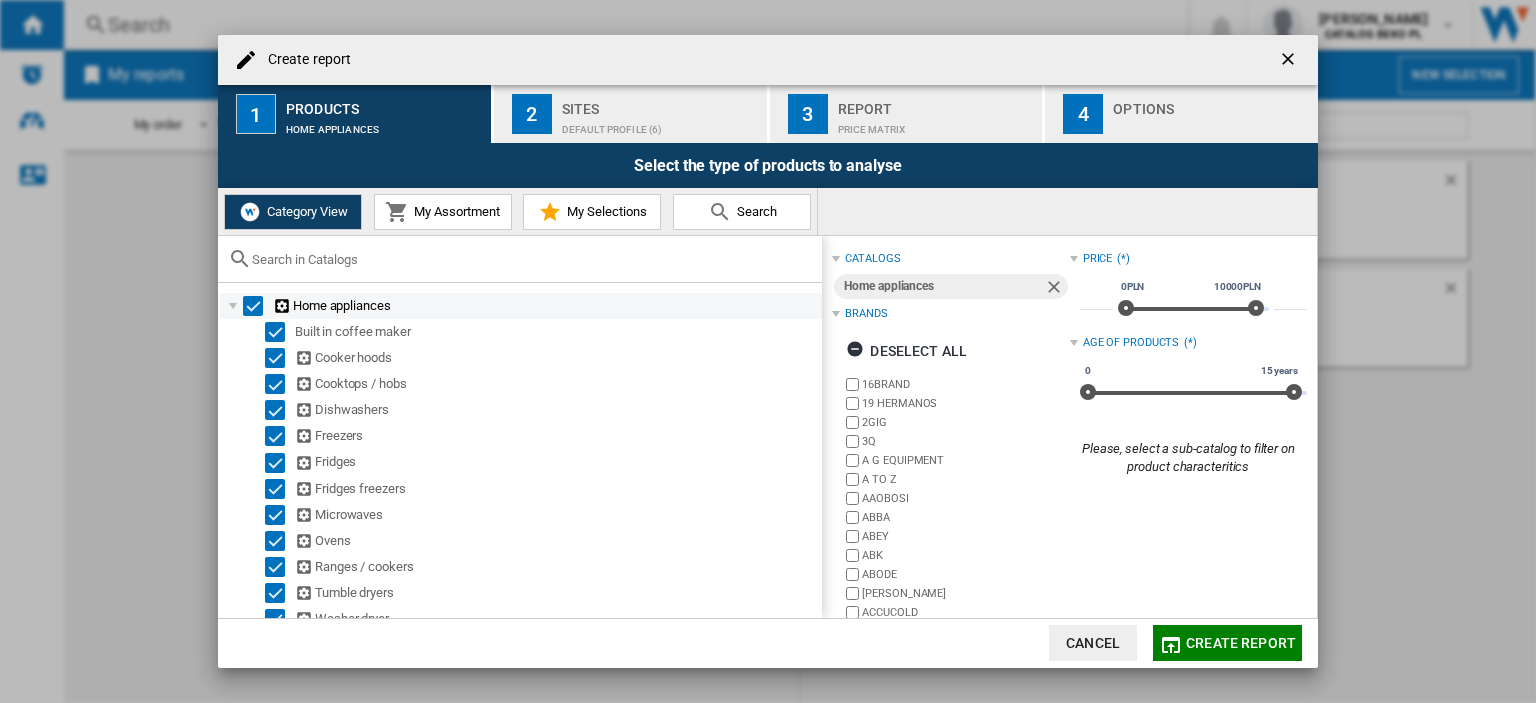 click at bounding box center [253, 306] 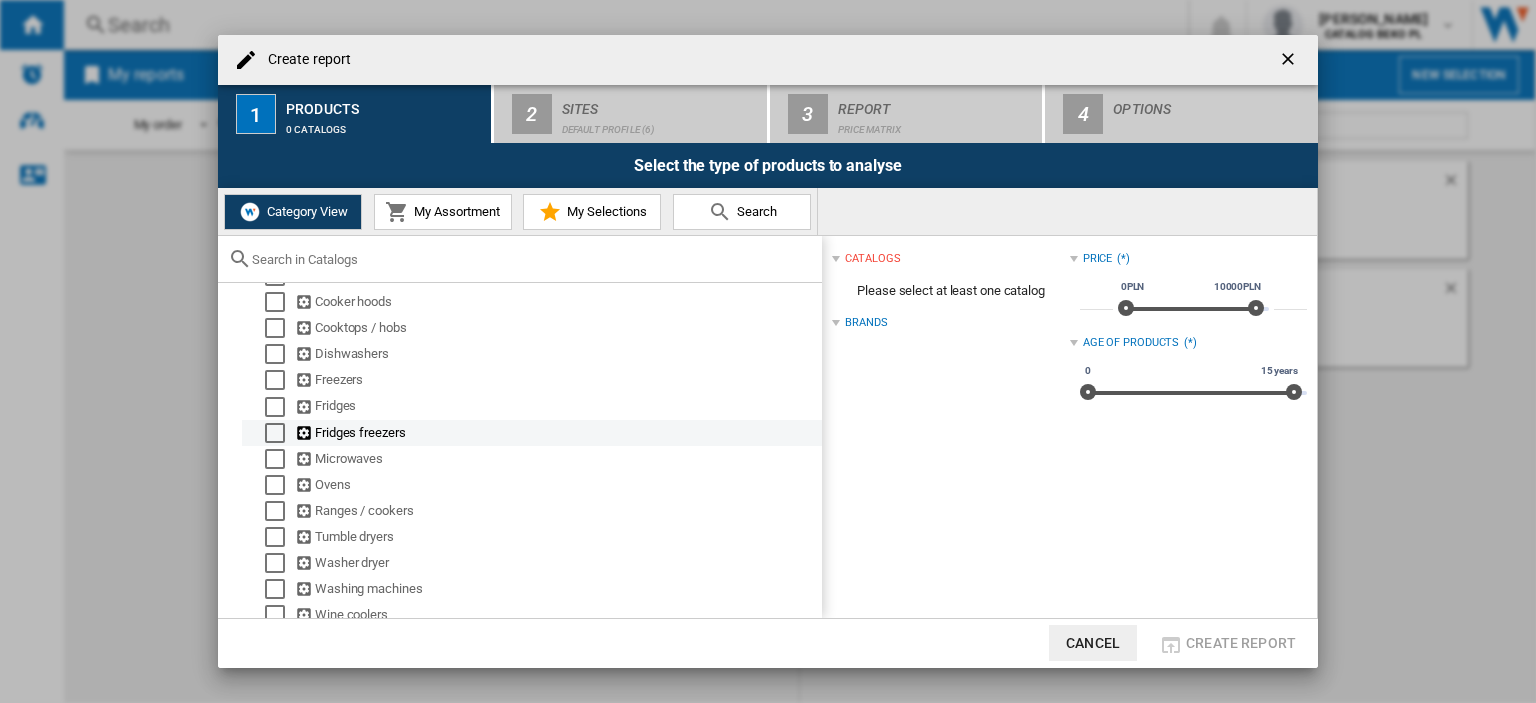 scroll, scrollTop: 71, scrollLeft: 0, axis: vertical 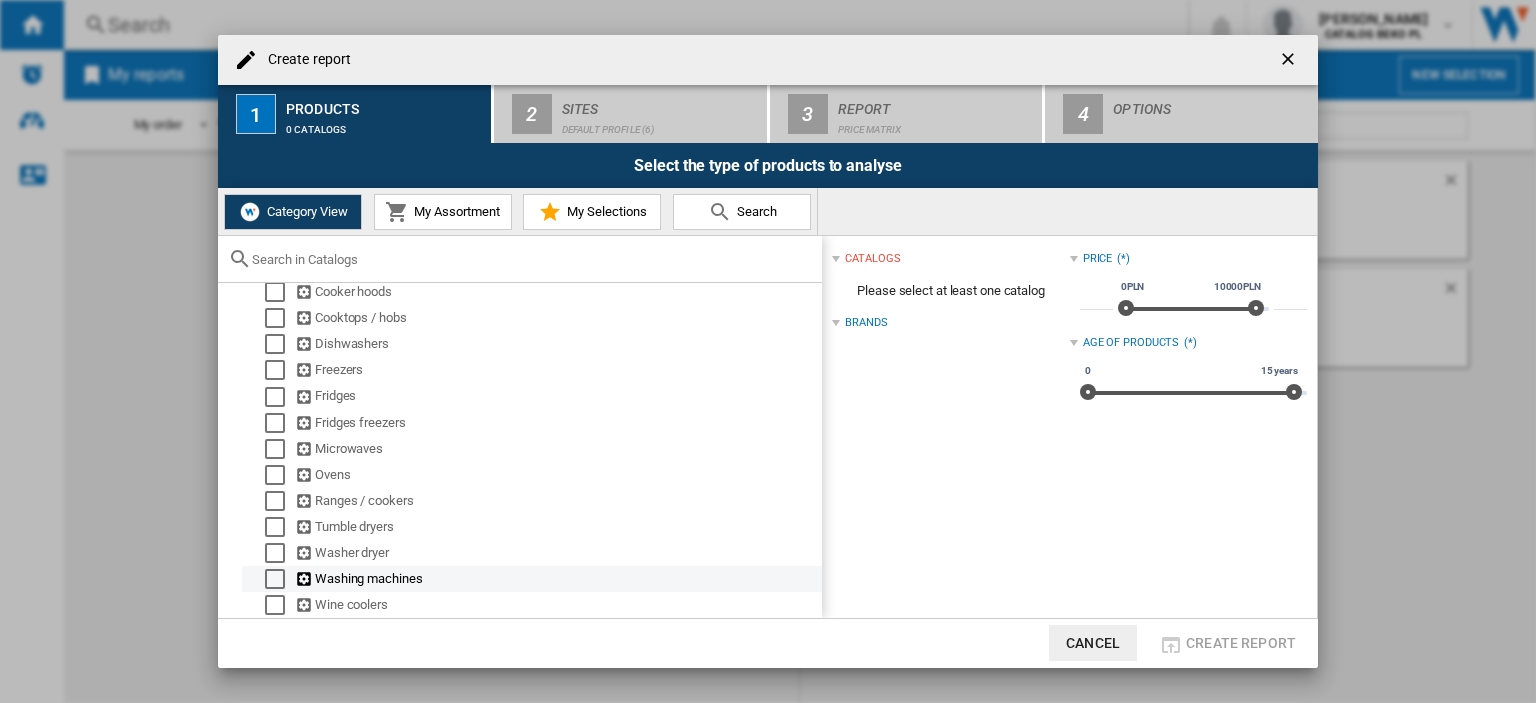 click at bounding box center (275, 579) 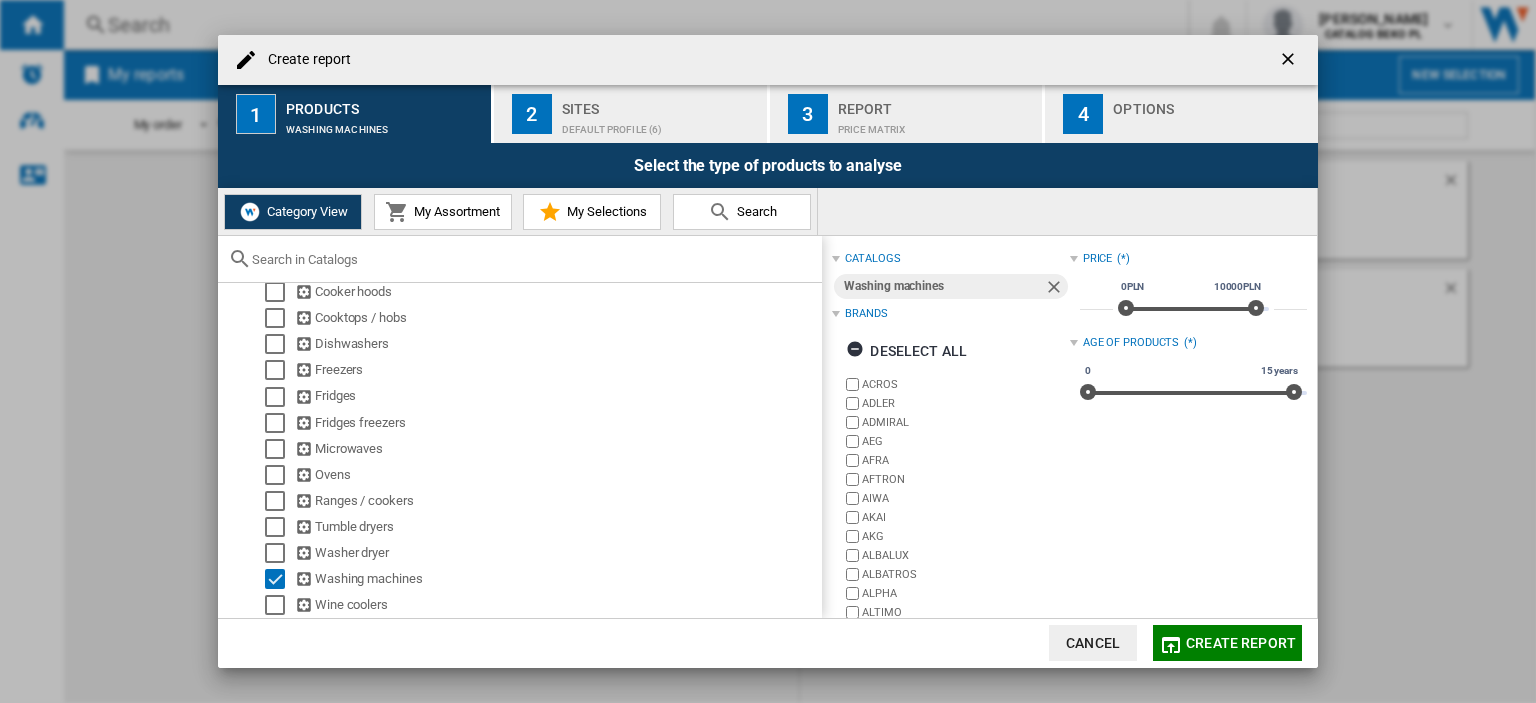 click at bounding box center [532, 259] 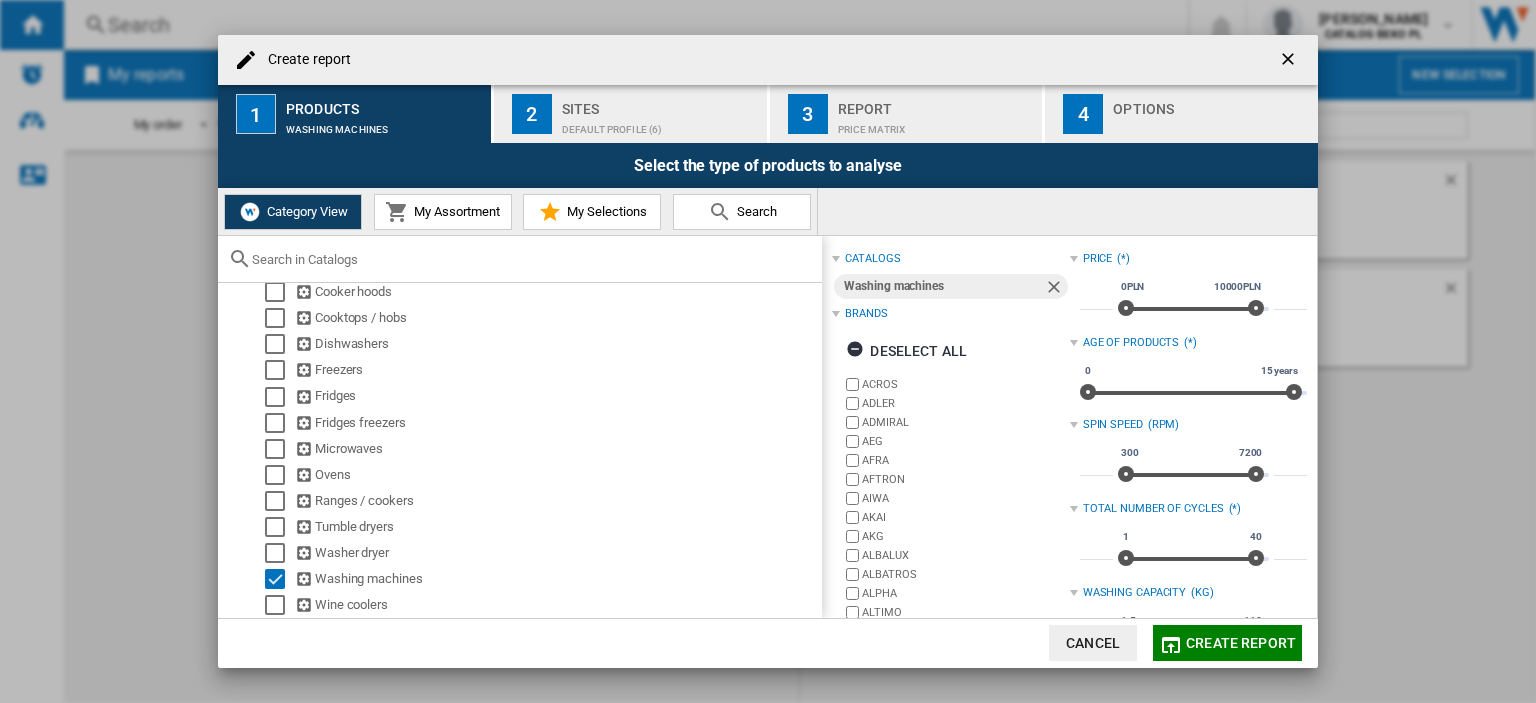 click on "My Assortment" at bounding box center (454, 211) 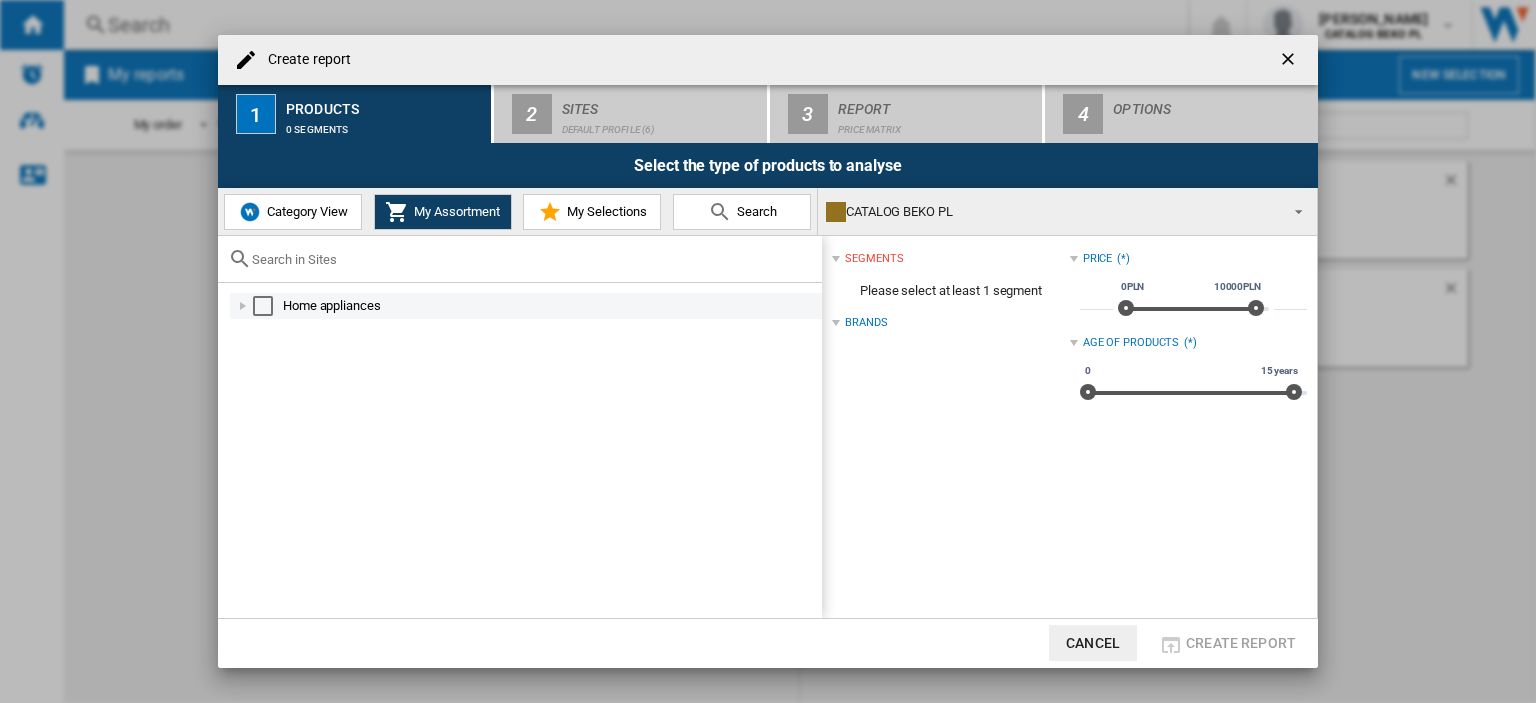 click at bounding box center [243, 306] 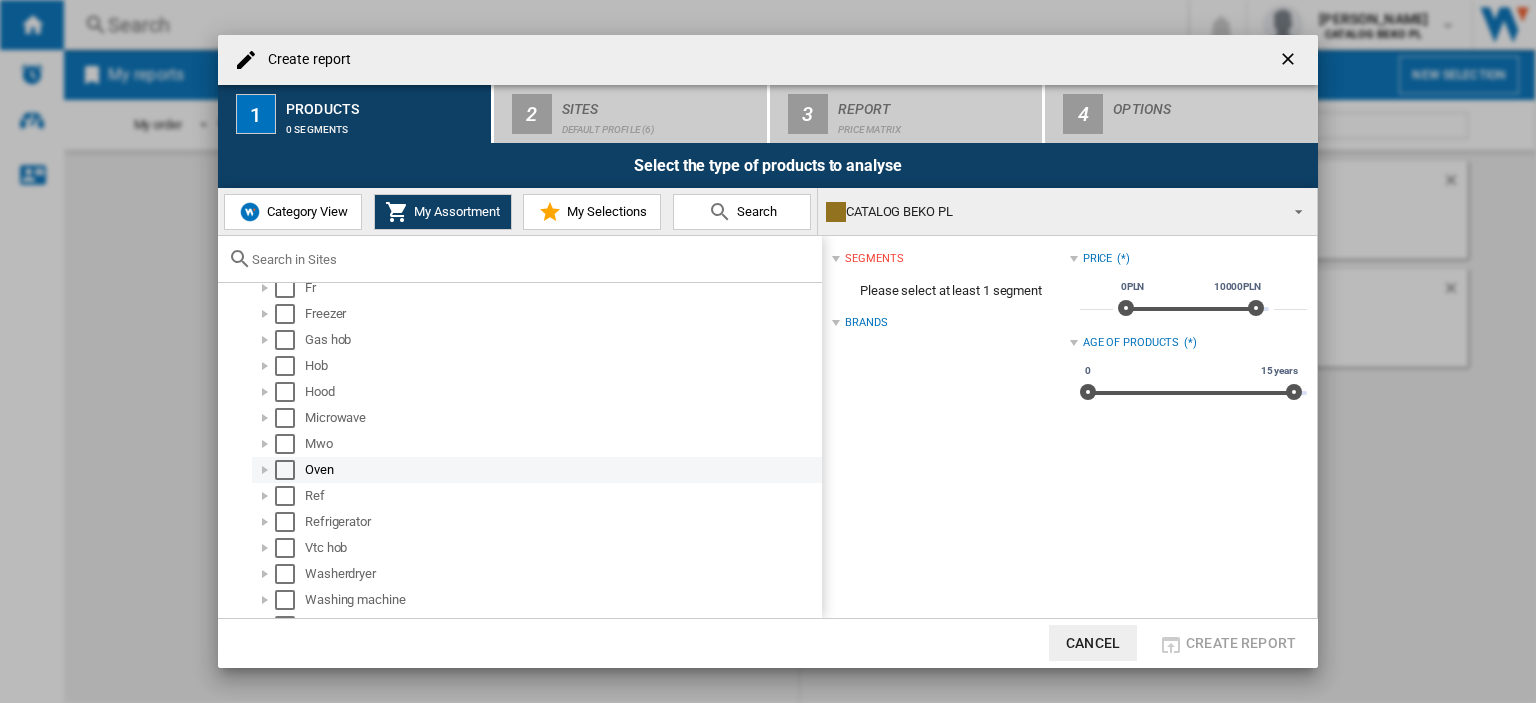 scroll, scrollTop: 168, scrollLeft: 0, axis: vertical 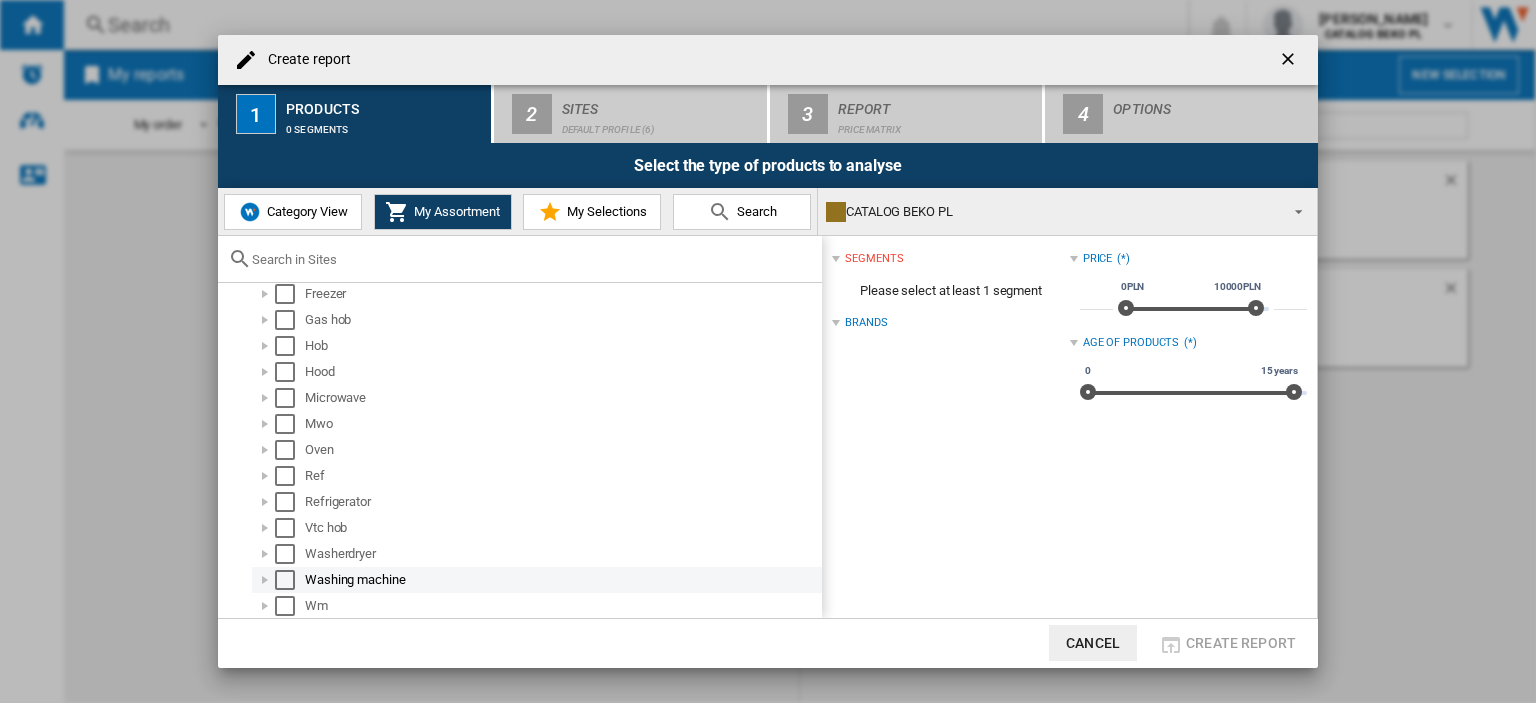 click at bounding box center (285, 580) 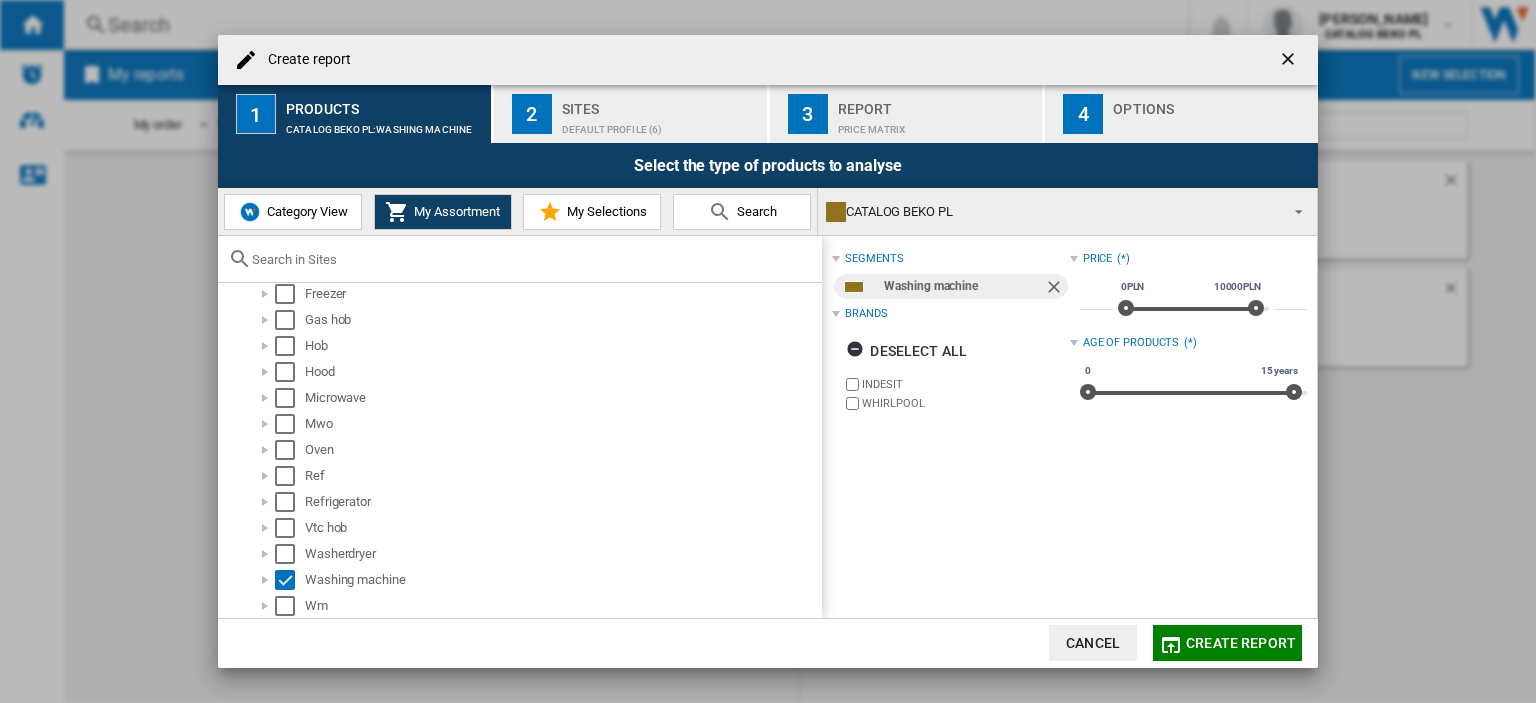 click on "Category View
My Assortment
My Selections
Search" at bounding box center [518, 211] 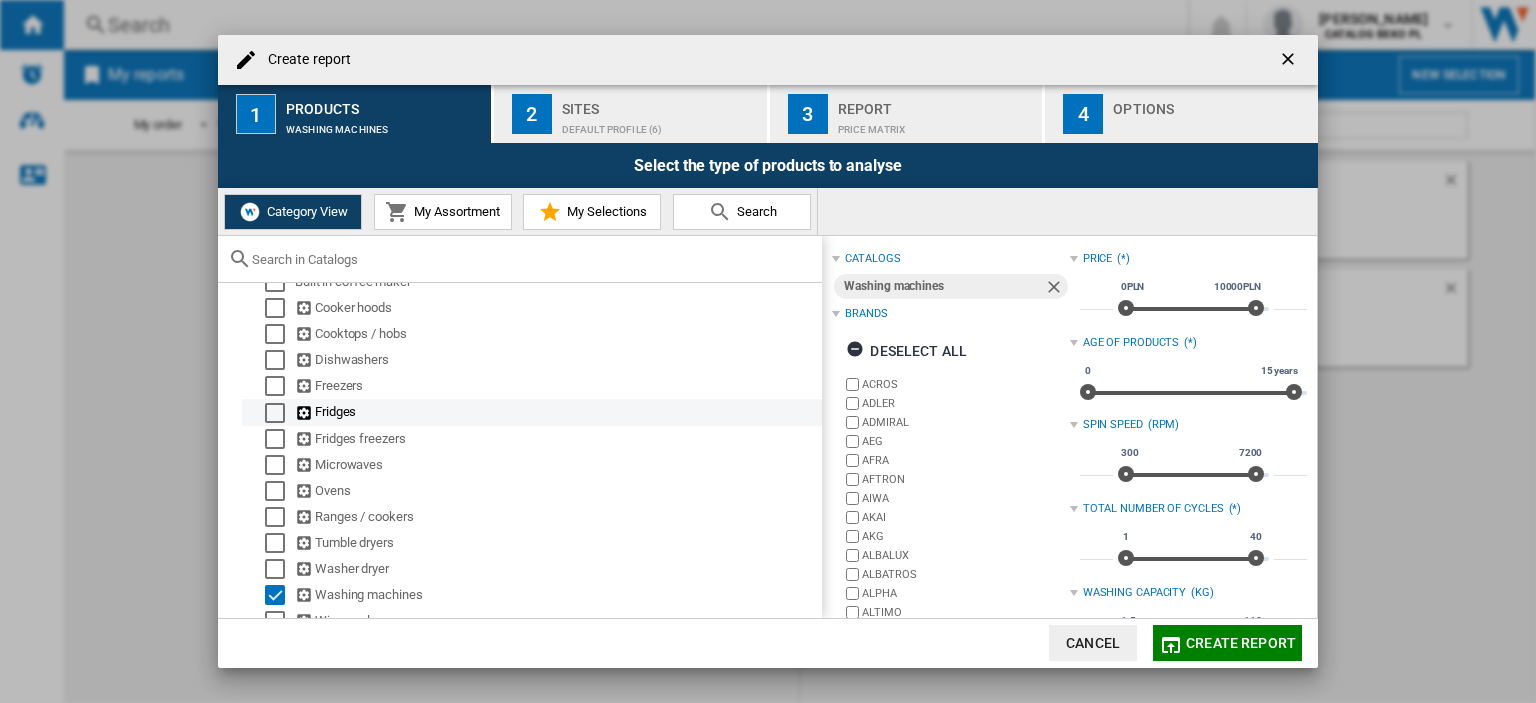 scroll, scrollTop: 71, scrollLeft: 0, axis: vertical 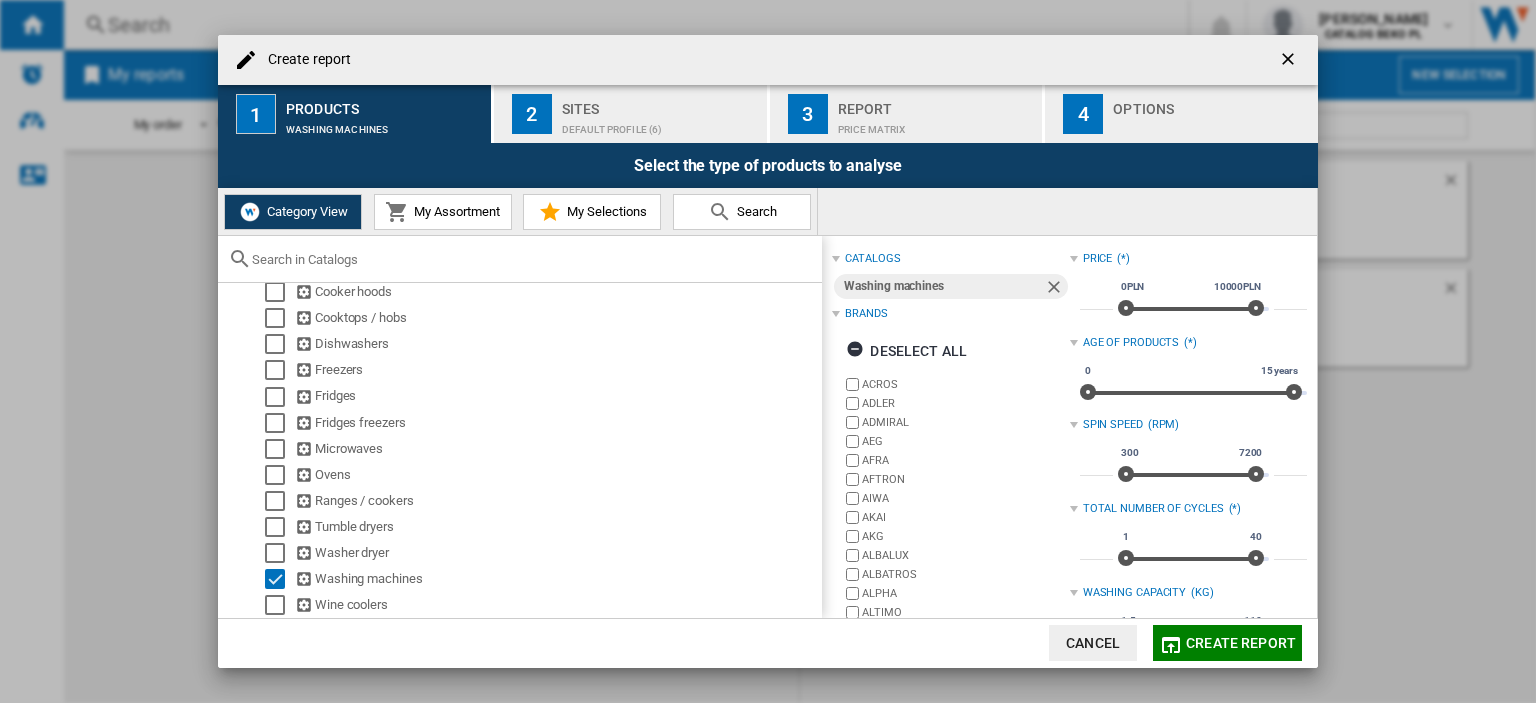 click on "My Selections" at bounding box center [604, 211] 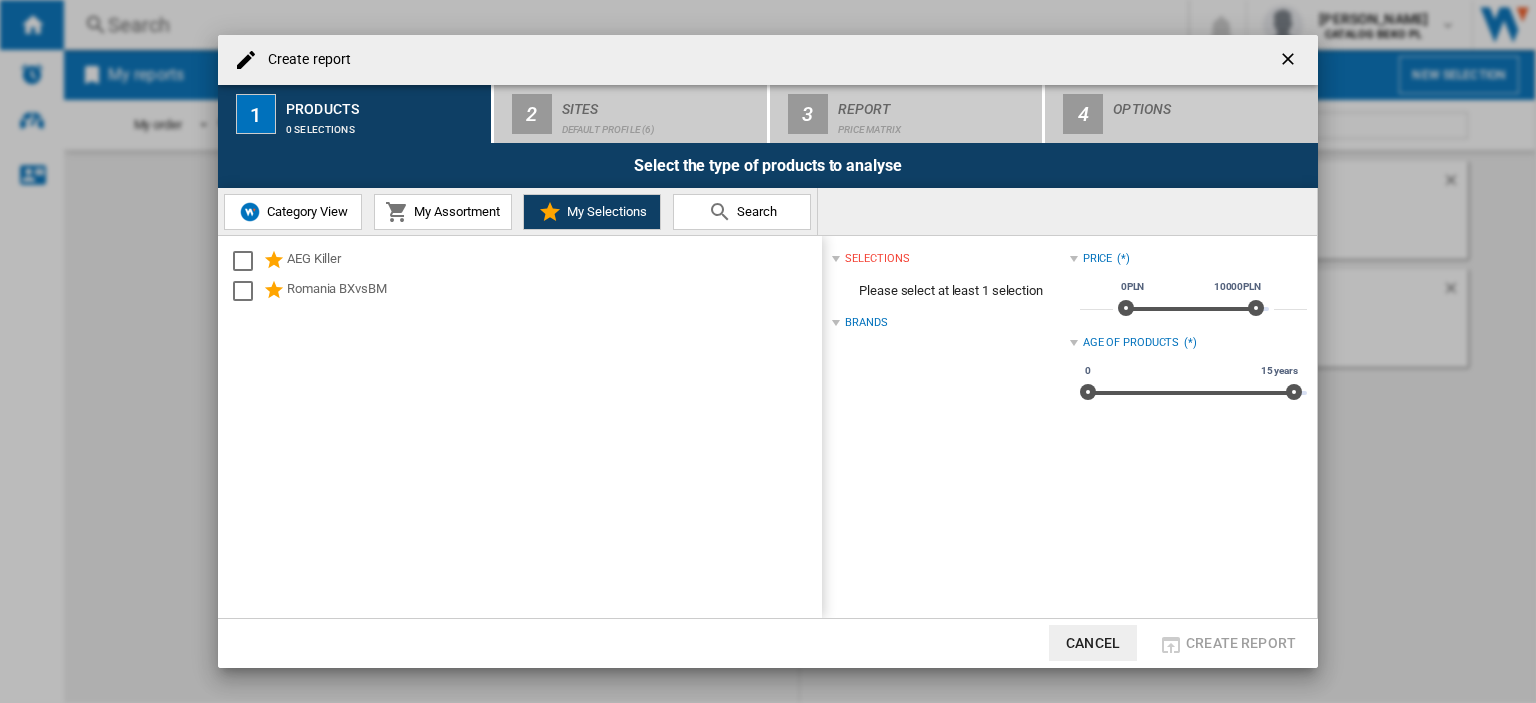 click on "Search" at bounding box center (742, 212) 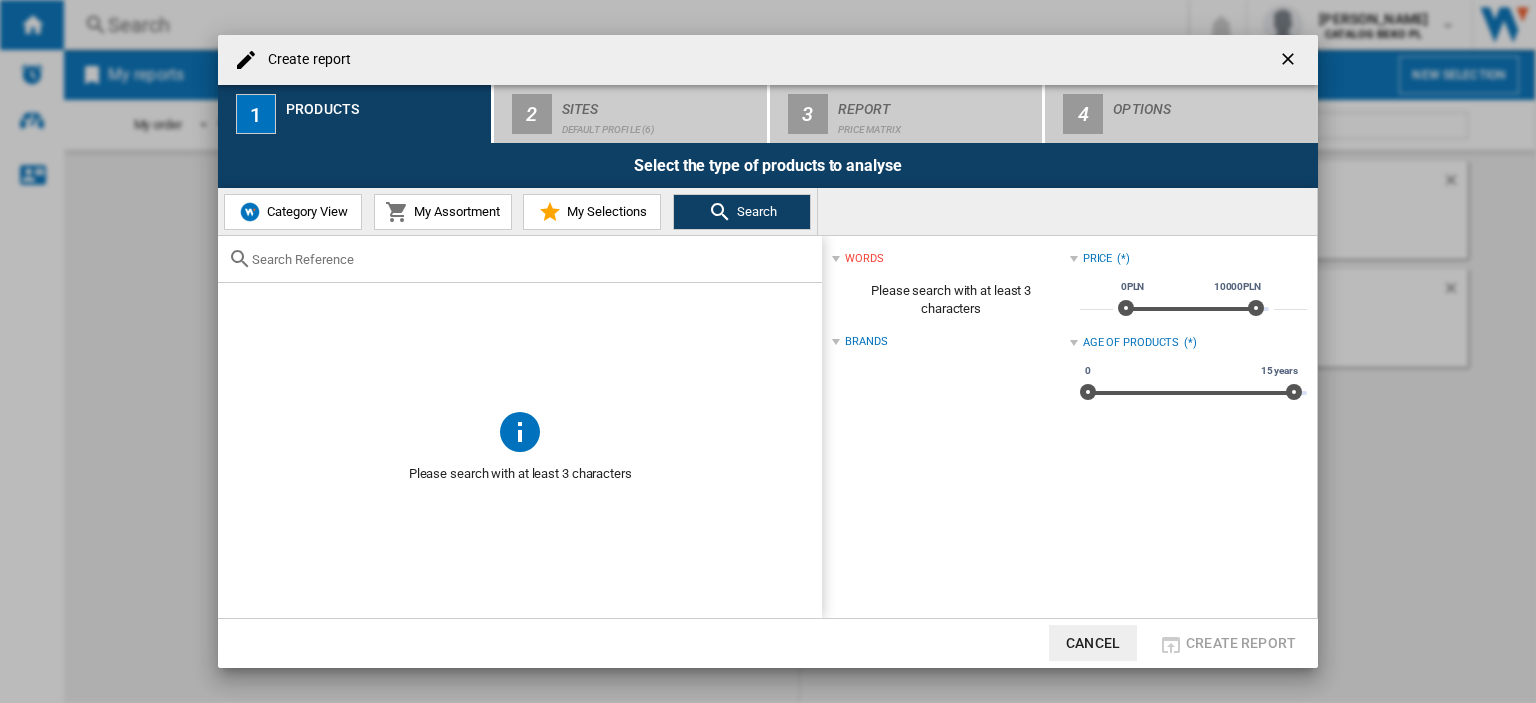 click at bounding box center (532, 259) 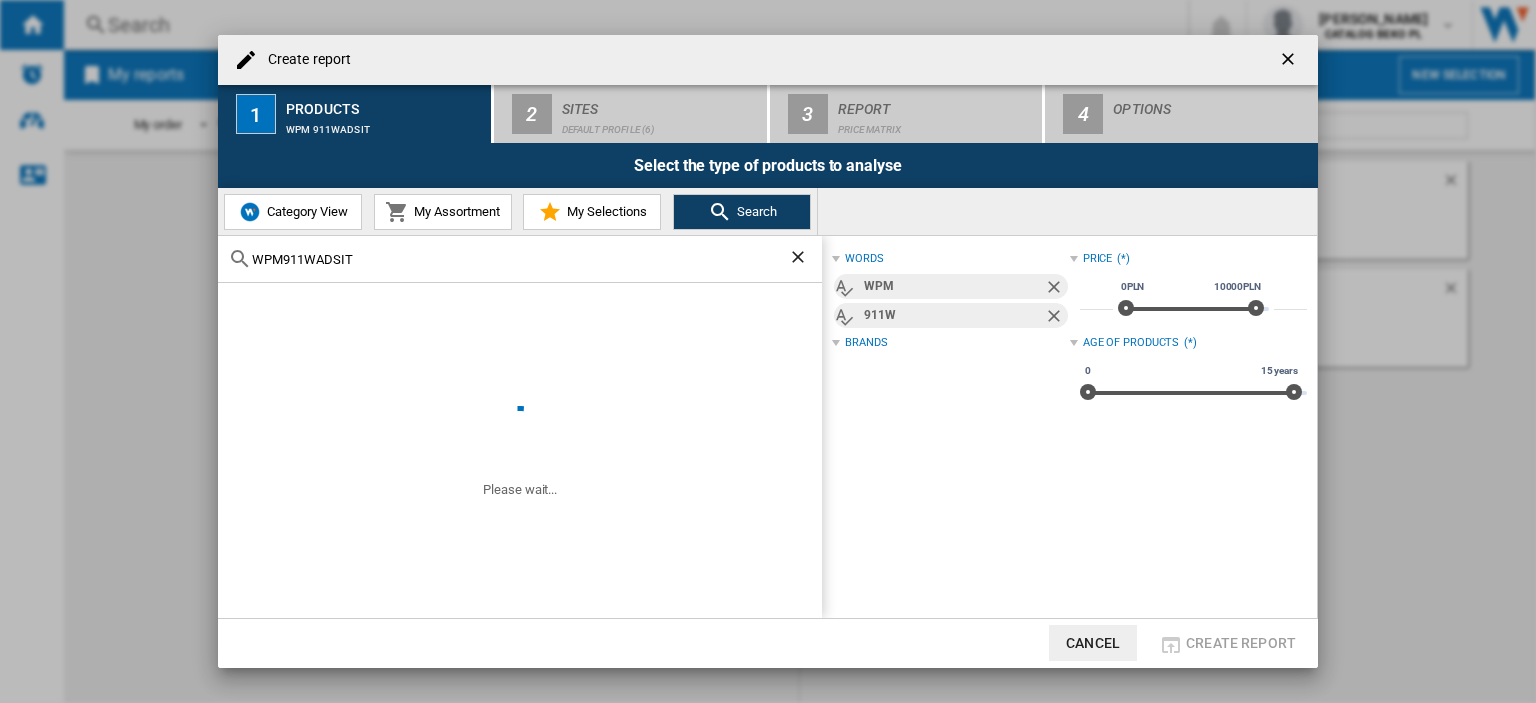 type on "WPM911WADSIT" 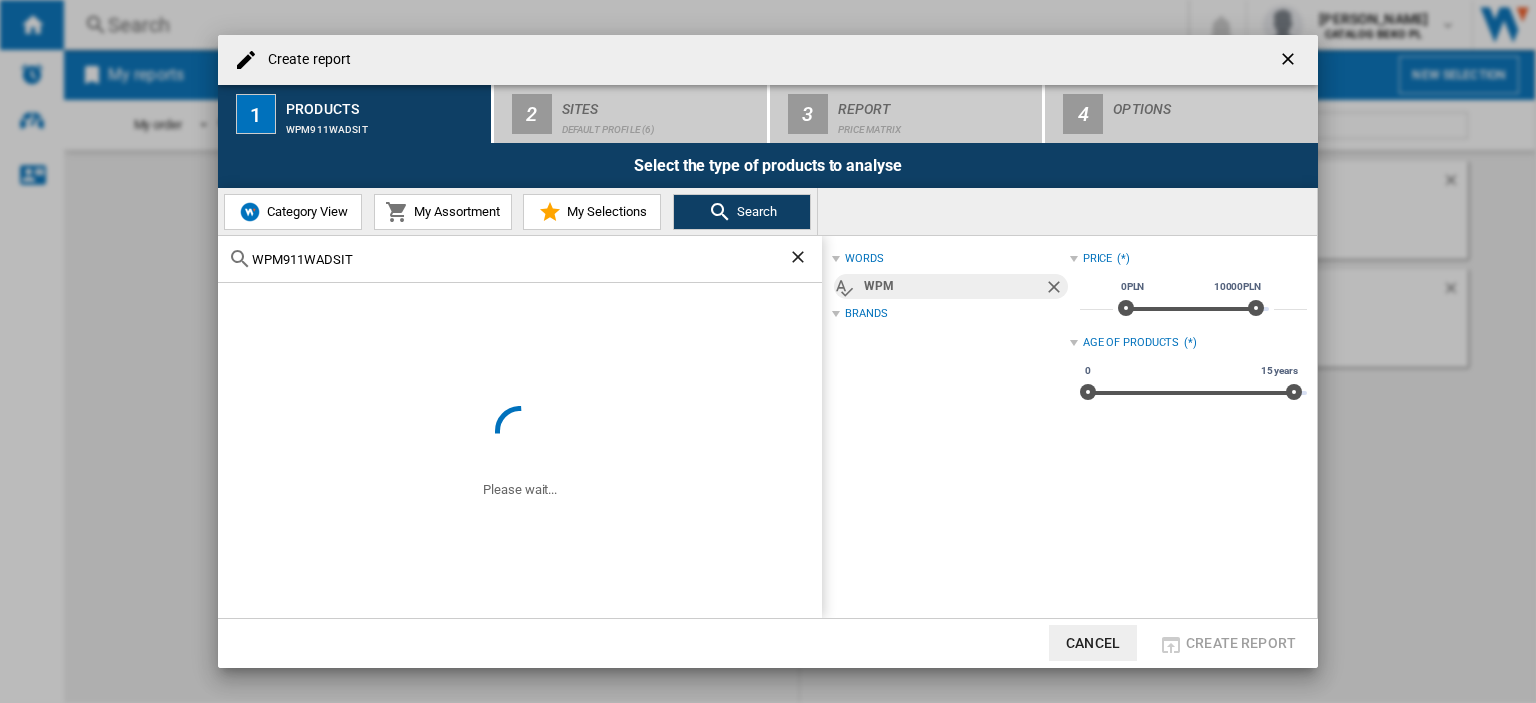 click on "WPM911WADSIT" at bounding box center (520, 259) 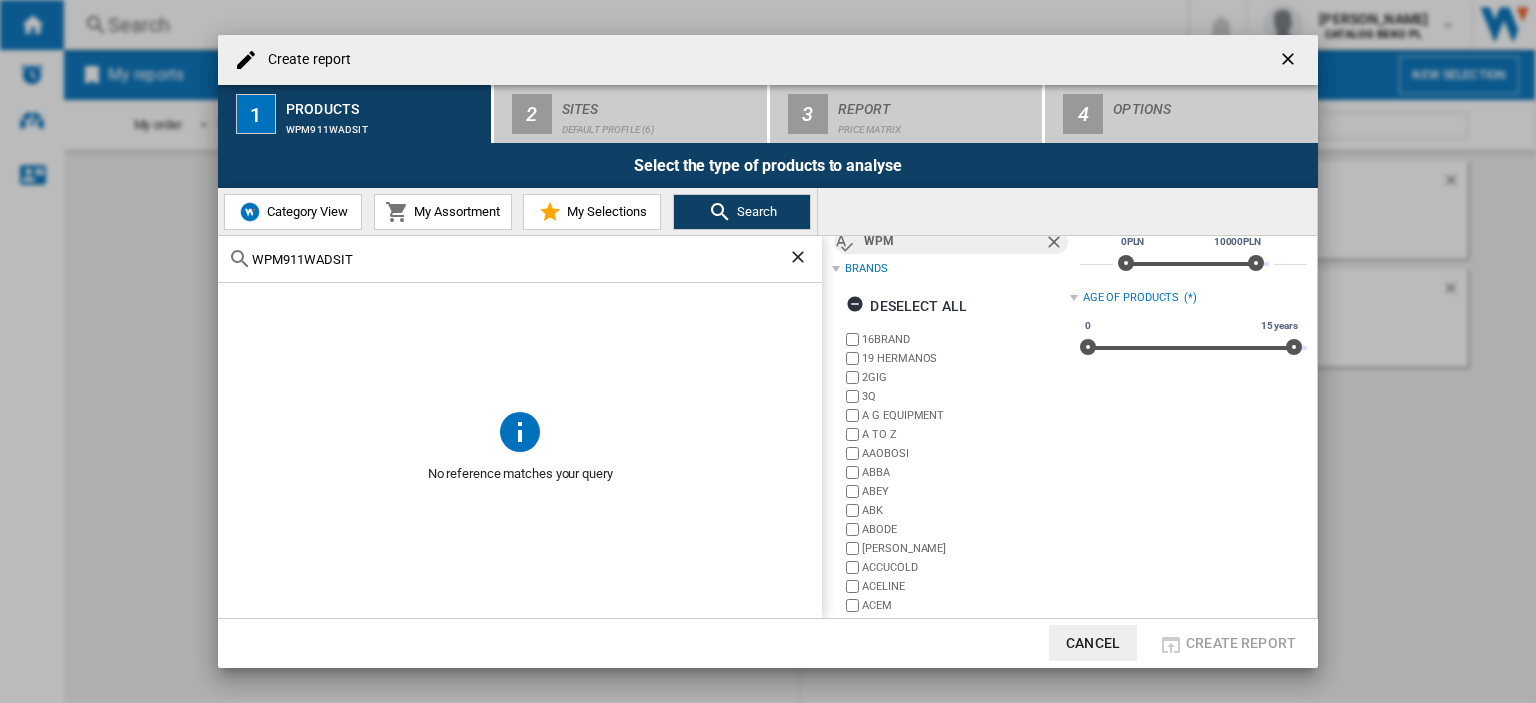 scroll, scrollTop: 85, scrollLeft: 0, axis: vertical 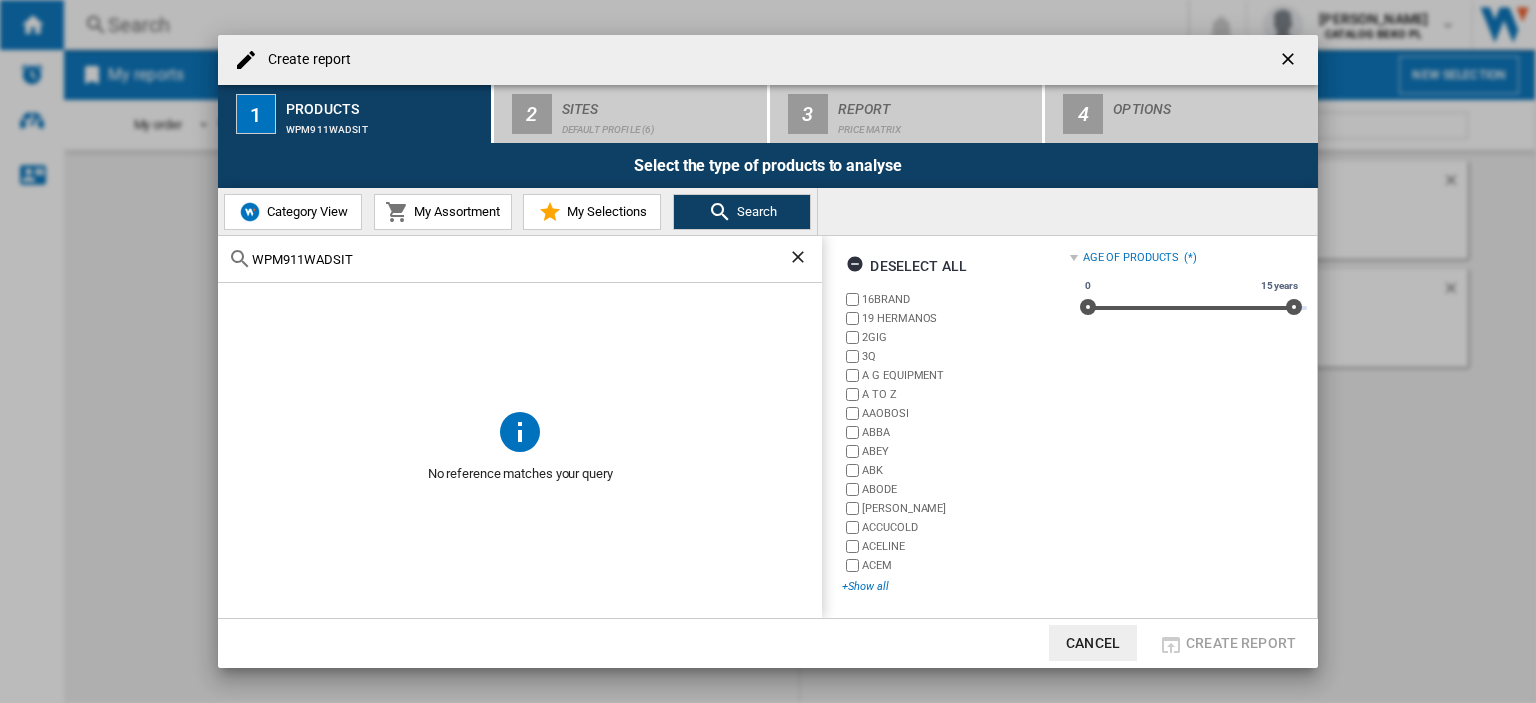 click on "+Show all" at bounding box center (955, 586) 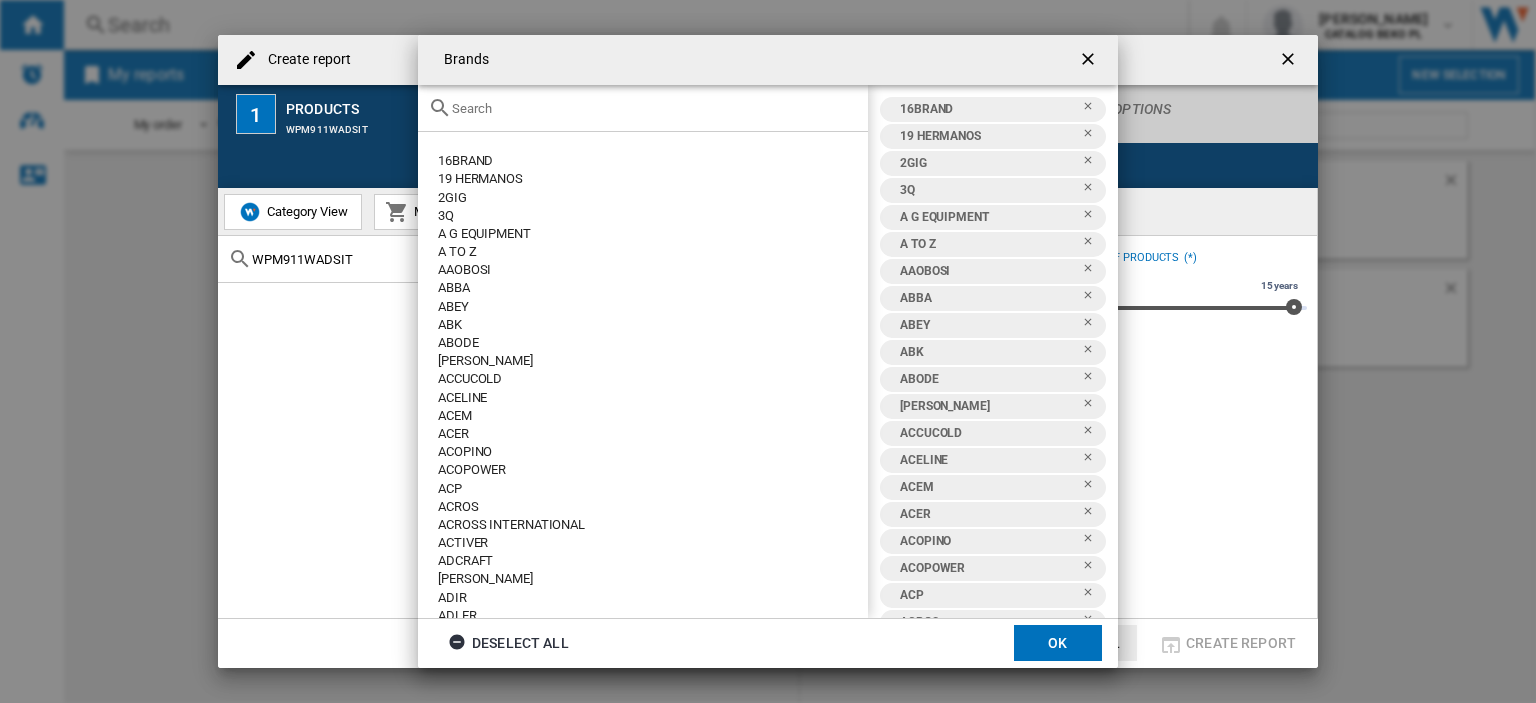 click at bounding box center (1090, 61) 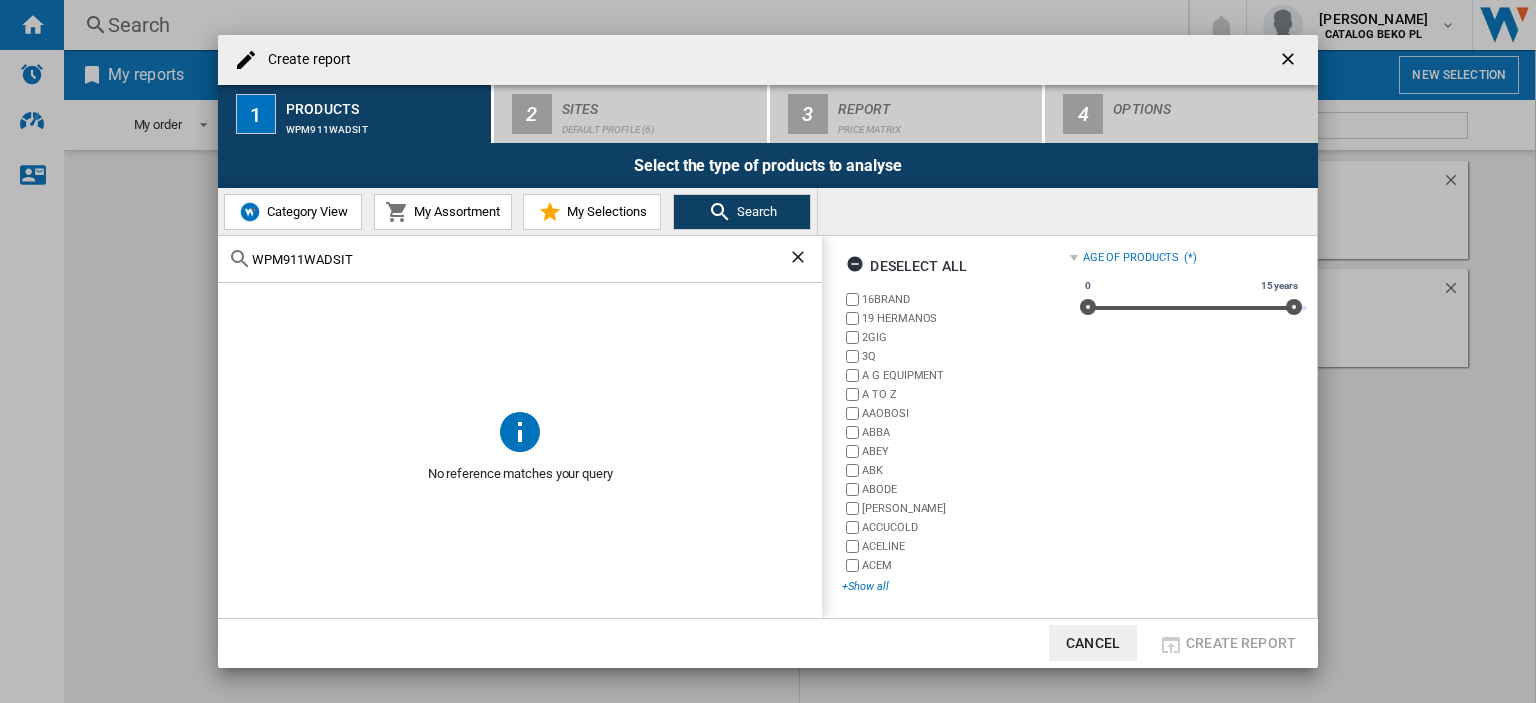 click on "+Show all" at bounding box center [955, 586] 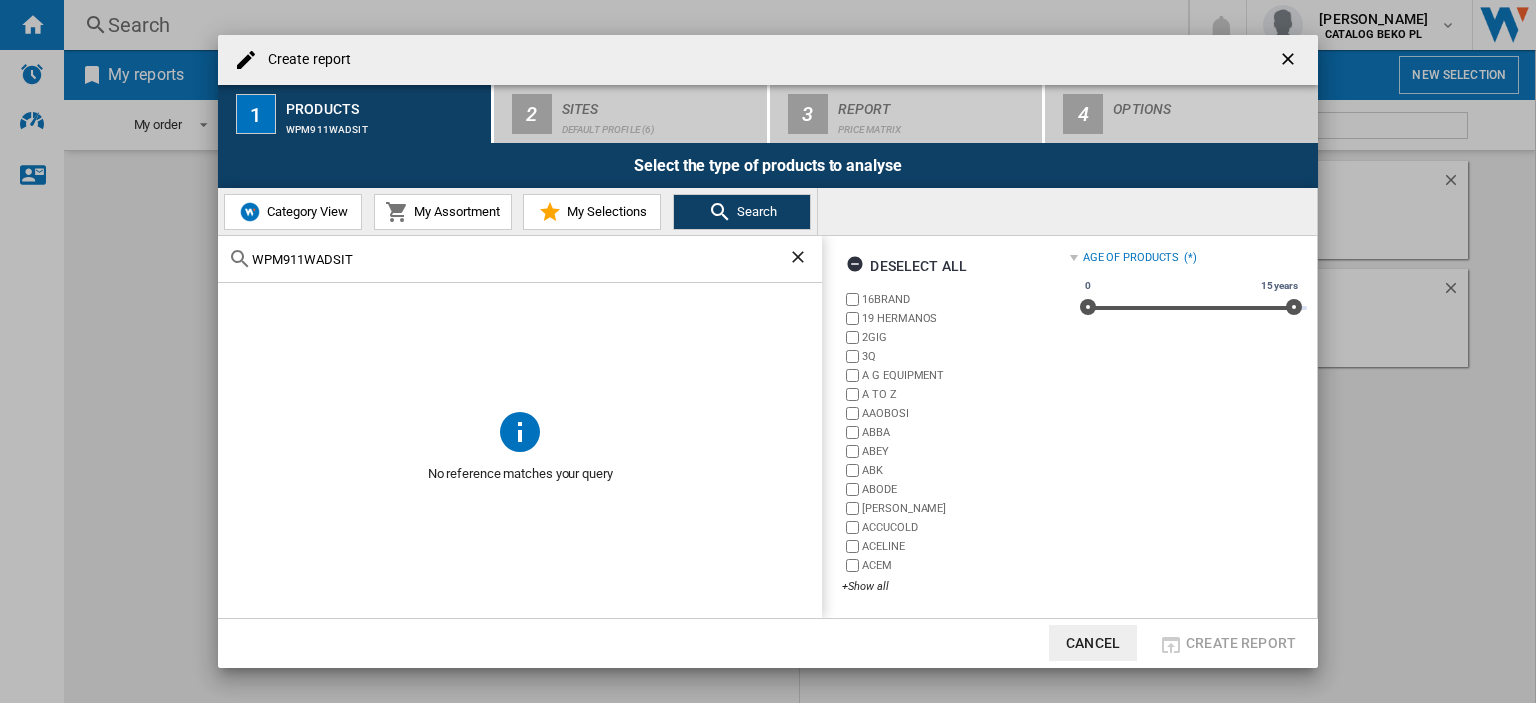 click on "Price
(*)
*
0PLN   10000PLN   0PLN   10000PLN
*****
Age of products
(*)
0   15 years   0   15 years" at bounding box center (1188, 384) 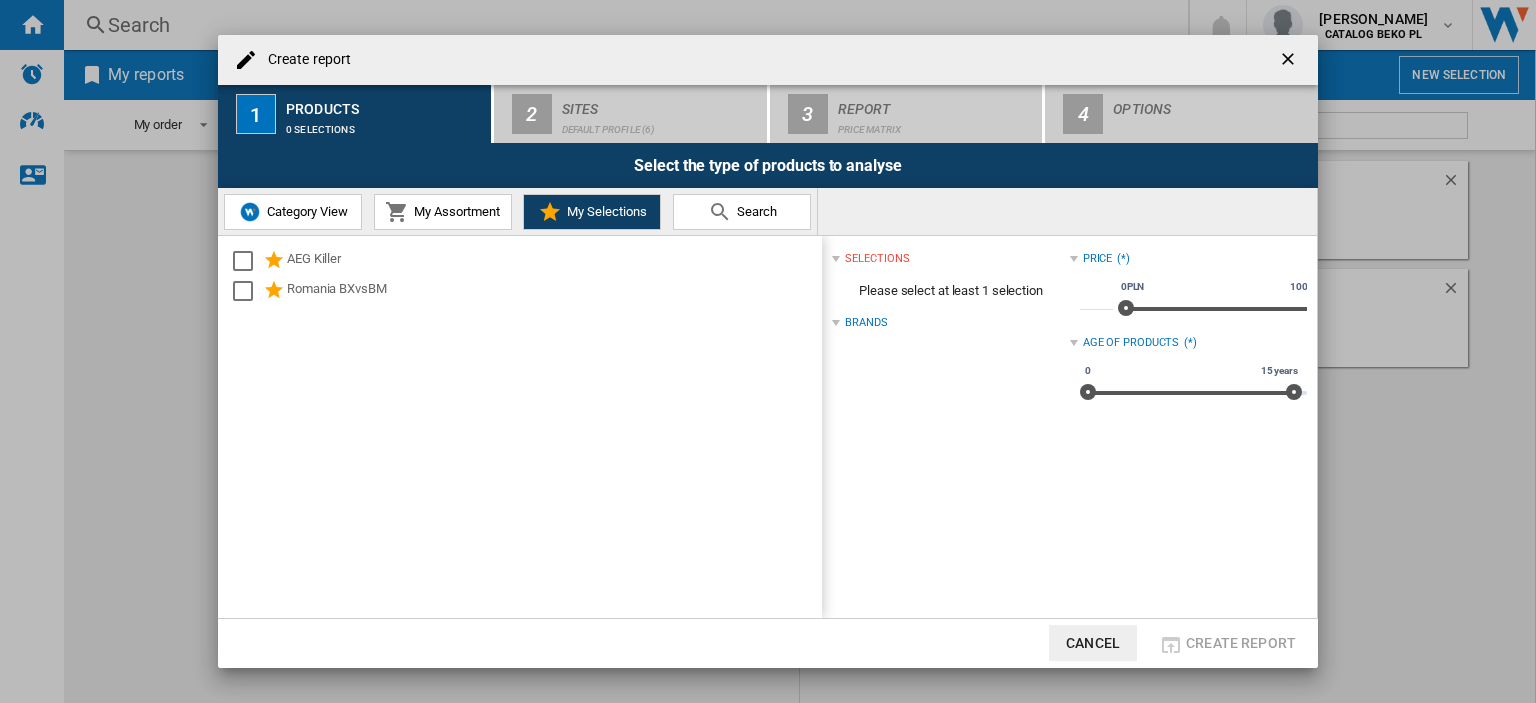 click at bounding box center [720, 212] 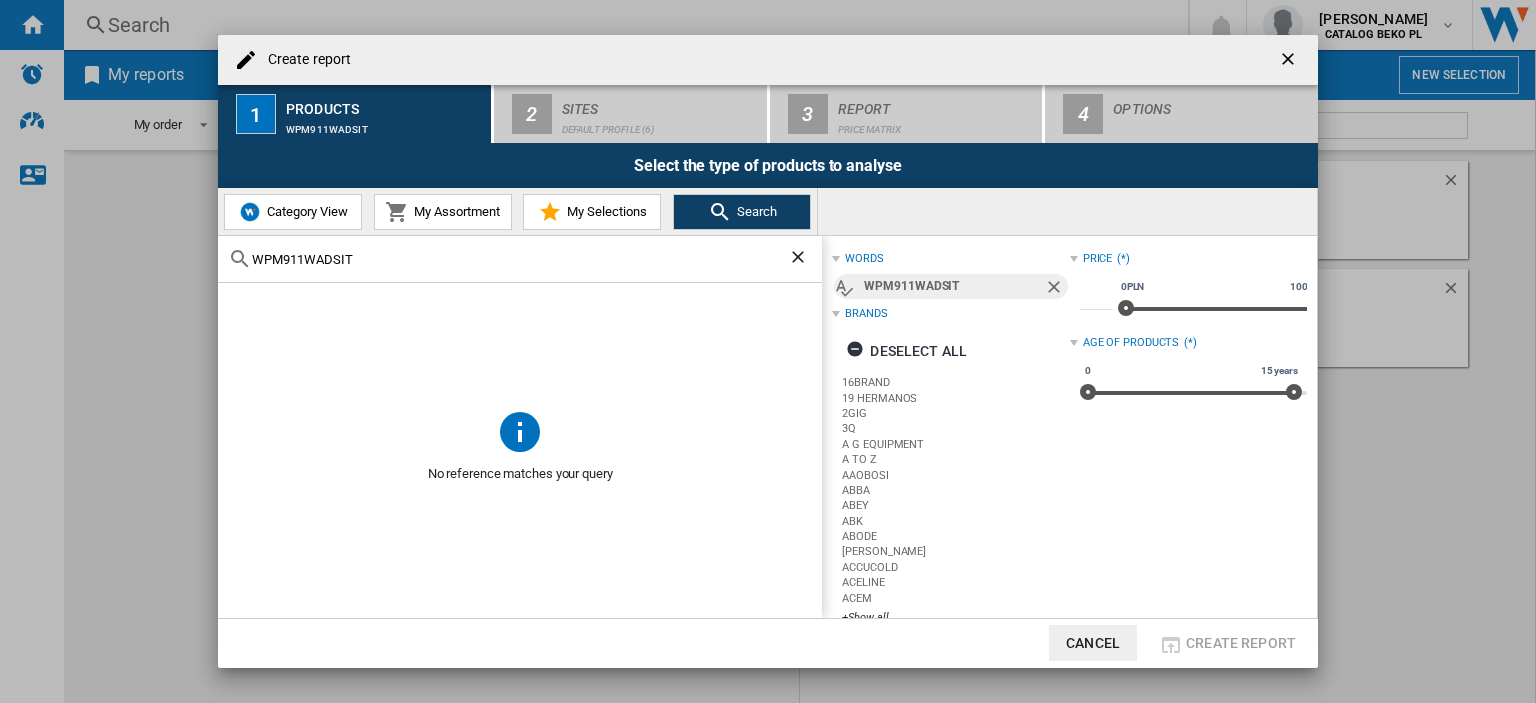 click 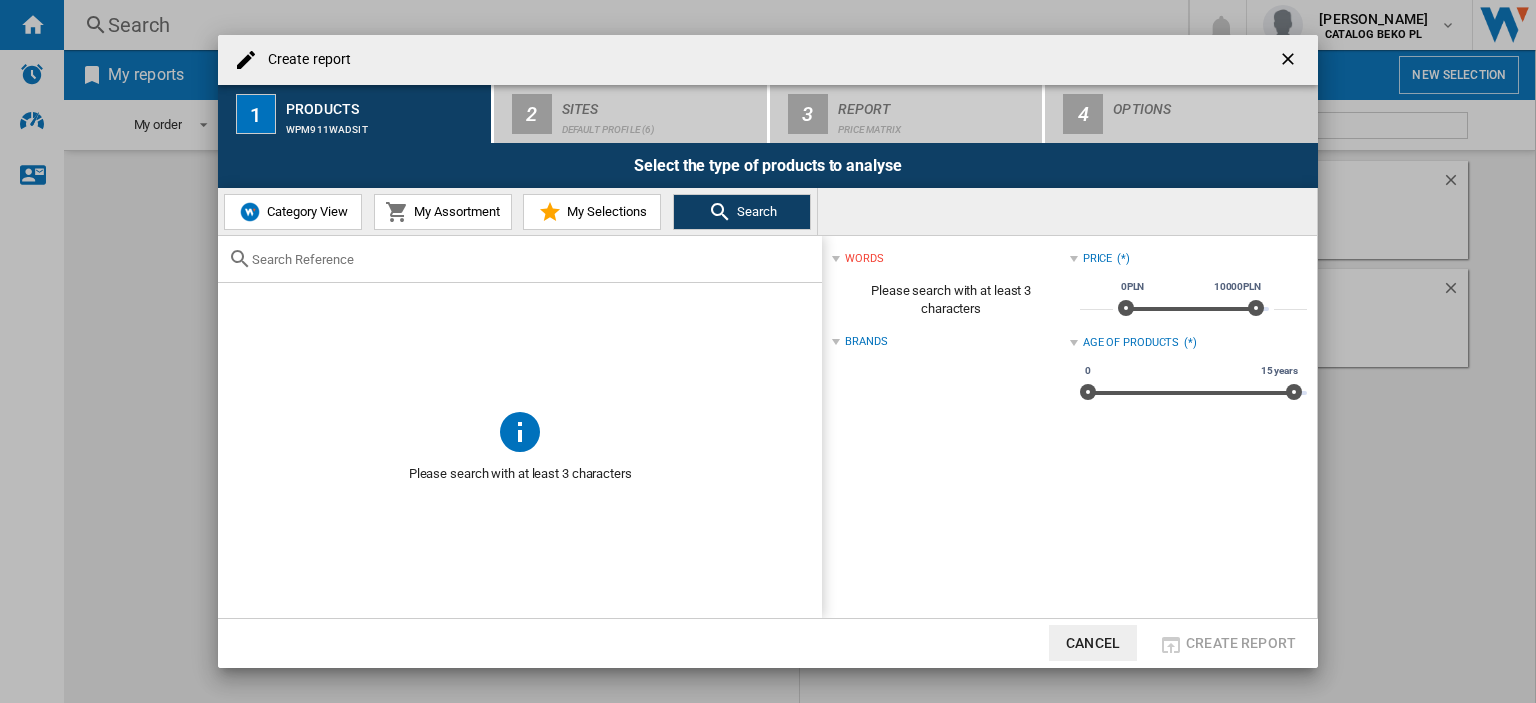 click at bounding box center (520, 345) 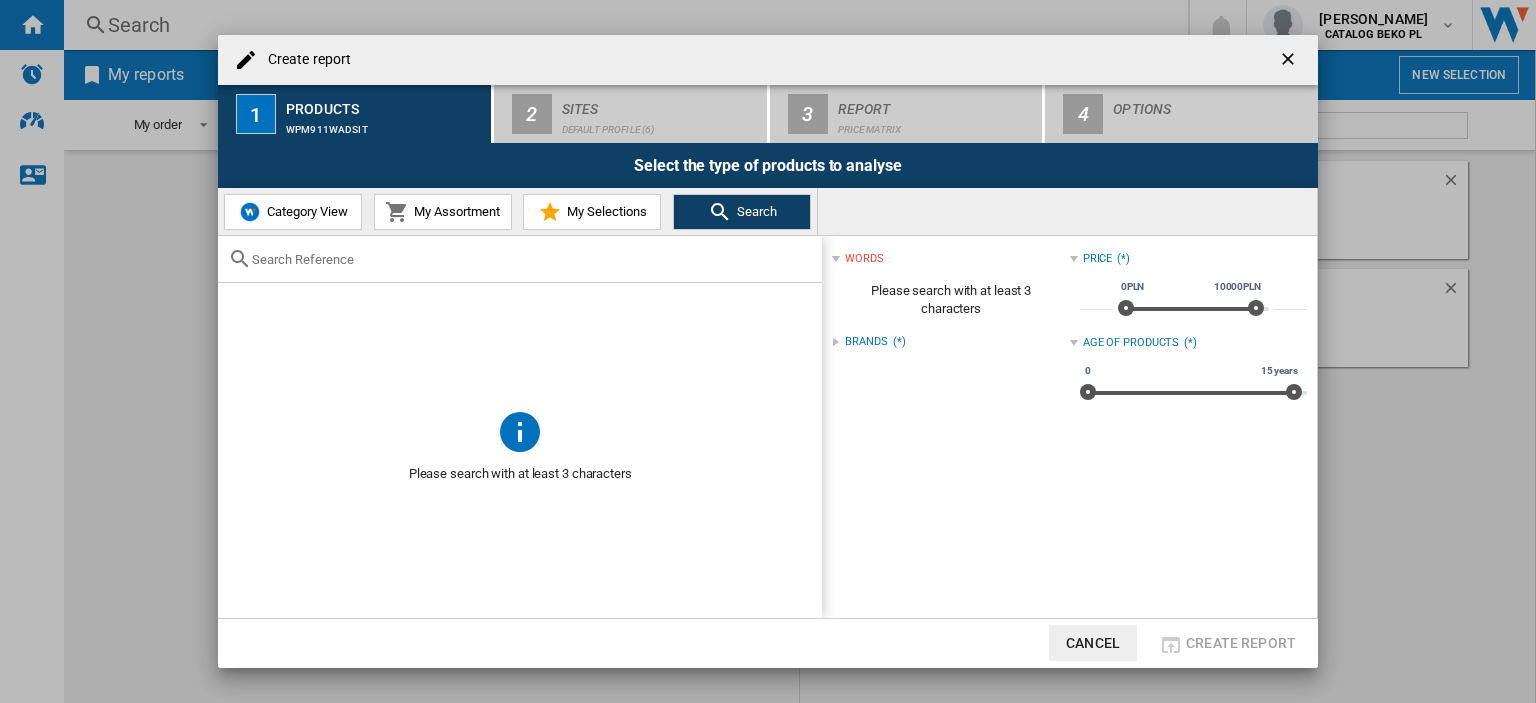 click on "Brands" at bounding box center [866, 342] 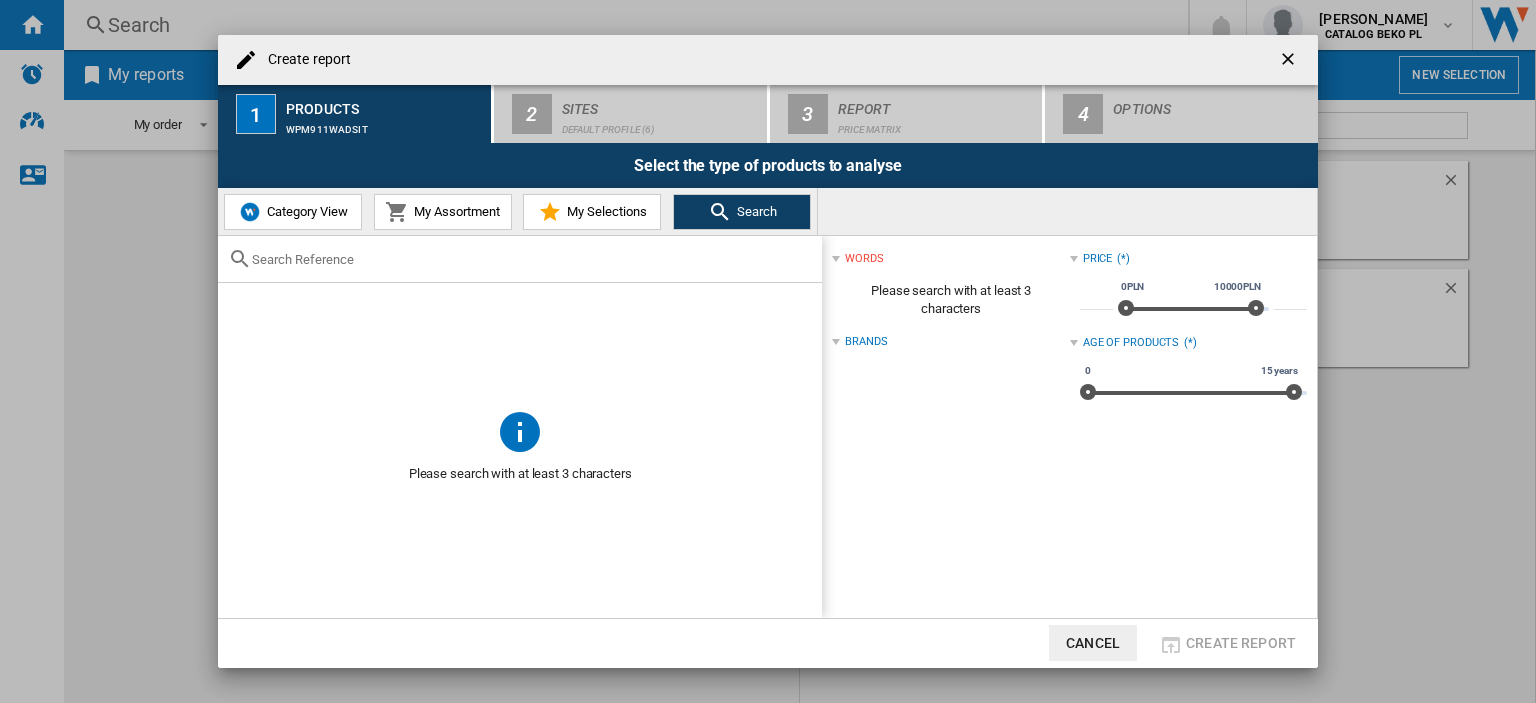 click on "Brands" at bounding box center [866, 342] 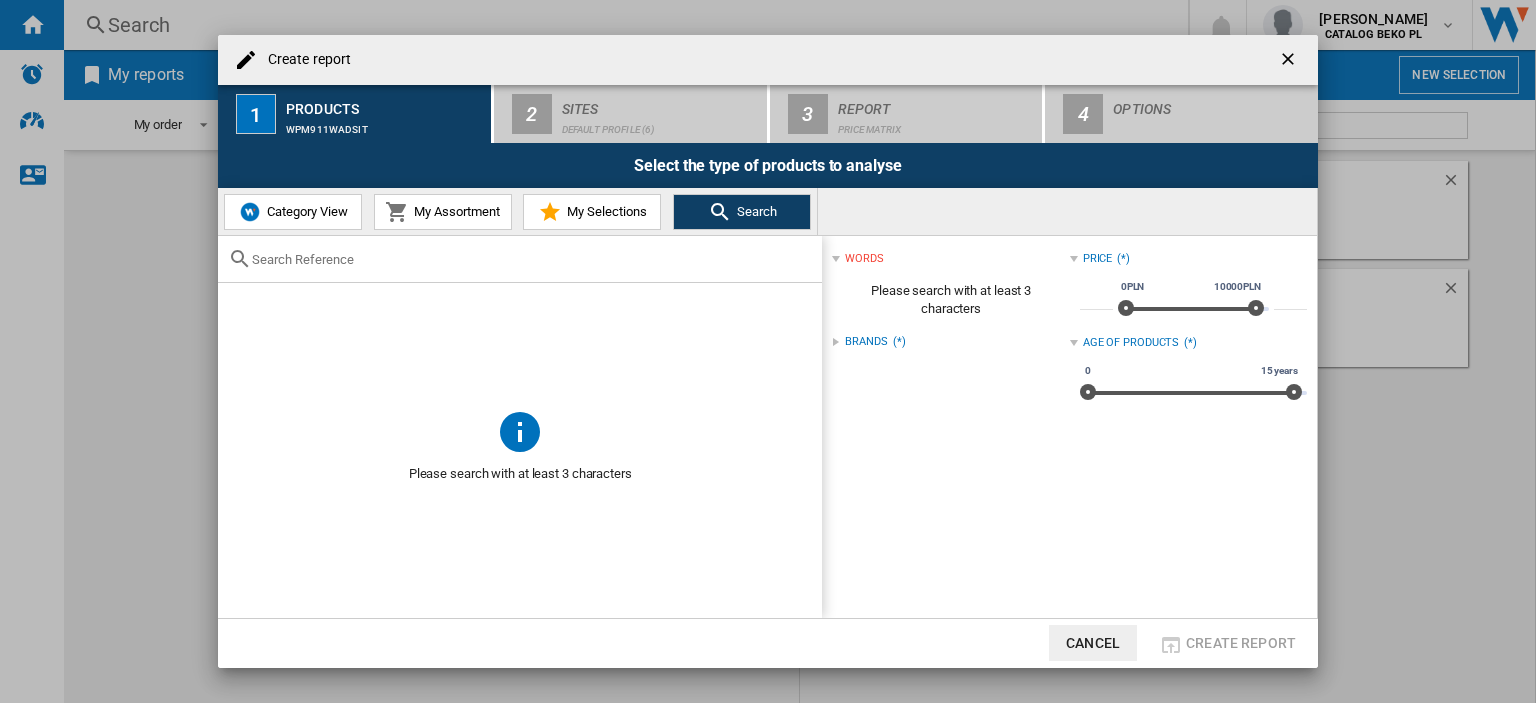 click at bounding box center [520, 259] 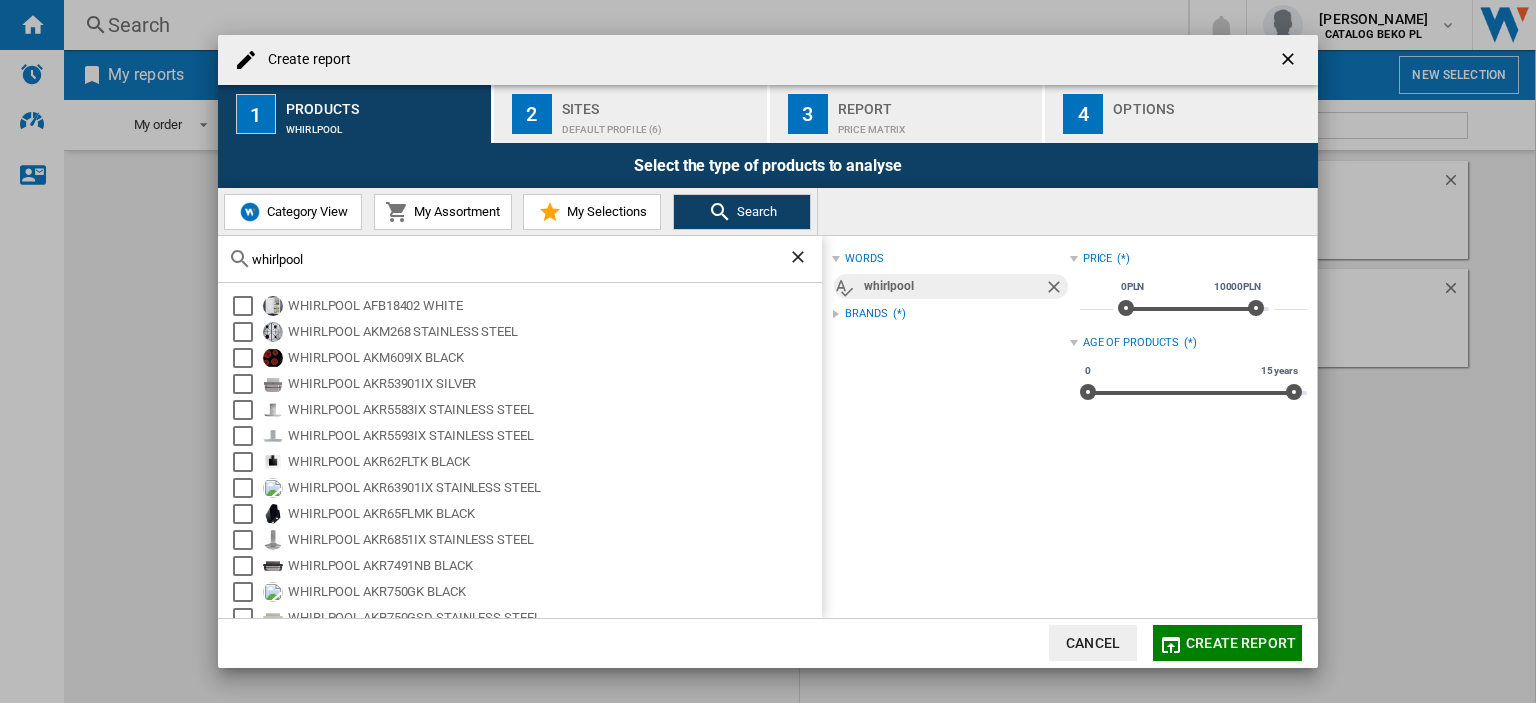 paste on "WPM 911W ADS IT" 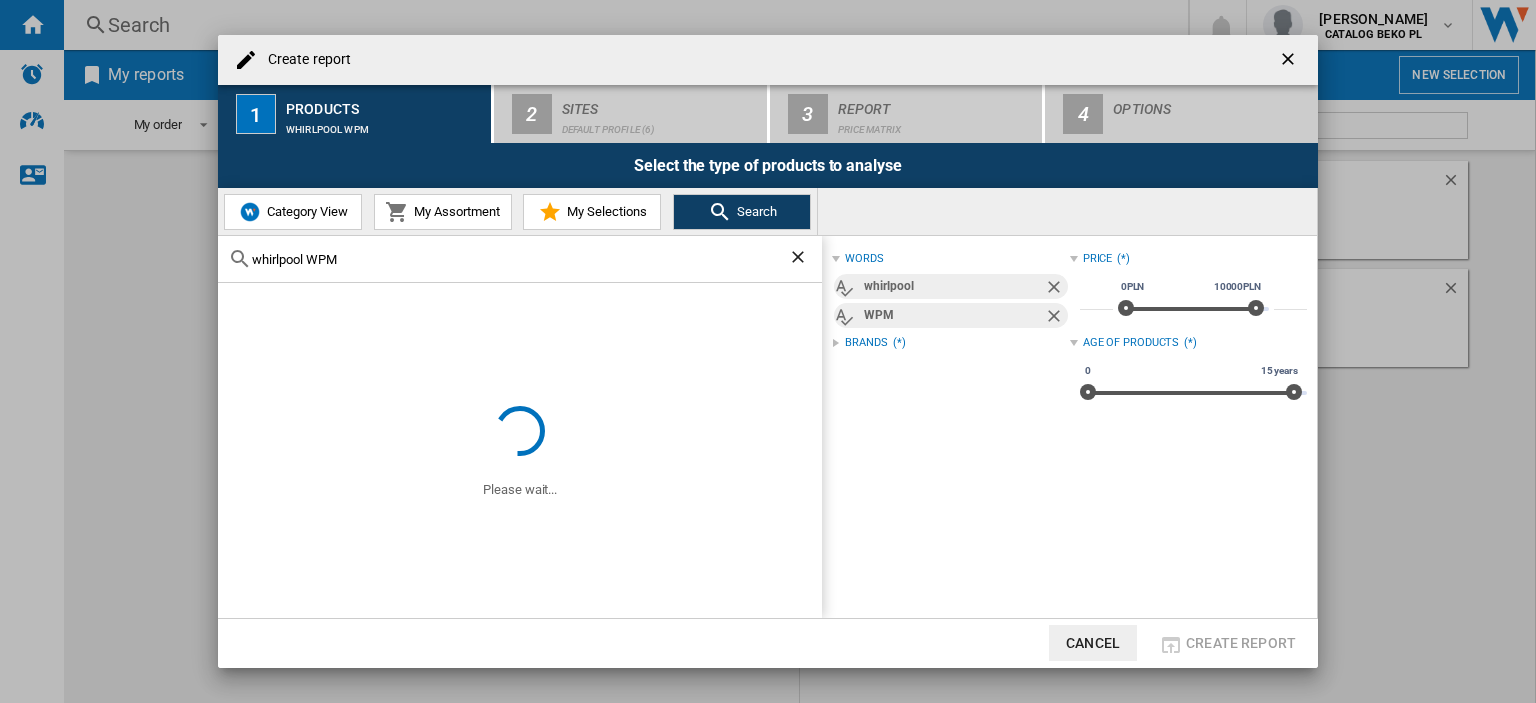 click on "whirlpool WPM" at bounding box center [520, 259] 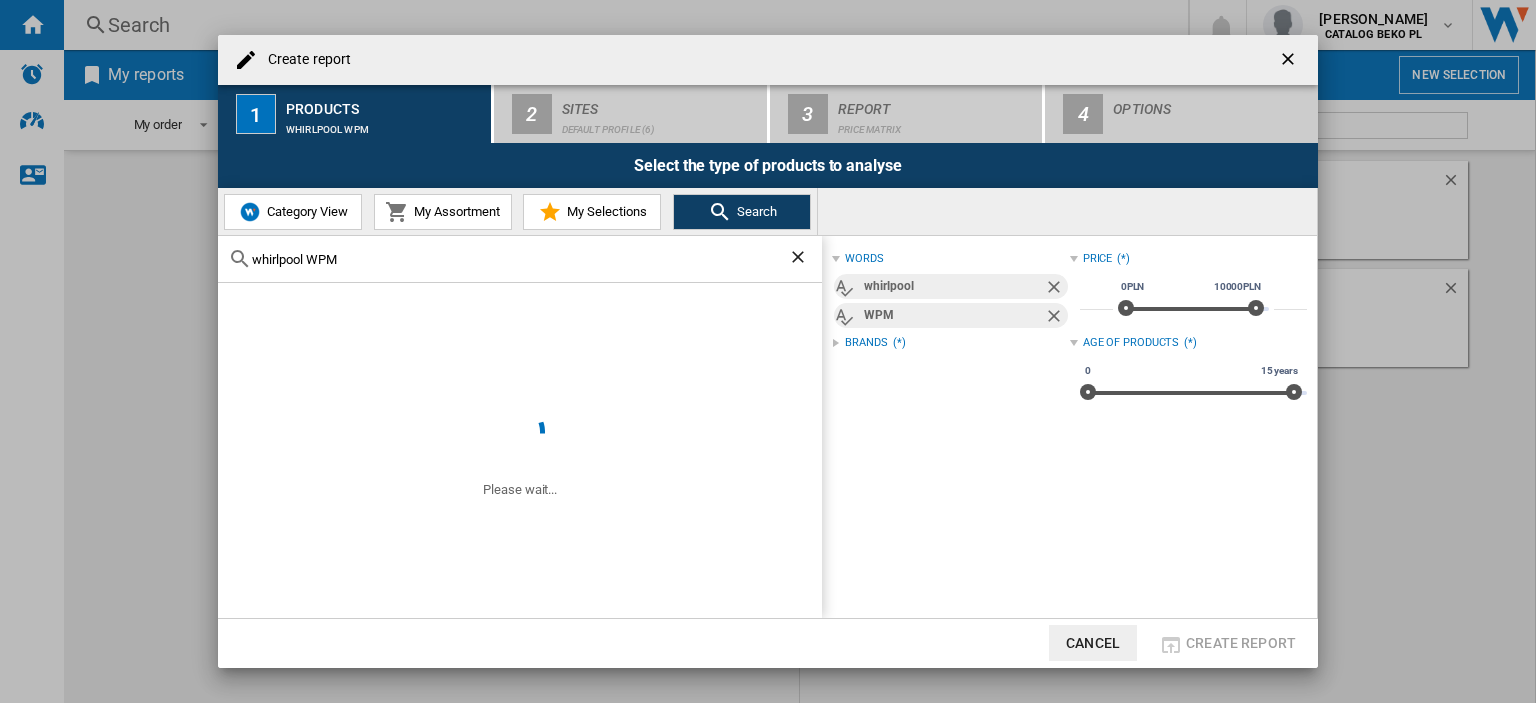 click on "whirlpool WPM" at bounding box center [520, 259] 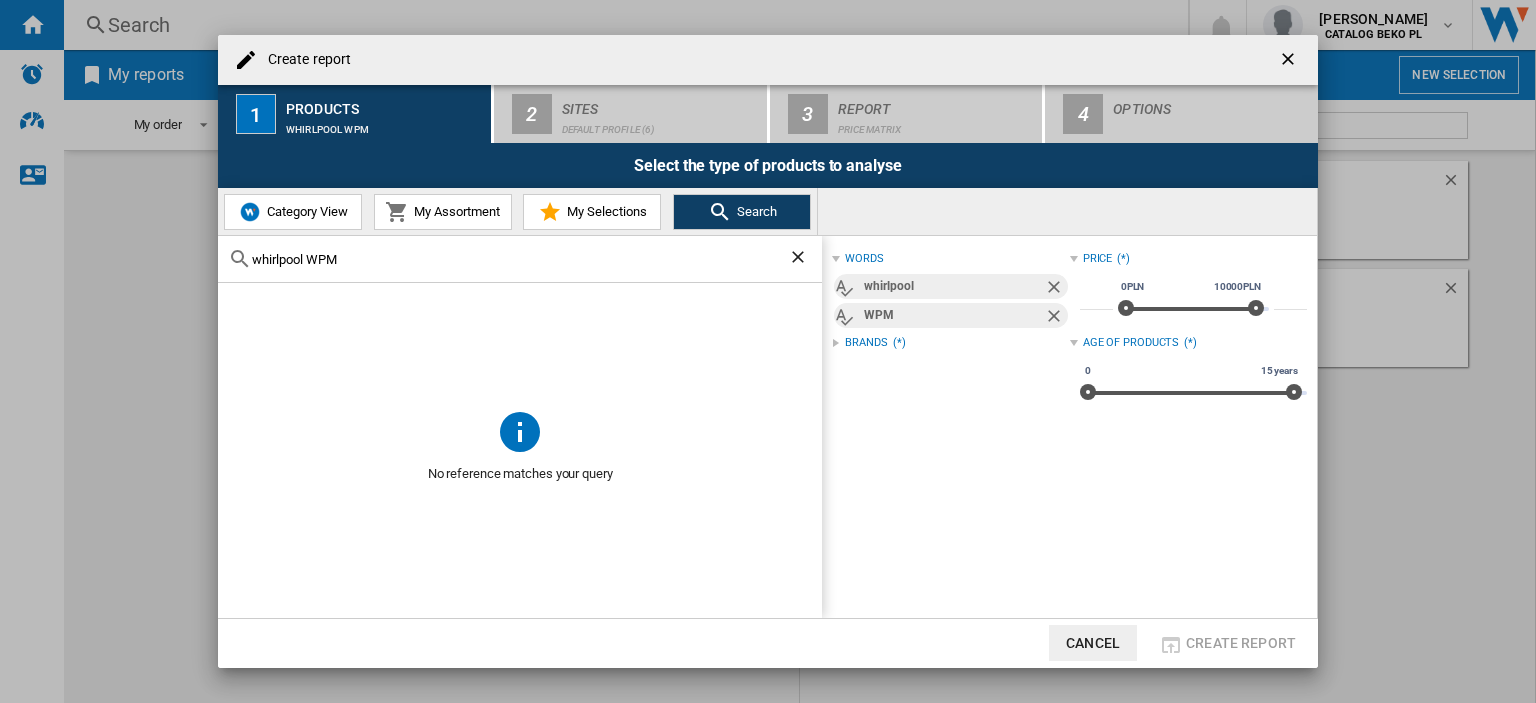 click on "whirlpool WPM" at bounding box center [520, 259] 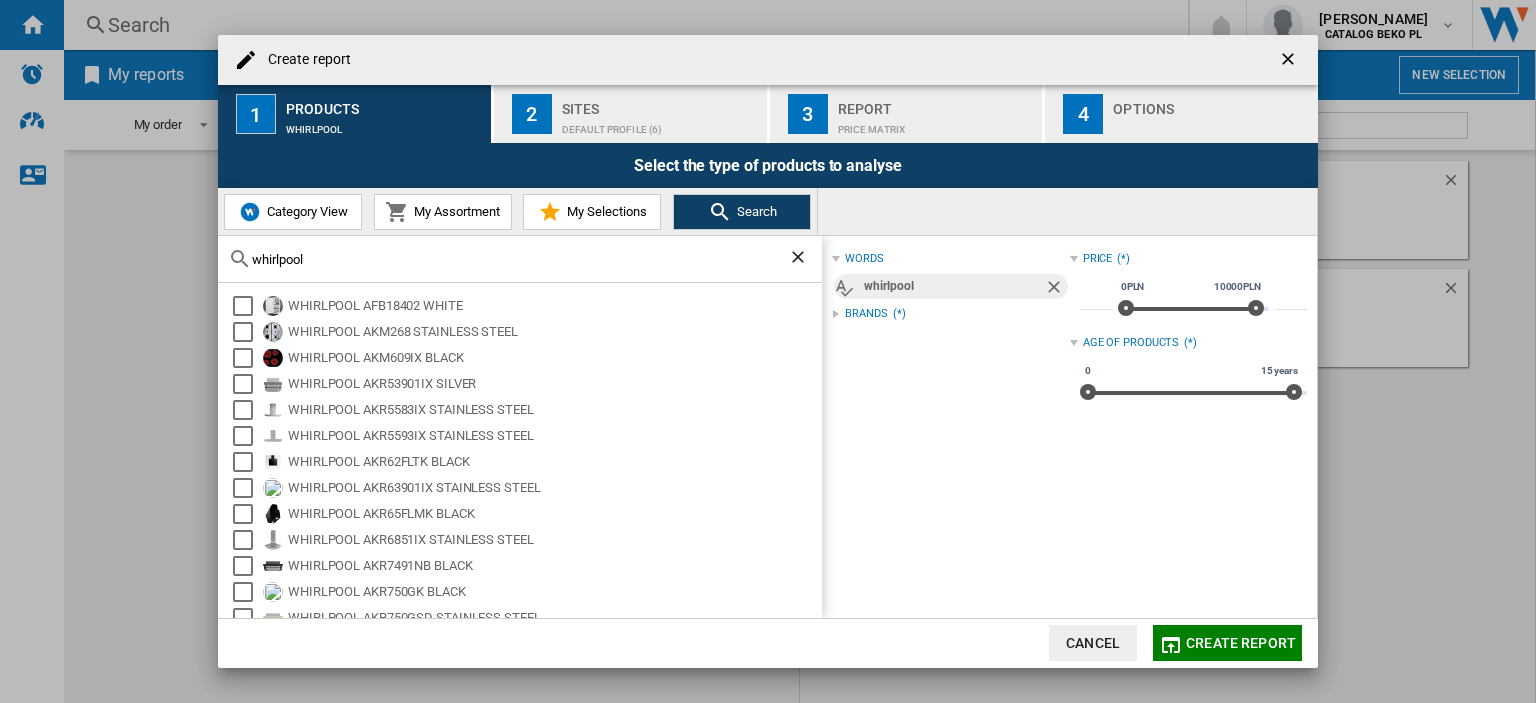type on "whirlpool" 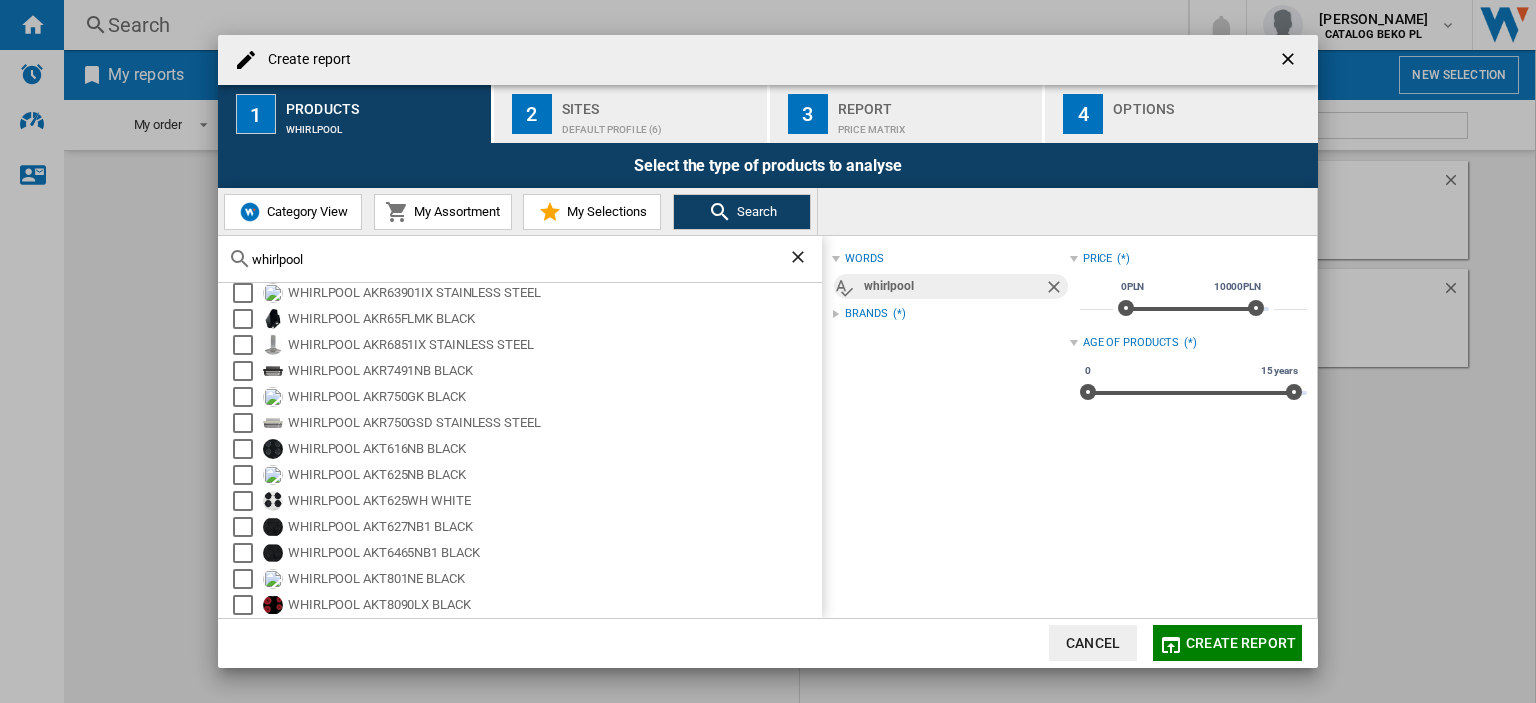click on "Category View" at bounding box center [305, 211] 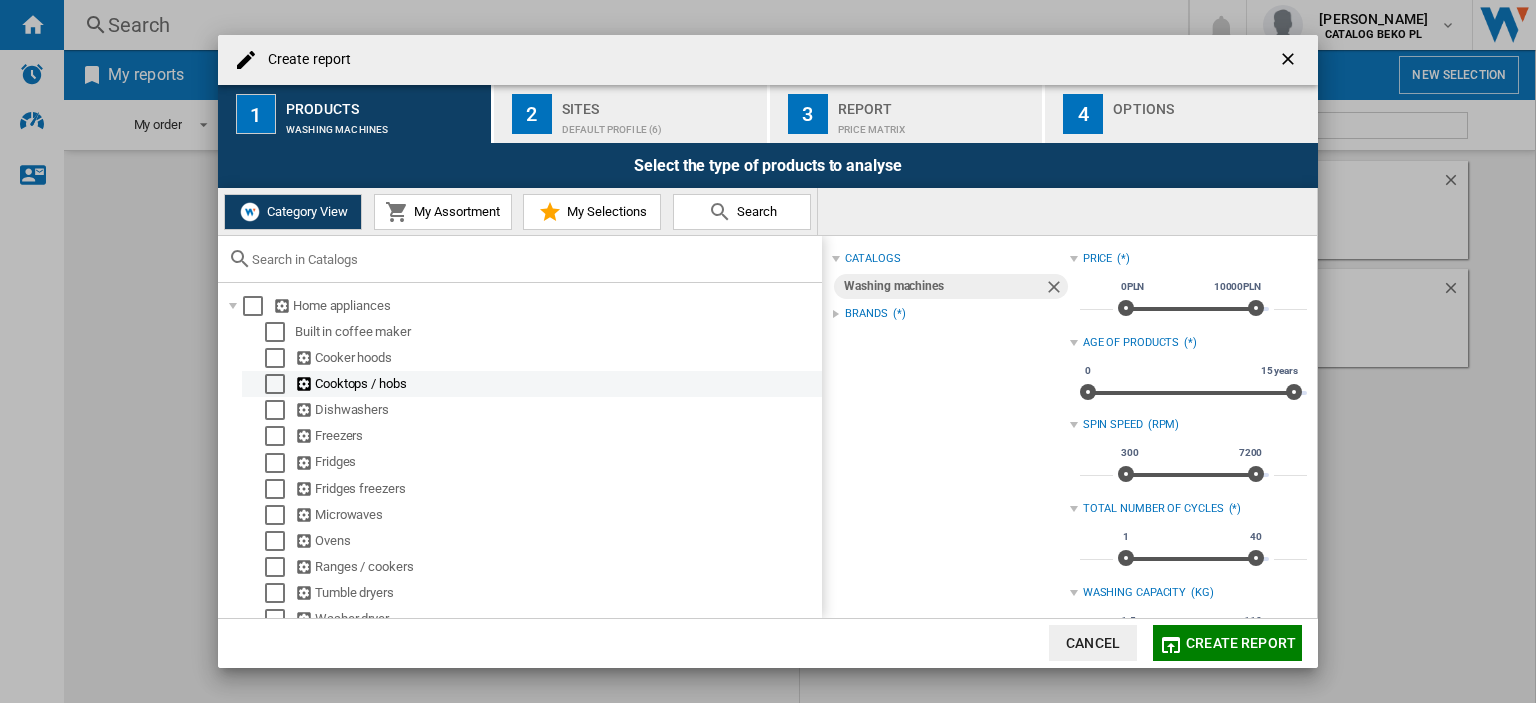 scroll, scrollTop: 71, scrollLeft: 0, axis: vertical 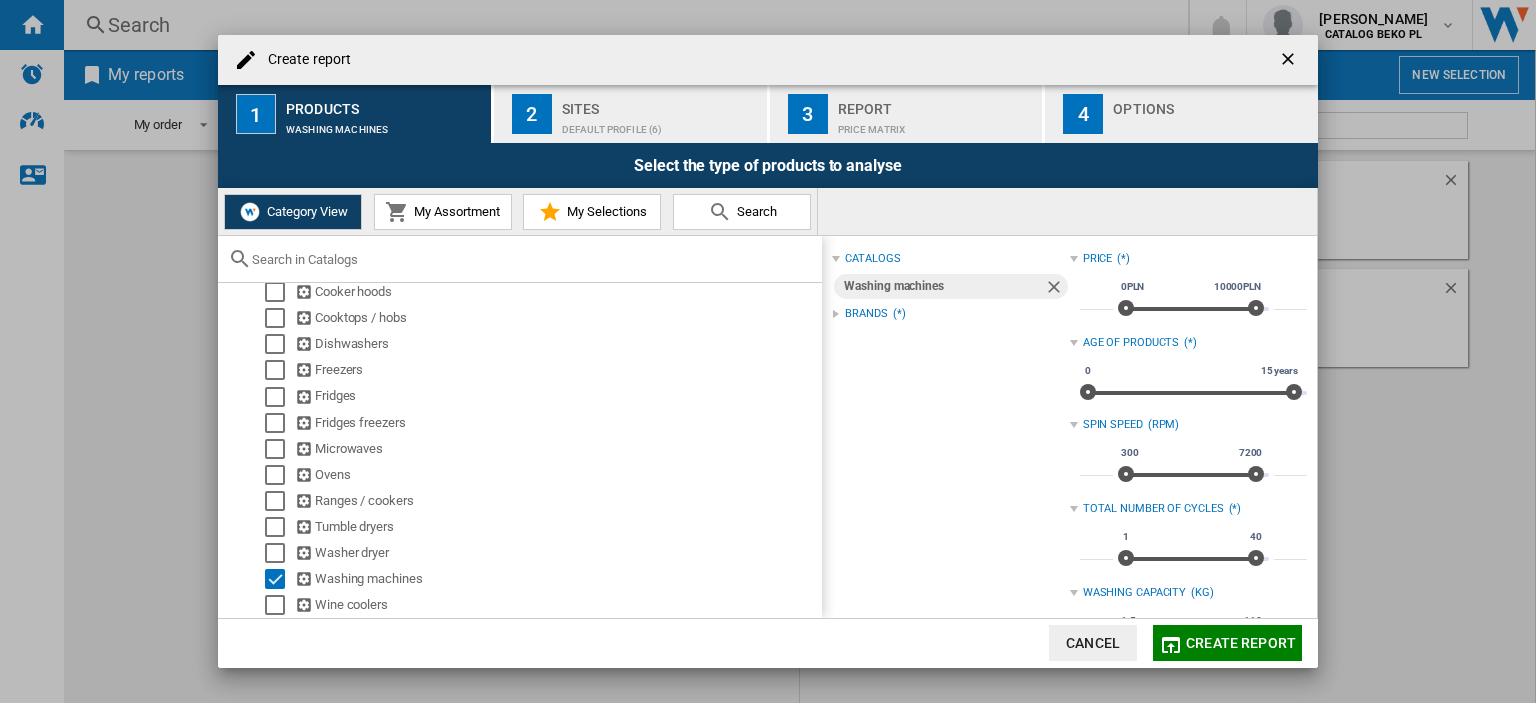 click on "My Assortment" at bounding box center [454, 211] 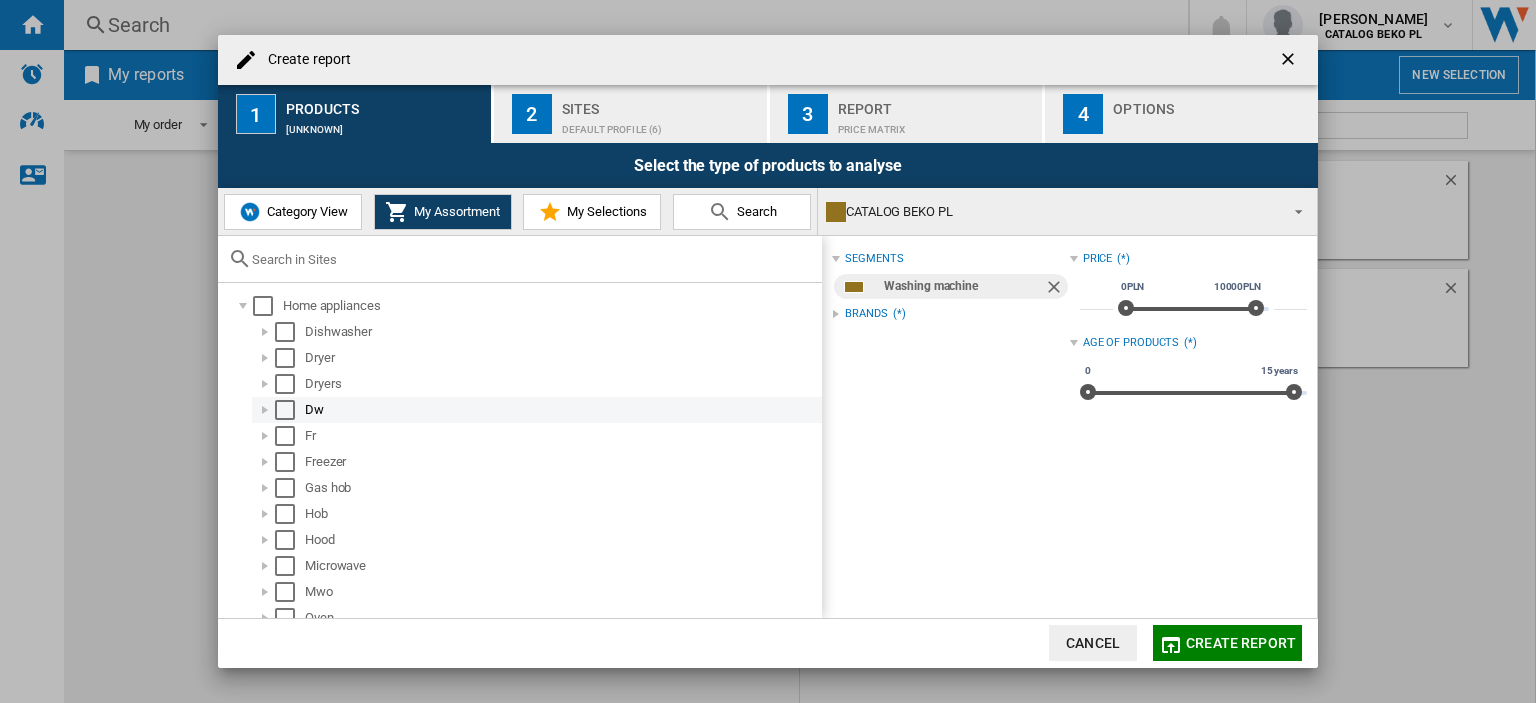 scroll, scrollTop: 168, scrollLeft: 0, axis: vertical 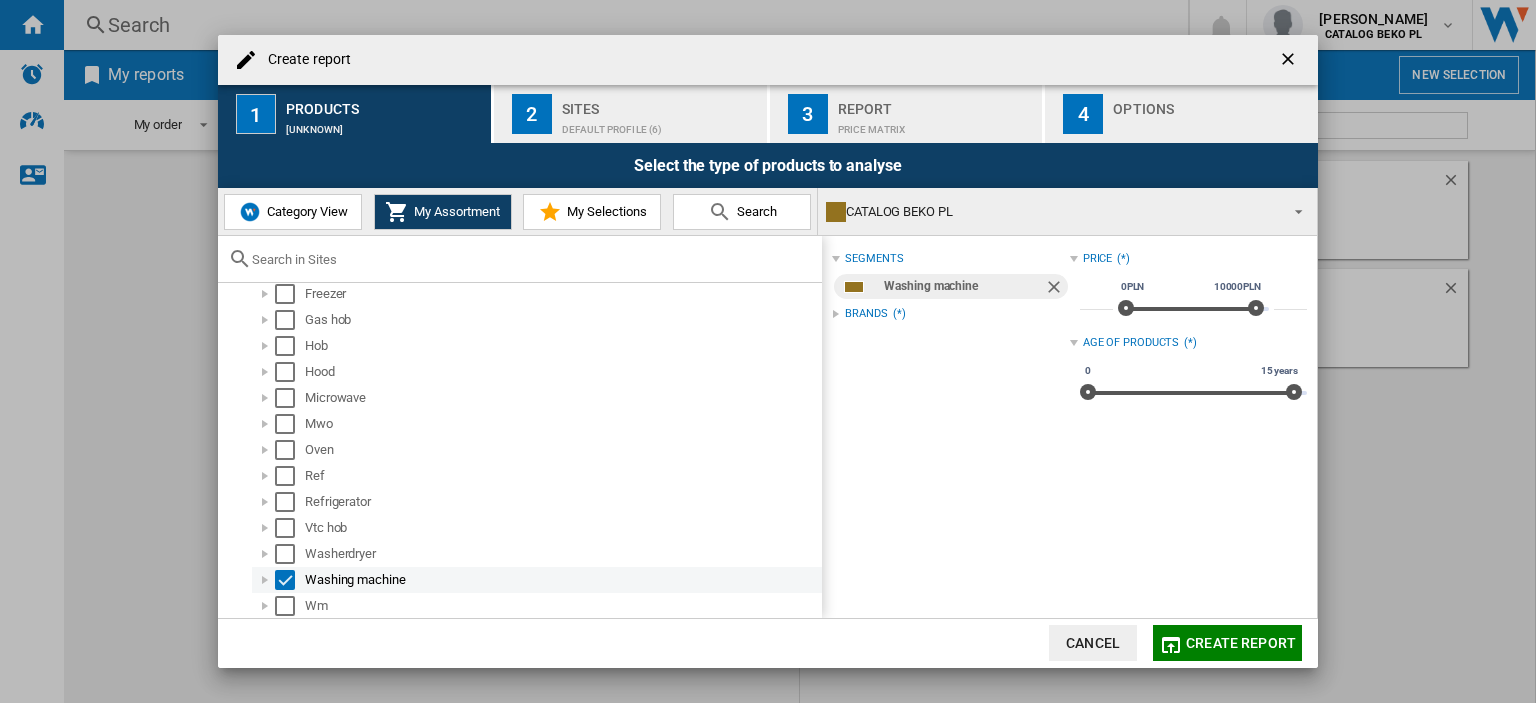 click at bounding box center (265, 580) 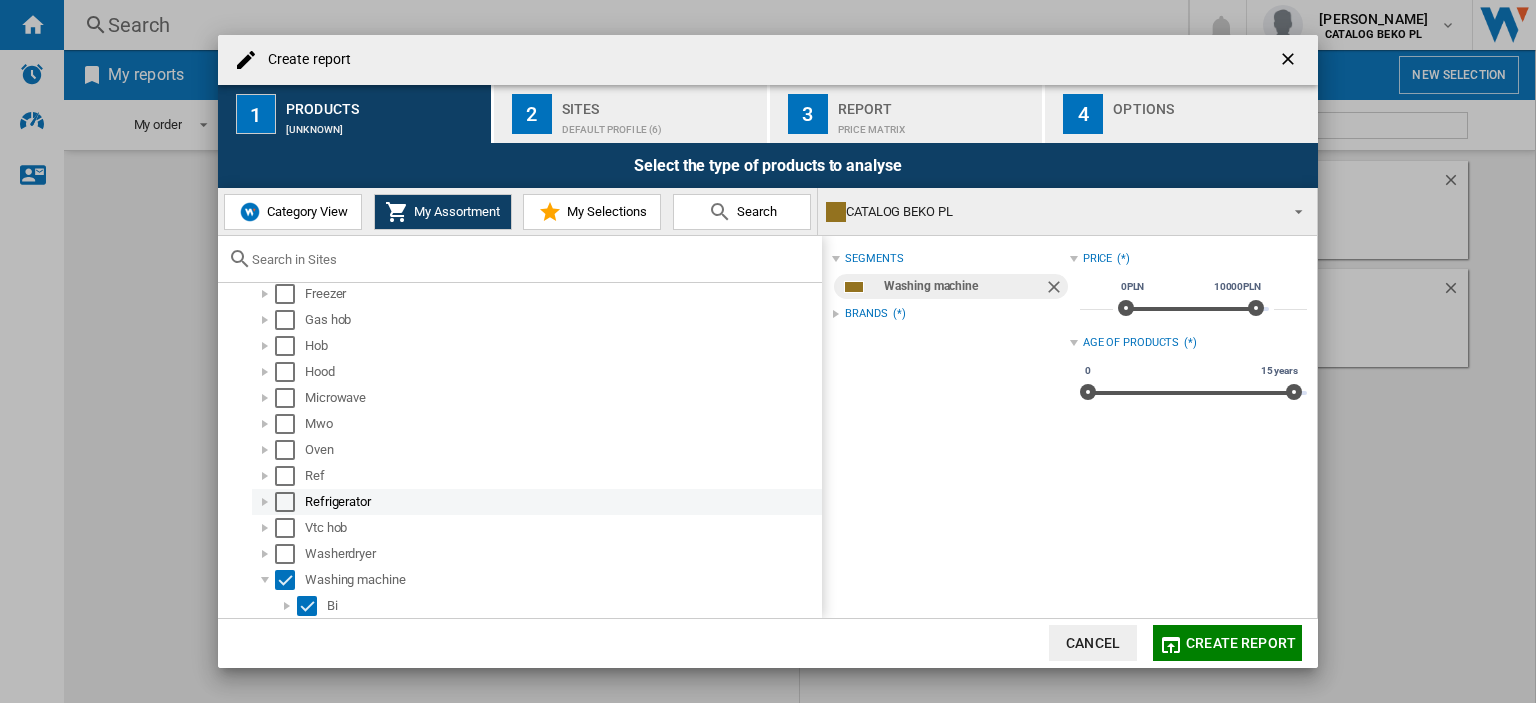 scroll, scrollTop: 220, scrollLeft: 0, axis: vertical 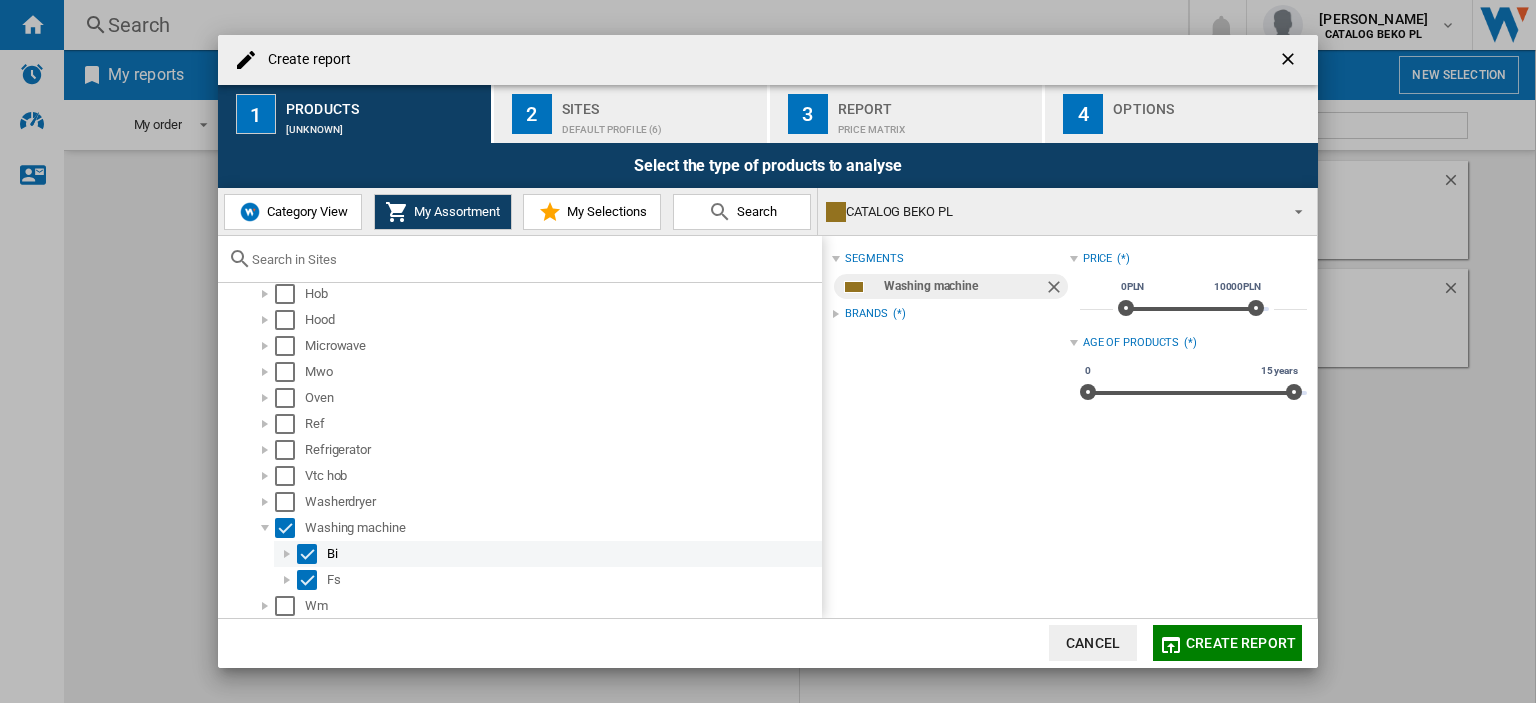 click on "Bi" at bounding box center (548, 554) 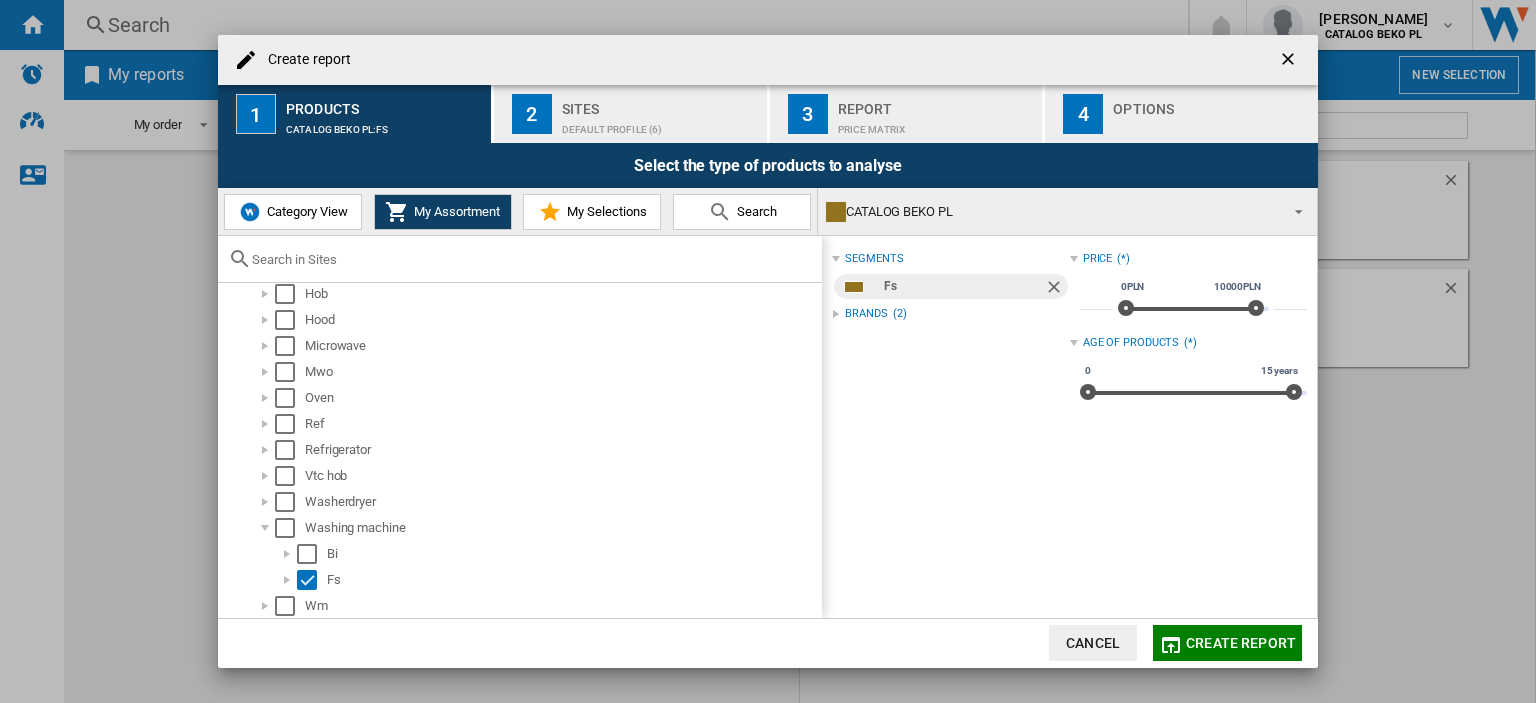 click on "Category View
My Assortment
My Selections
Search" at bounding box center (518, 211) 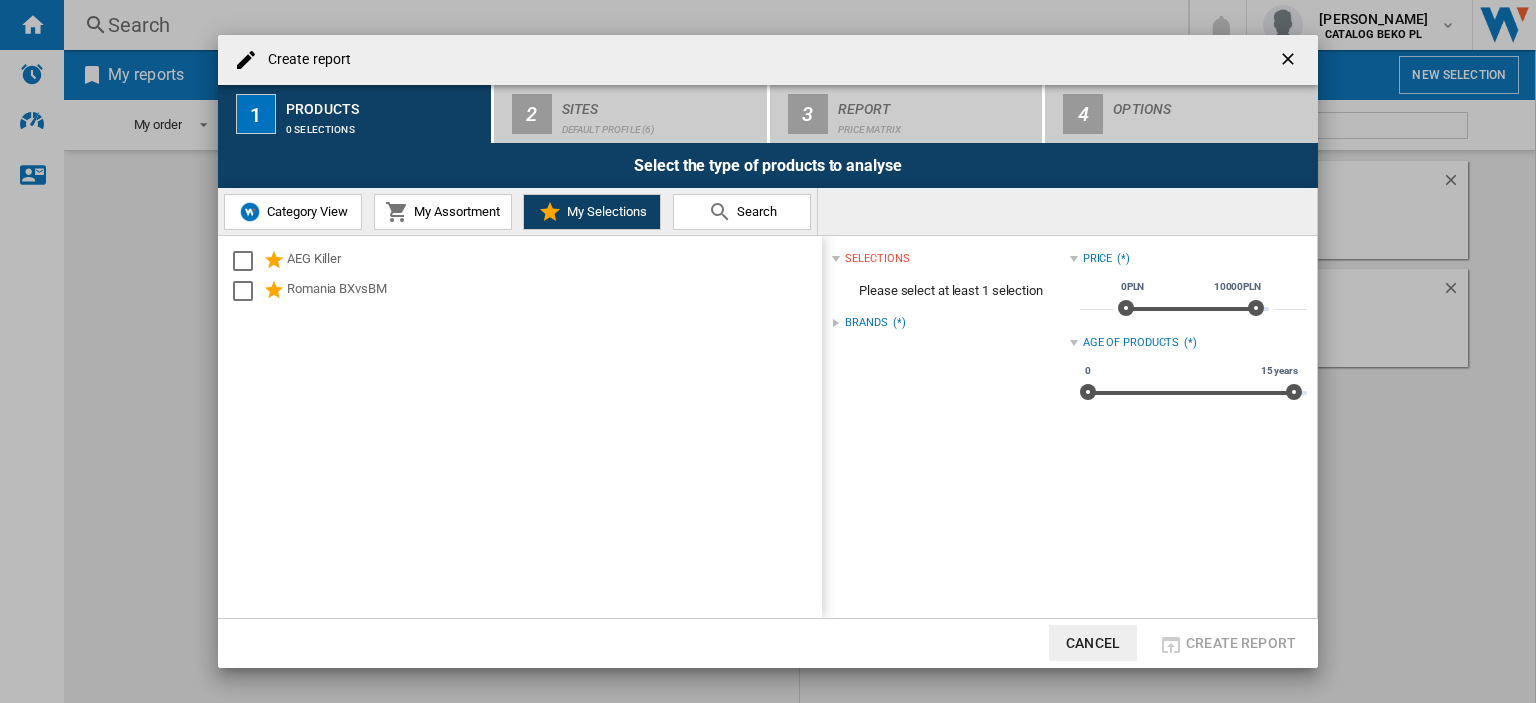 click on "Search" at bounding box center [742, 212] 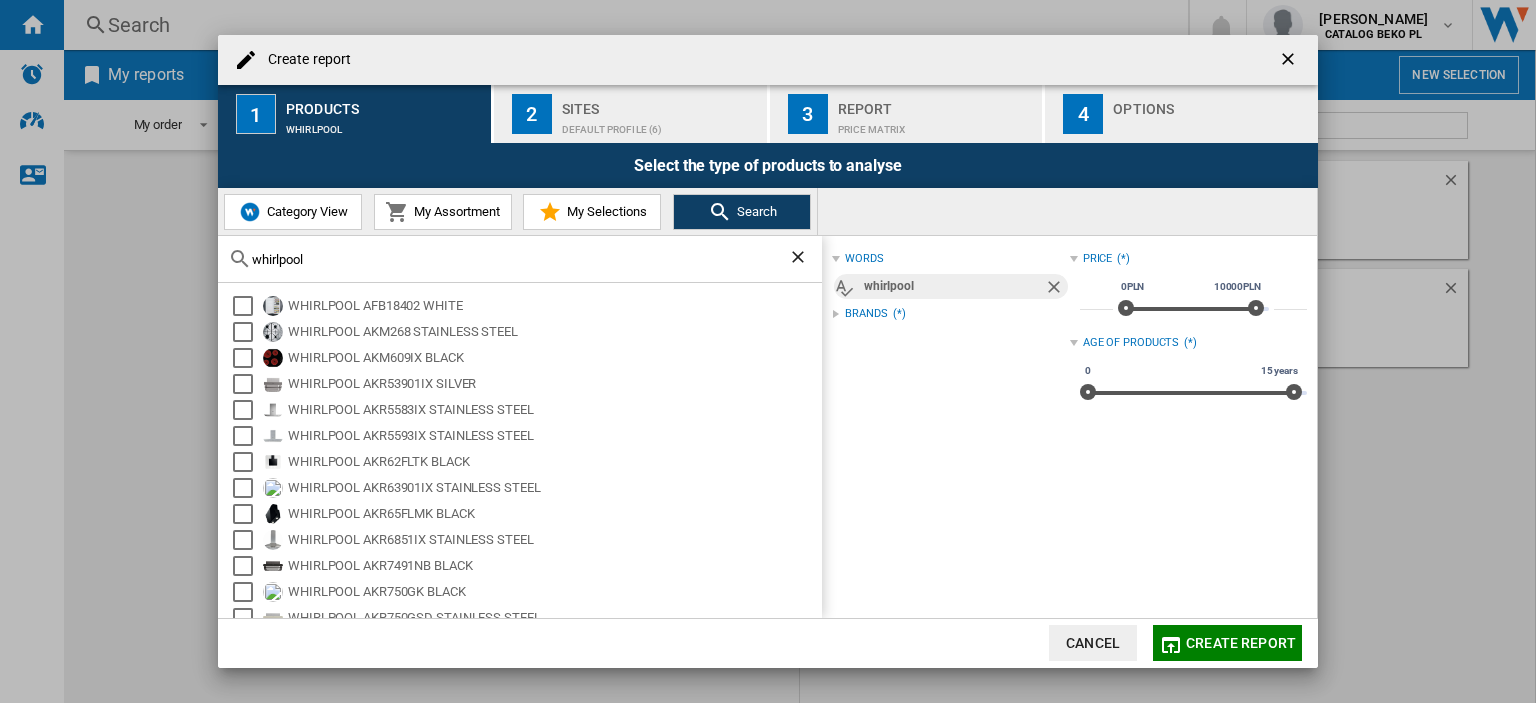 click on "Default profile (6)" at bounding box center [660, 124] 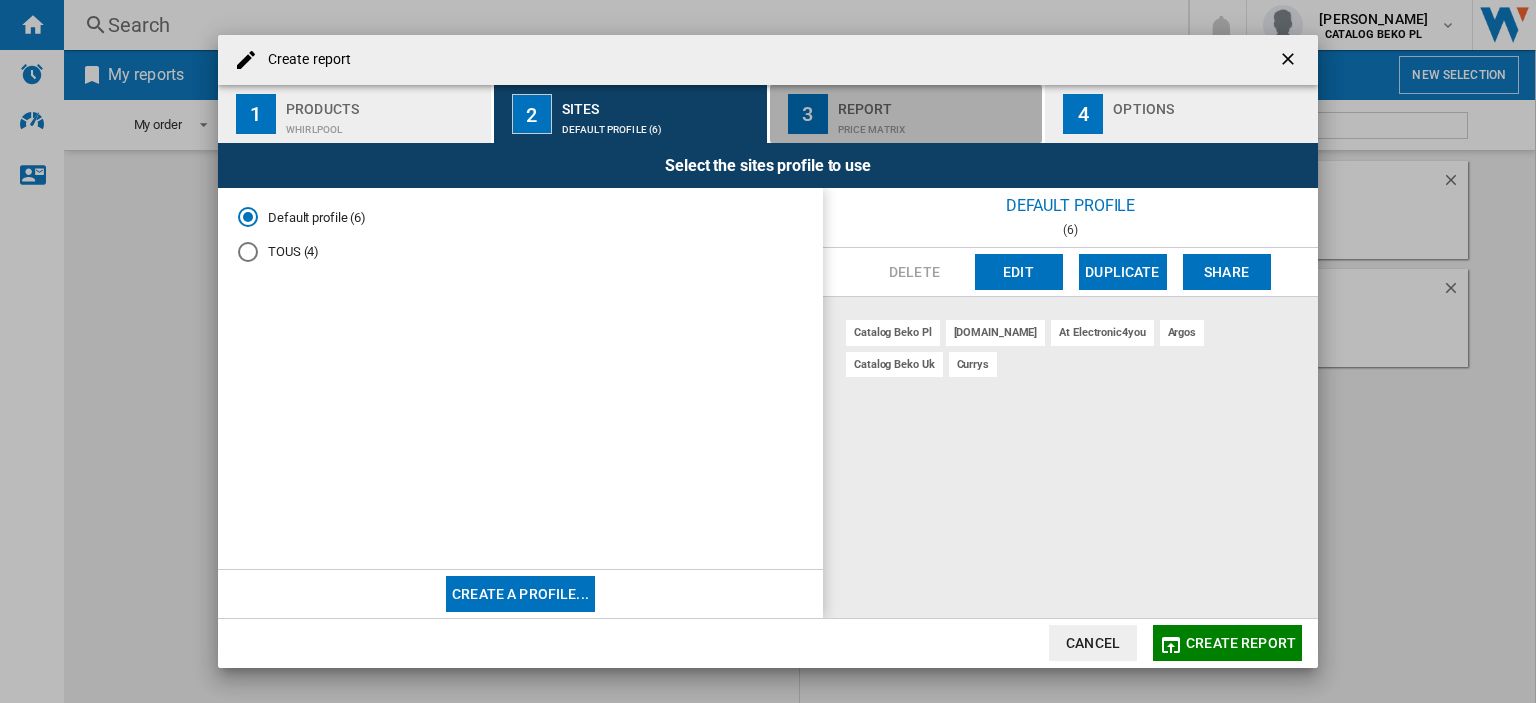 click on "Report" at bounding box center [936, 103] 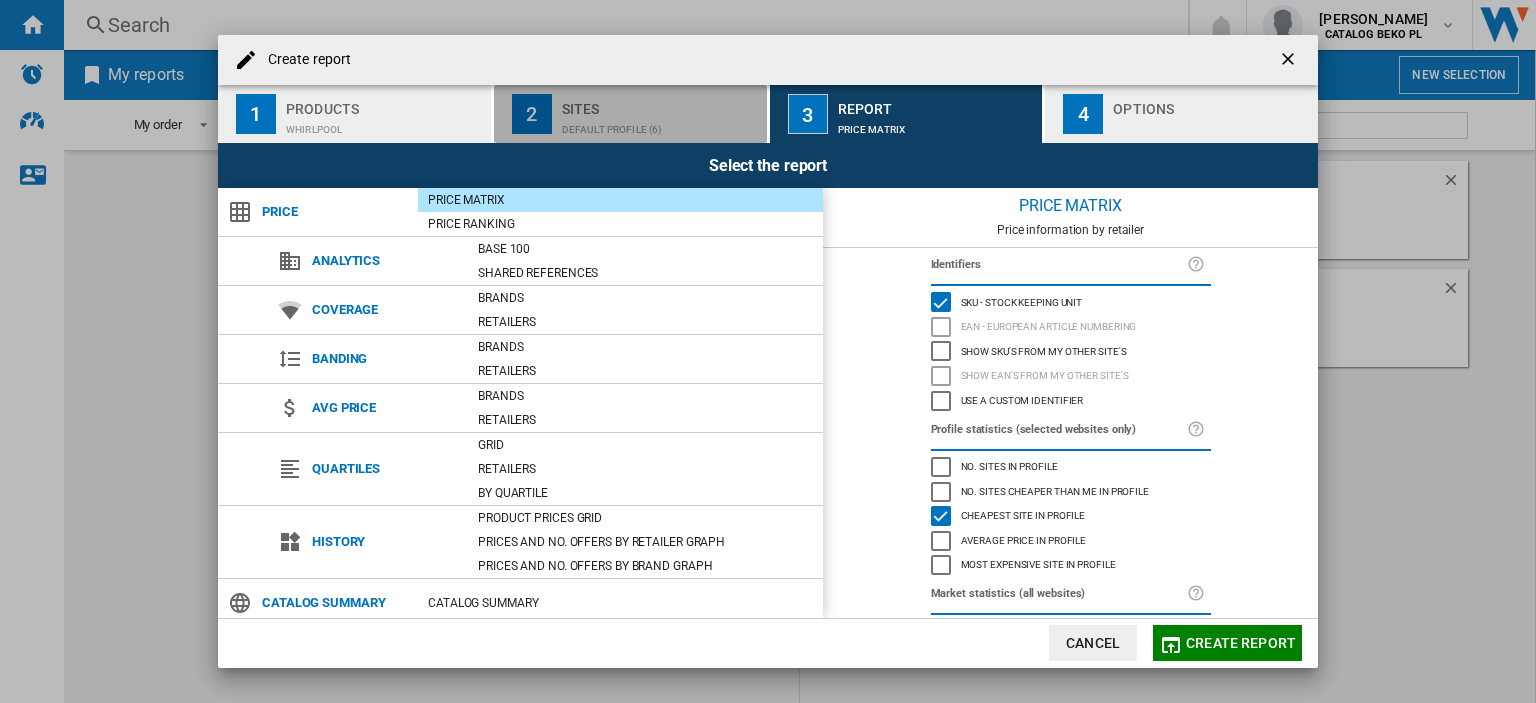 click on "Sites" at bounding box center [660, 103] 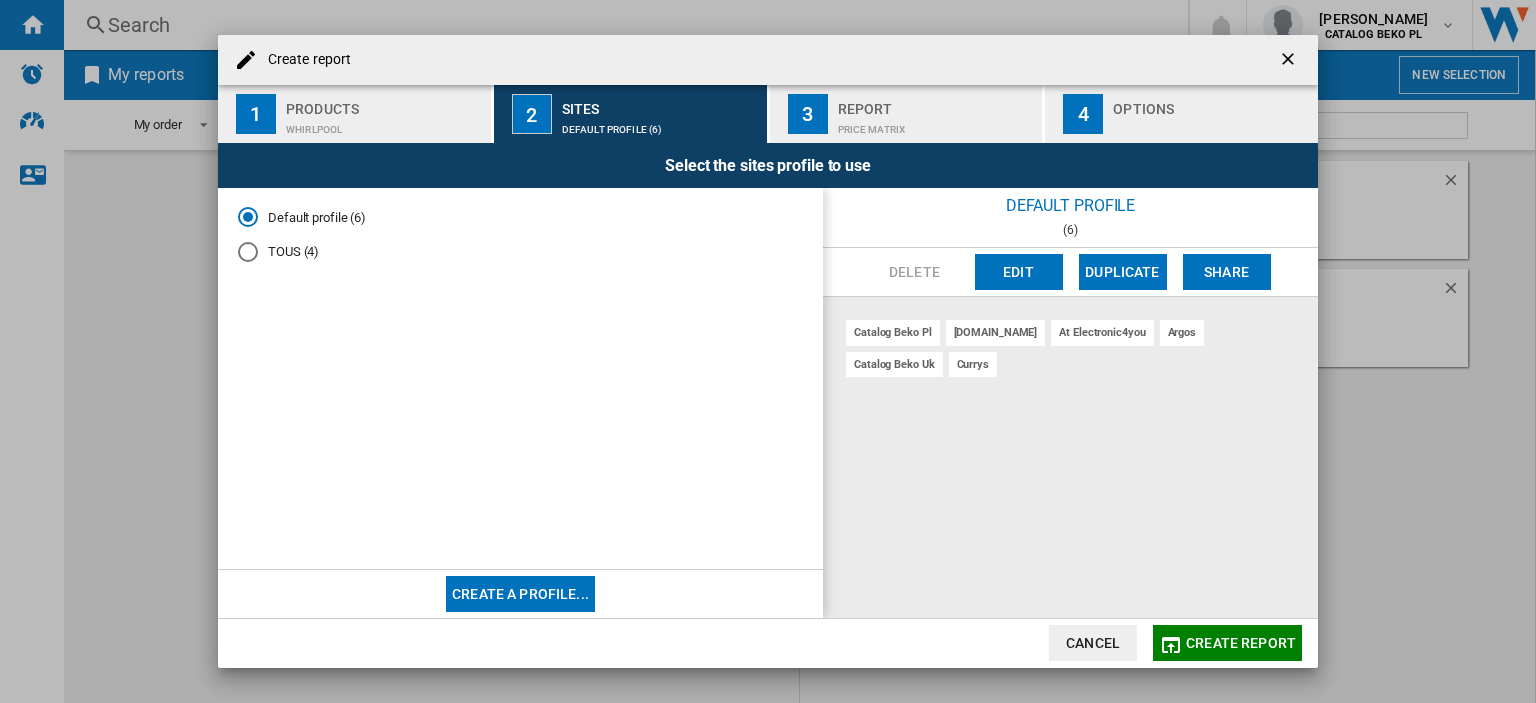 click on "Edit" at bounding box center (1019, 272) 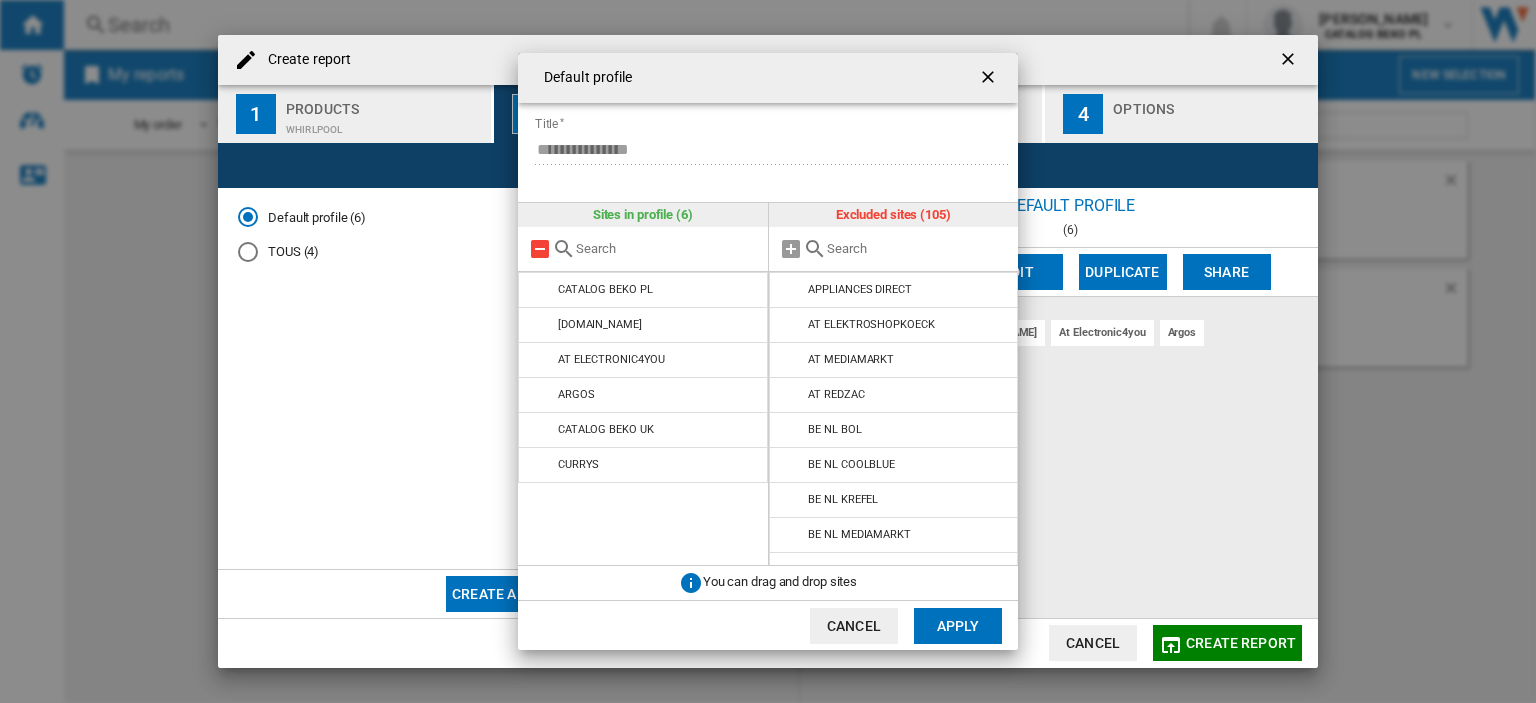 click at bounding box center [540, 249] 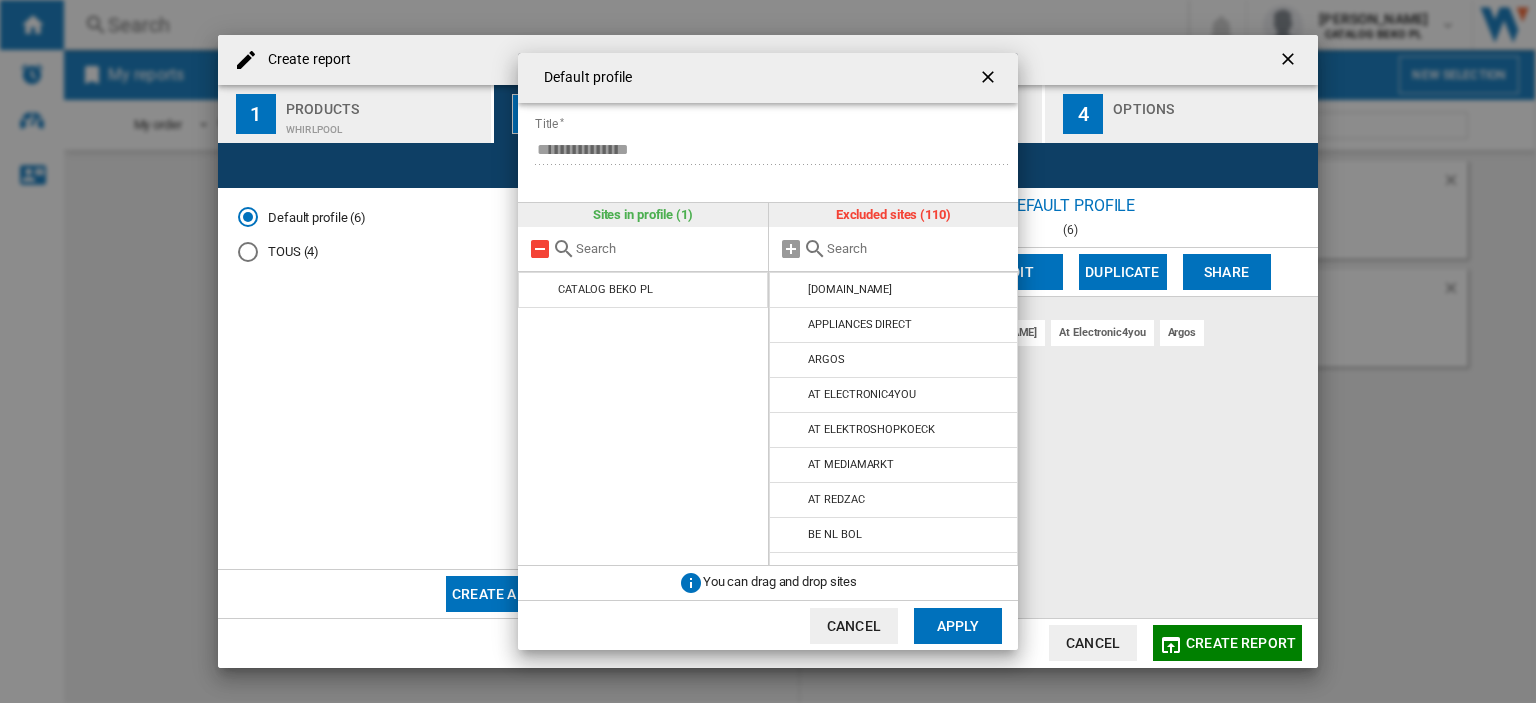 click at bounding box center (540, 249) 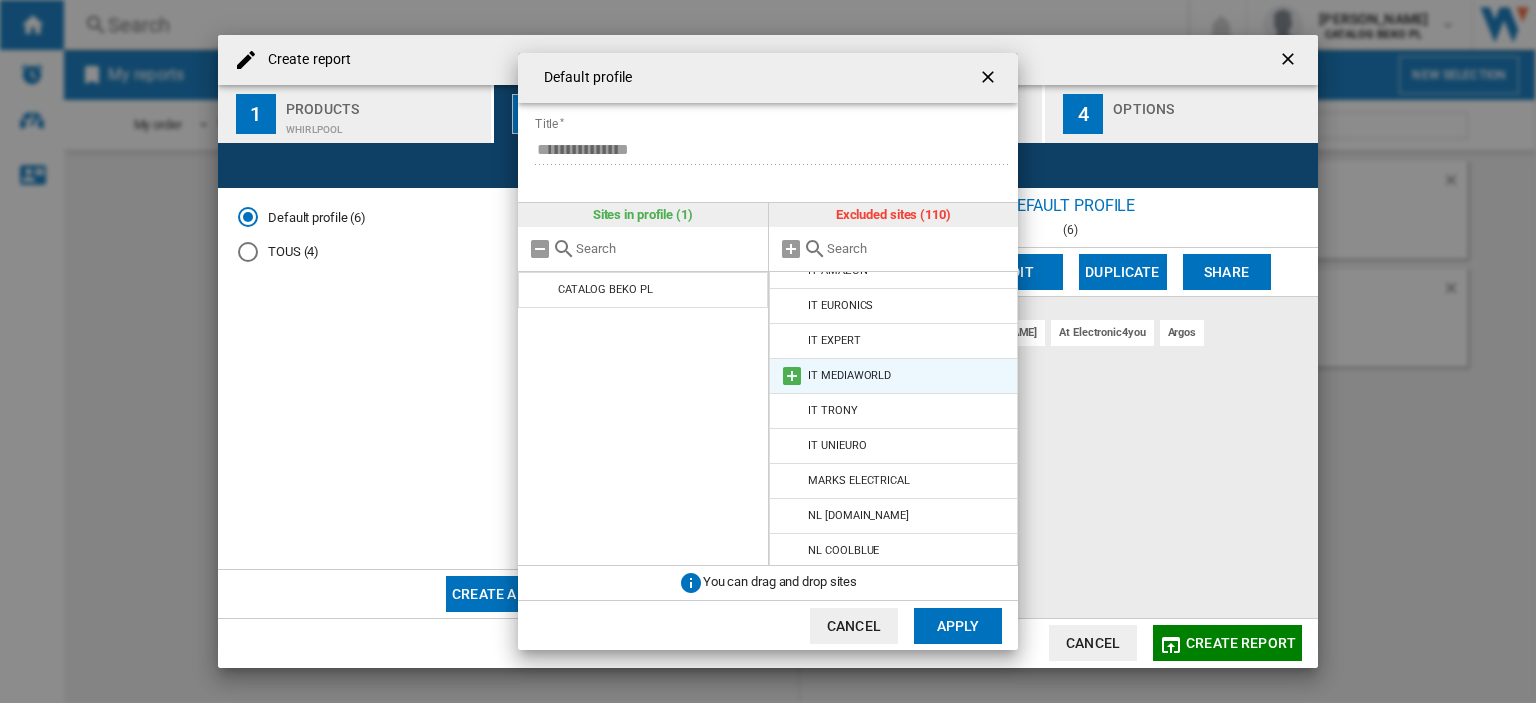 scroll, scrollTop: 2208, scrollLeft: 0, axis: vertical 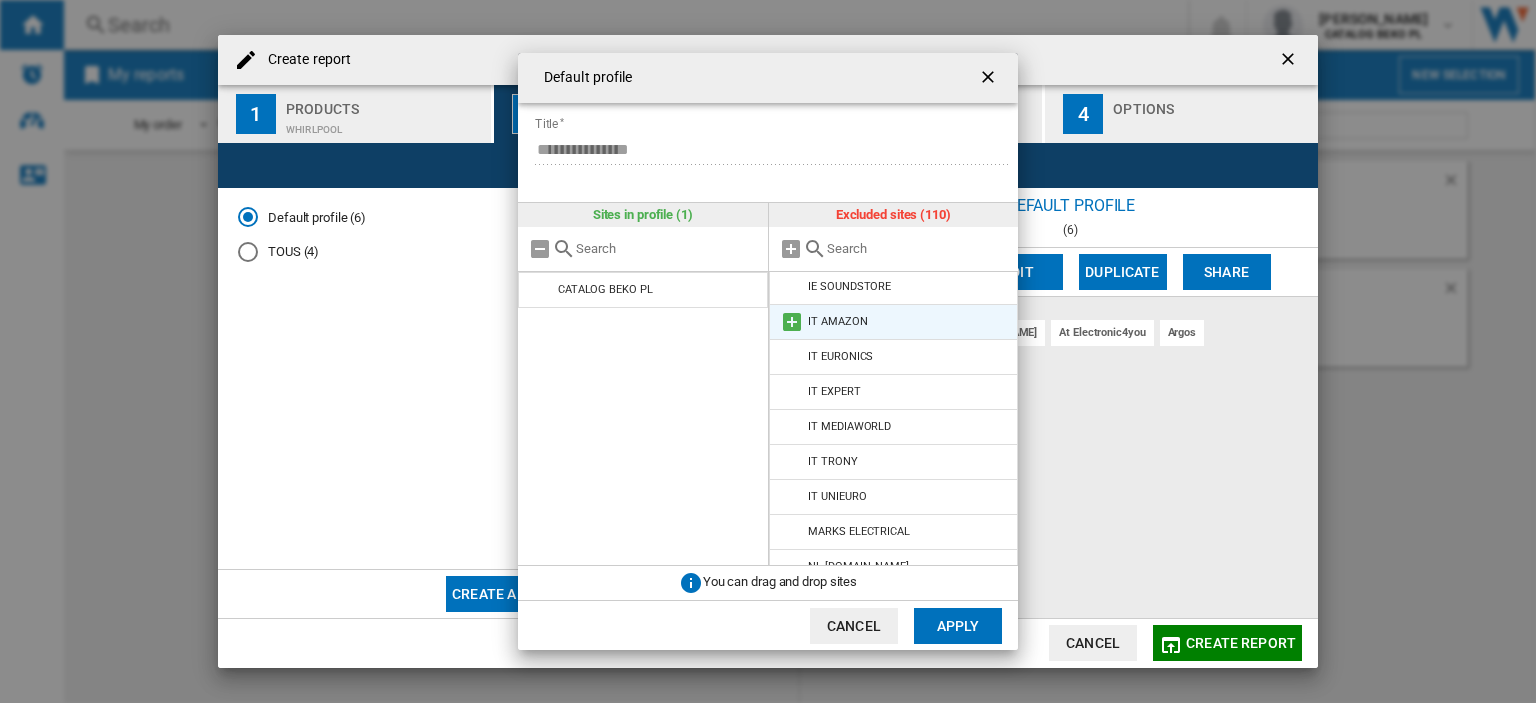 click on "IT AMAZON" at bounding box center [894, 322] 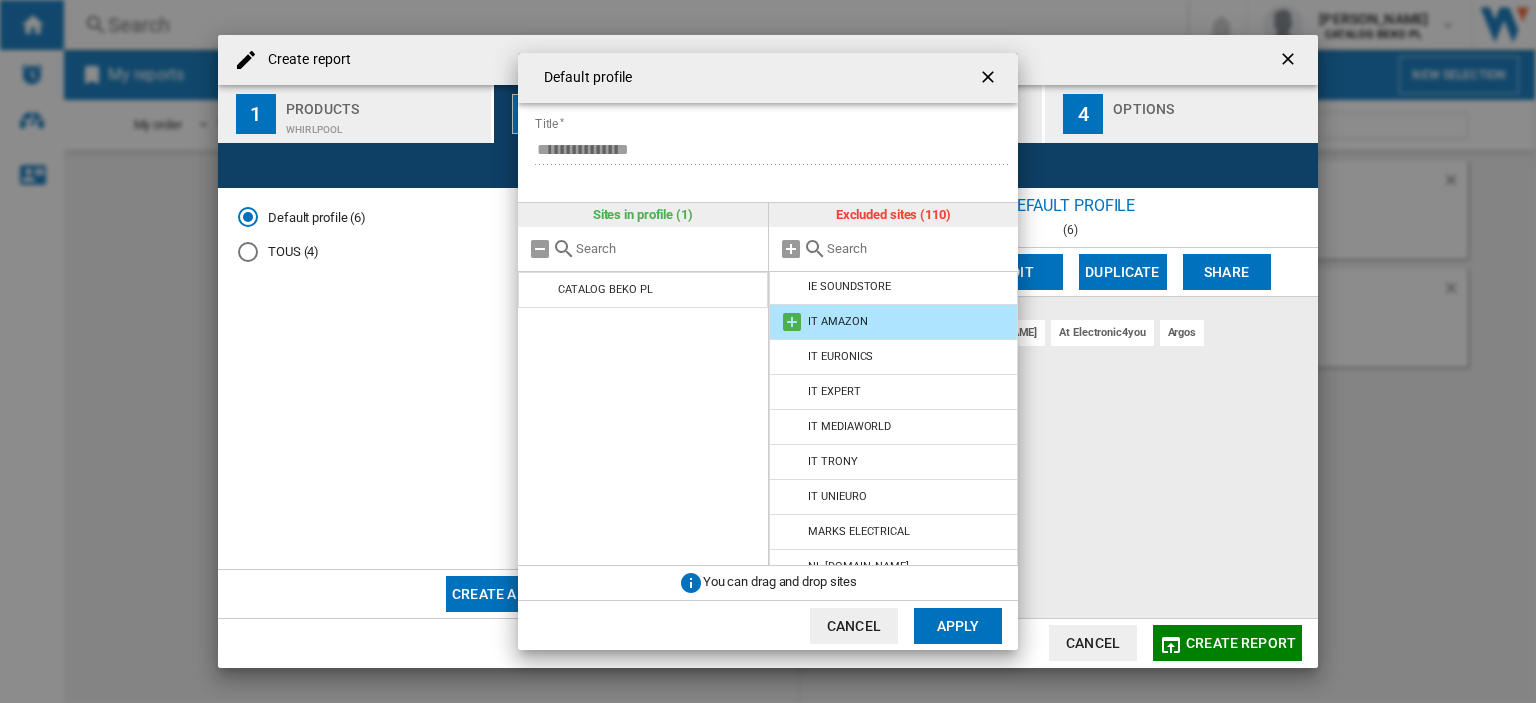 click at bounding box center [792, 322] 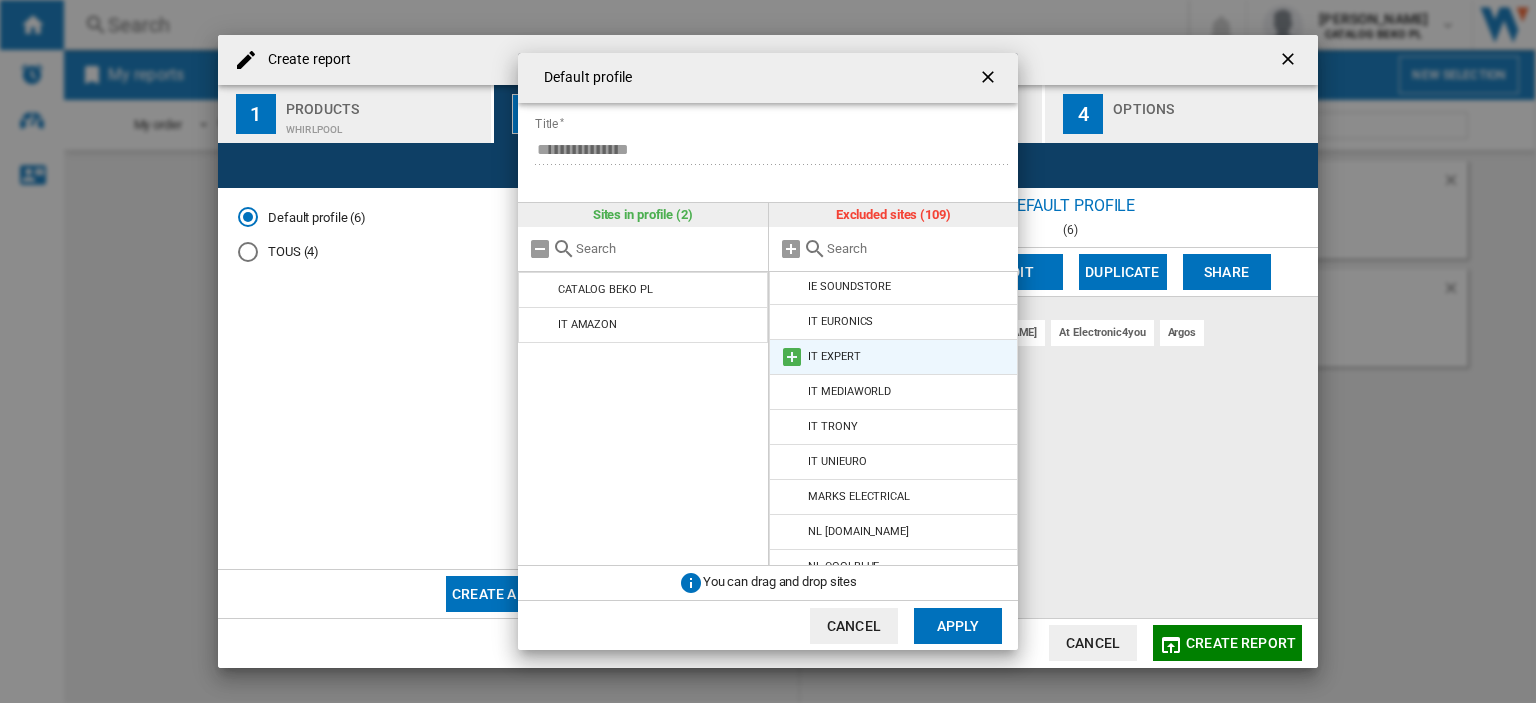 click at bounding box center (792, 357) 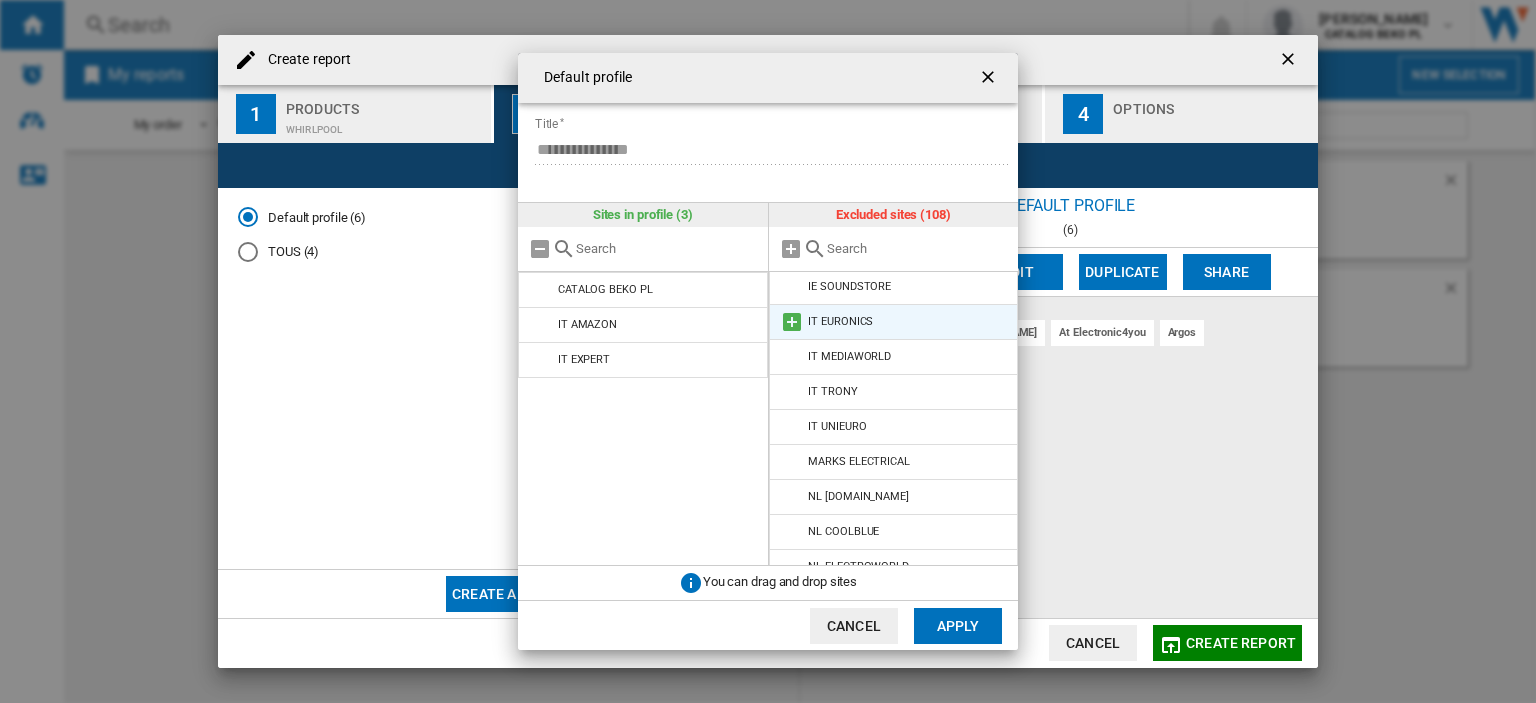 click at bounding box center [792, 322] 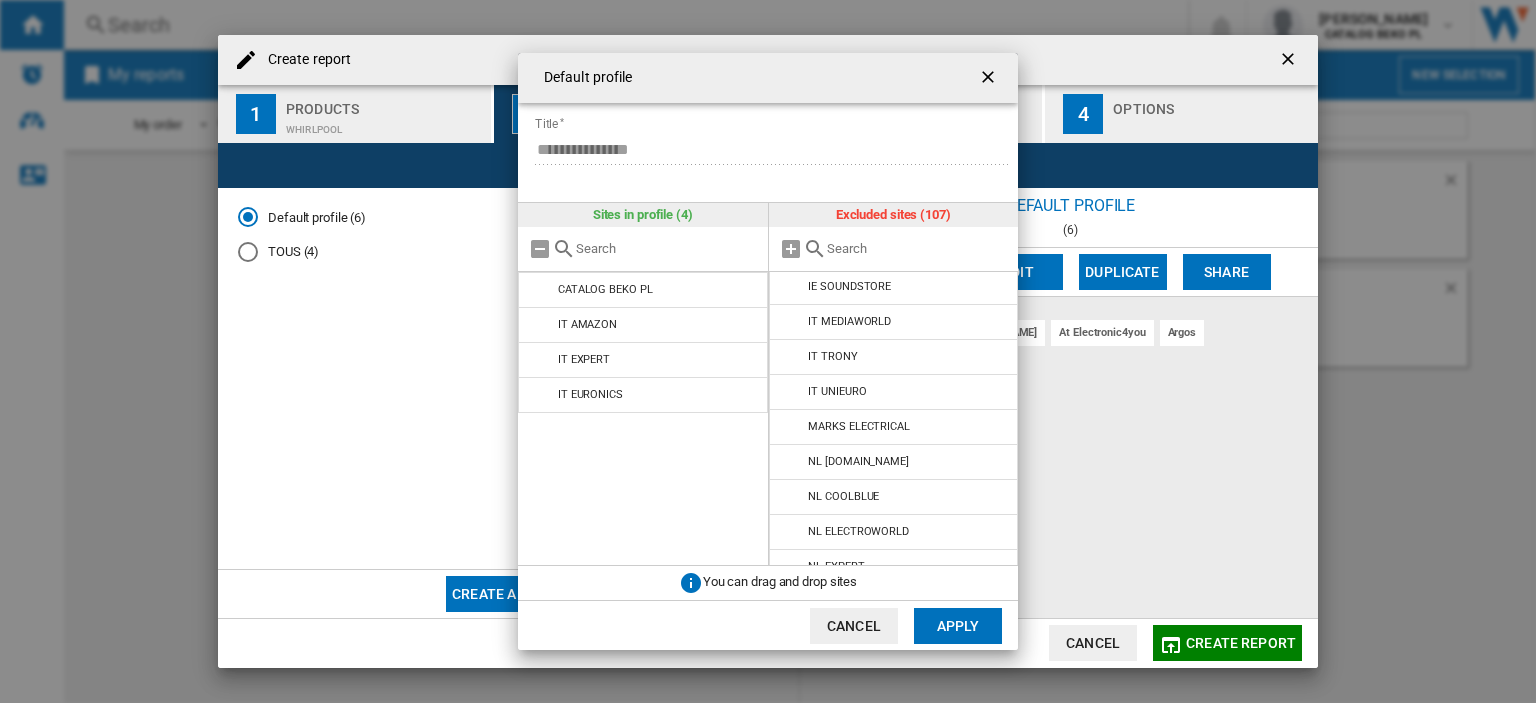 click at bounding box center (792, 322) 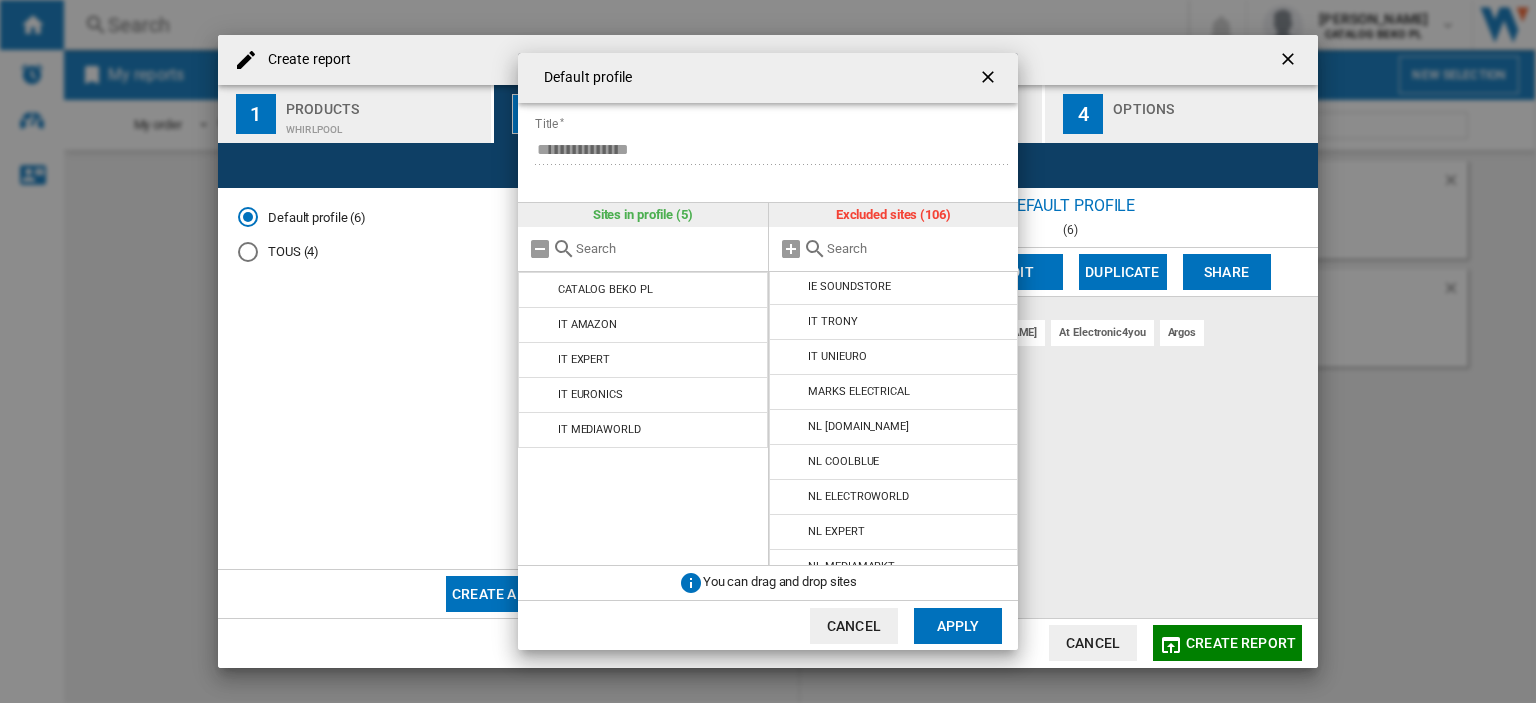 click at bounding box center [792, 322] 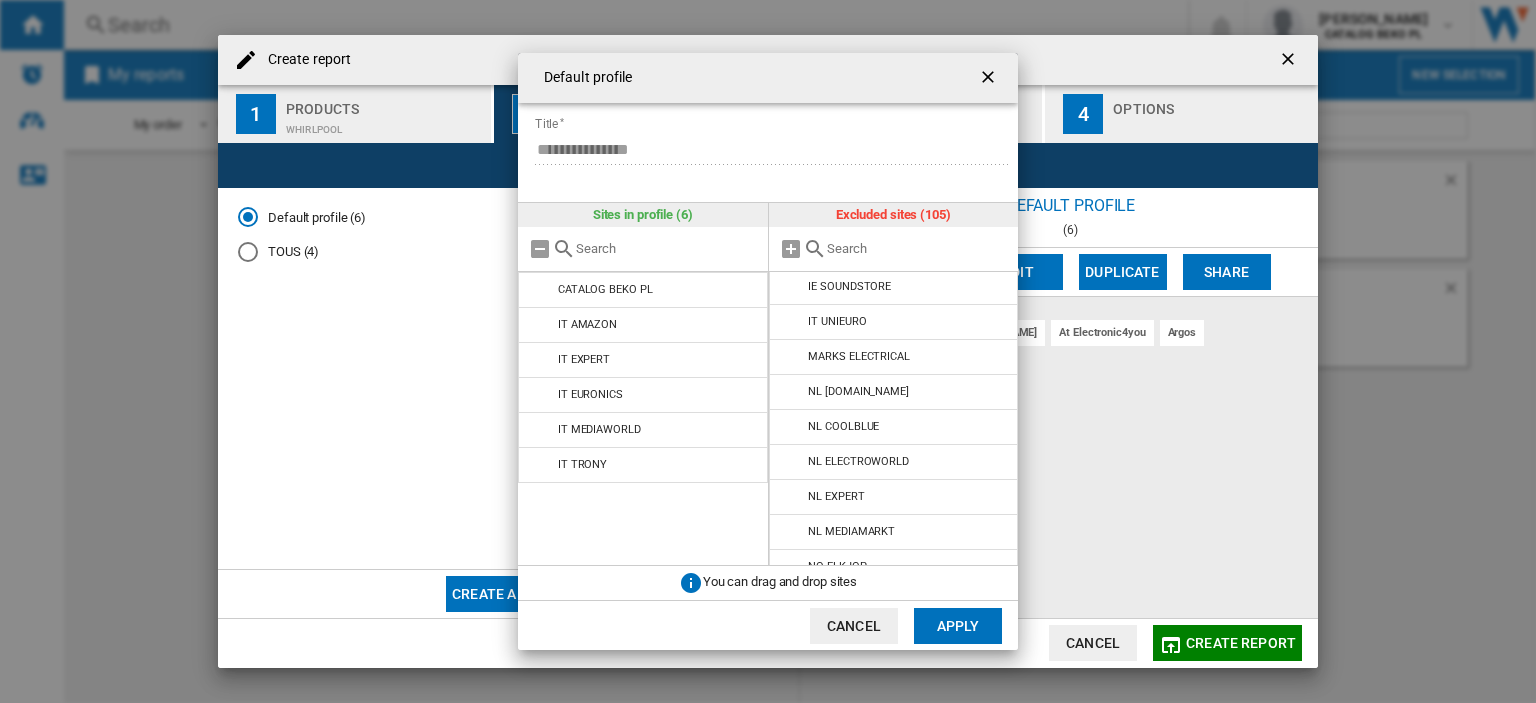 click at bounding box center [792, 322] 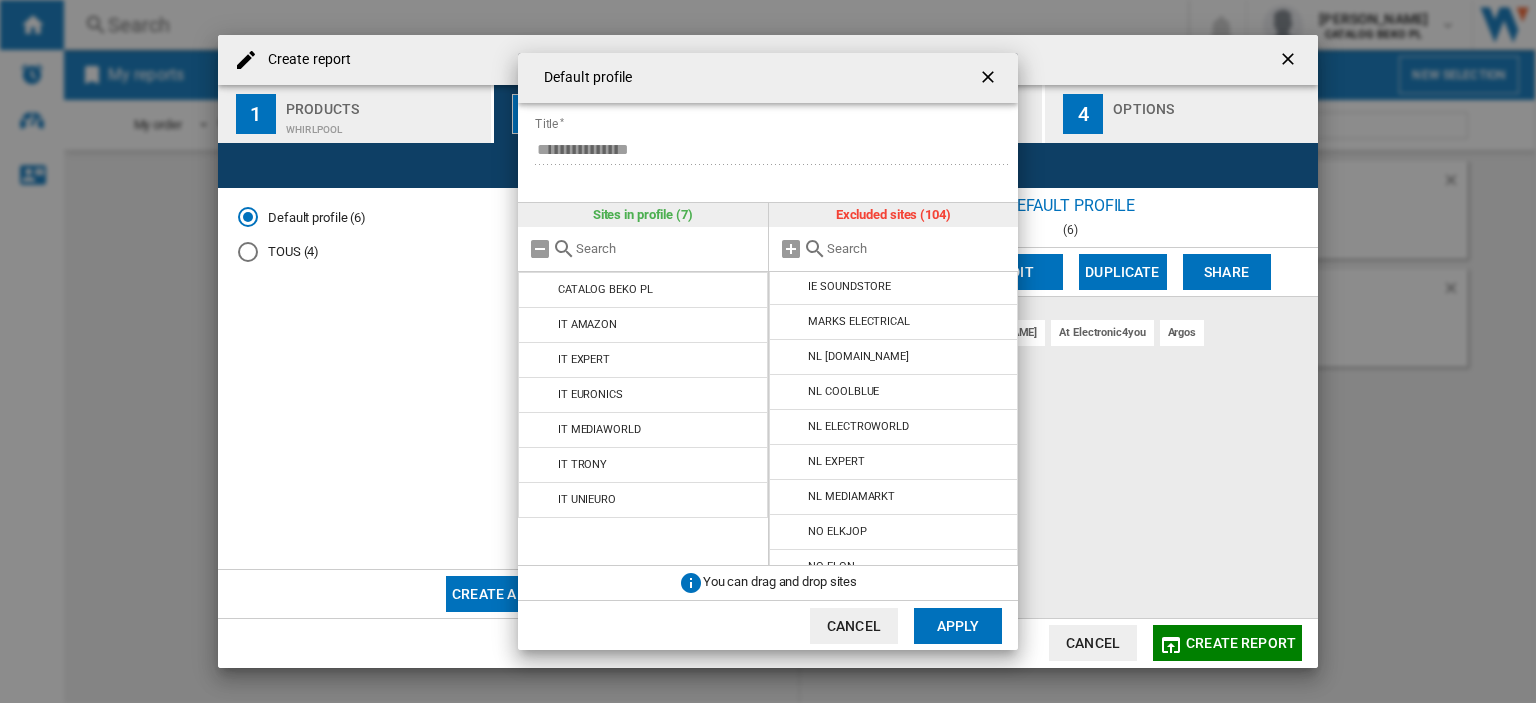 click on "Apply" 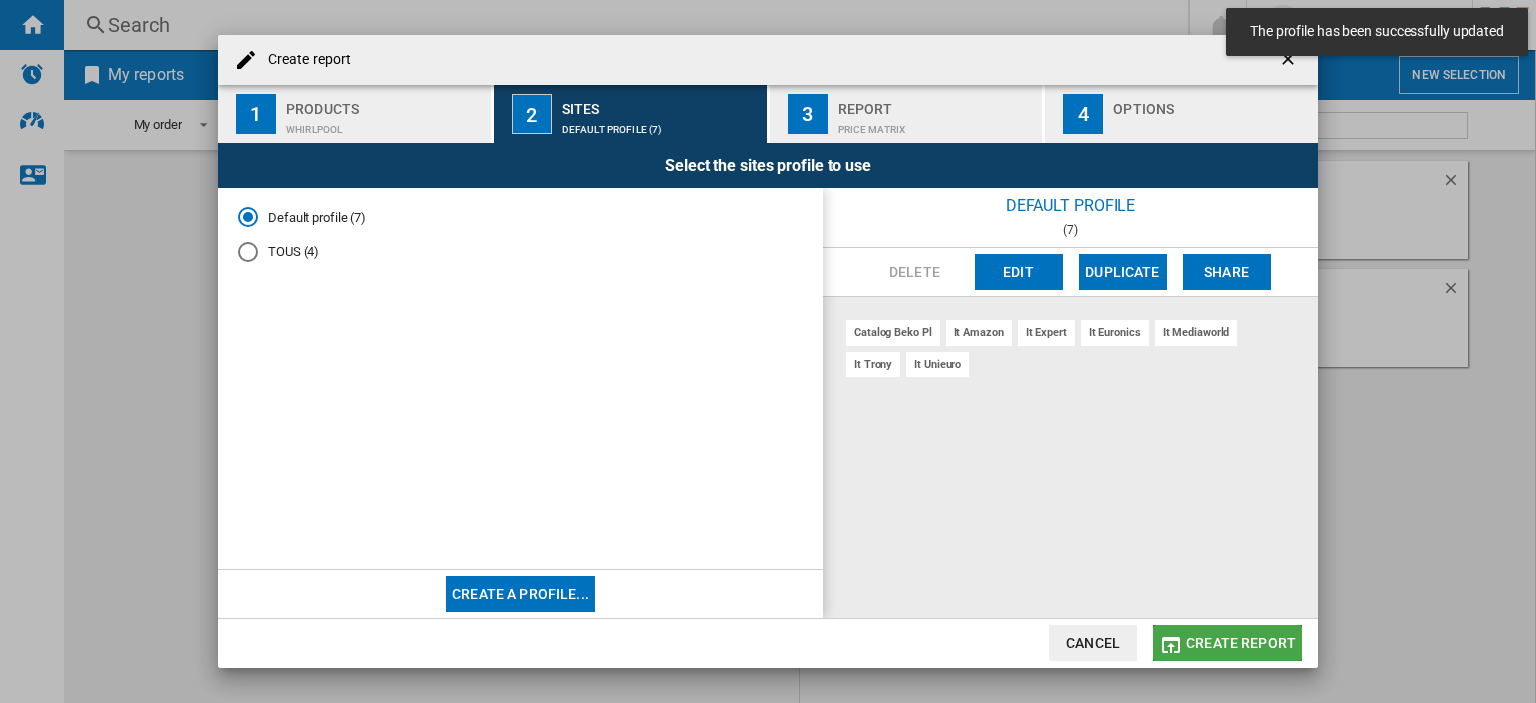 click on "Create report" 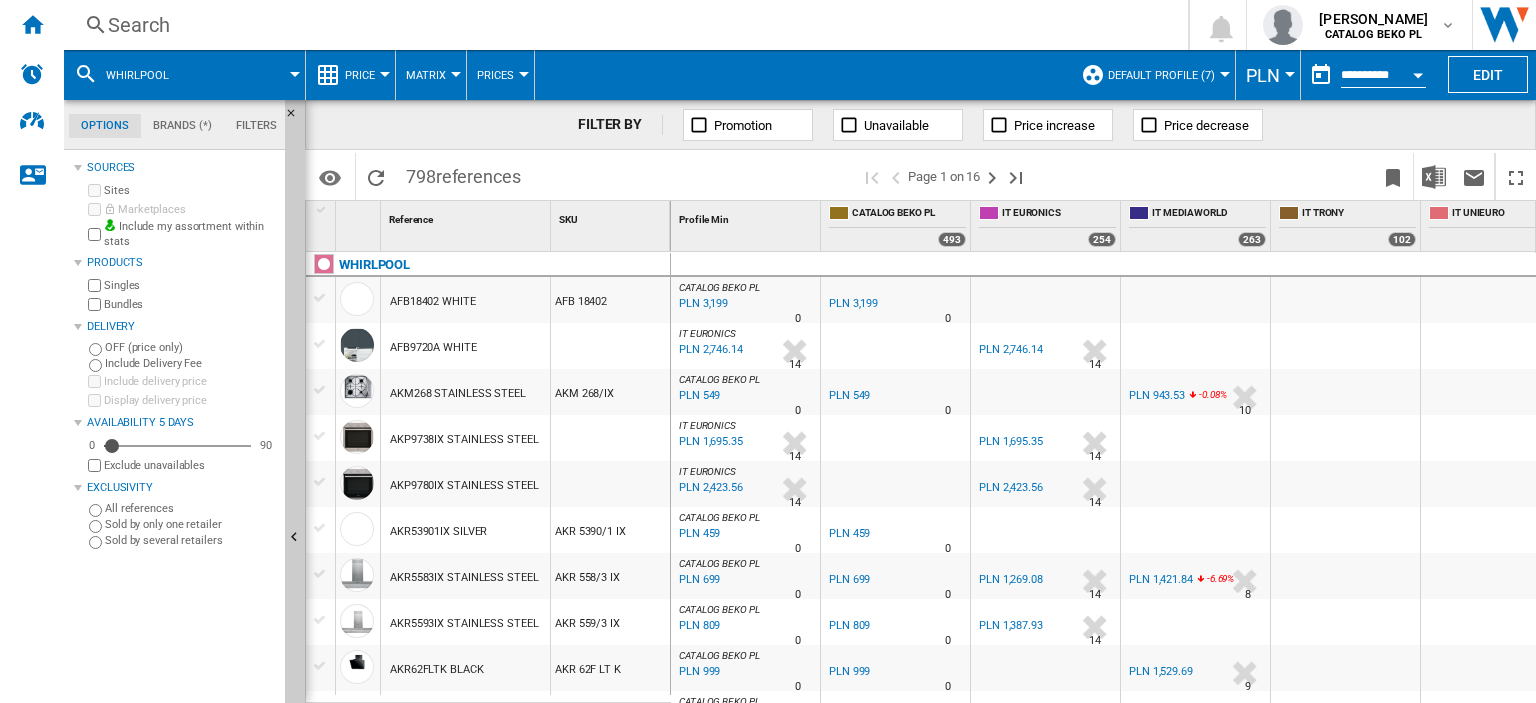 click on "Brands (*)" 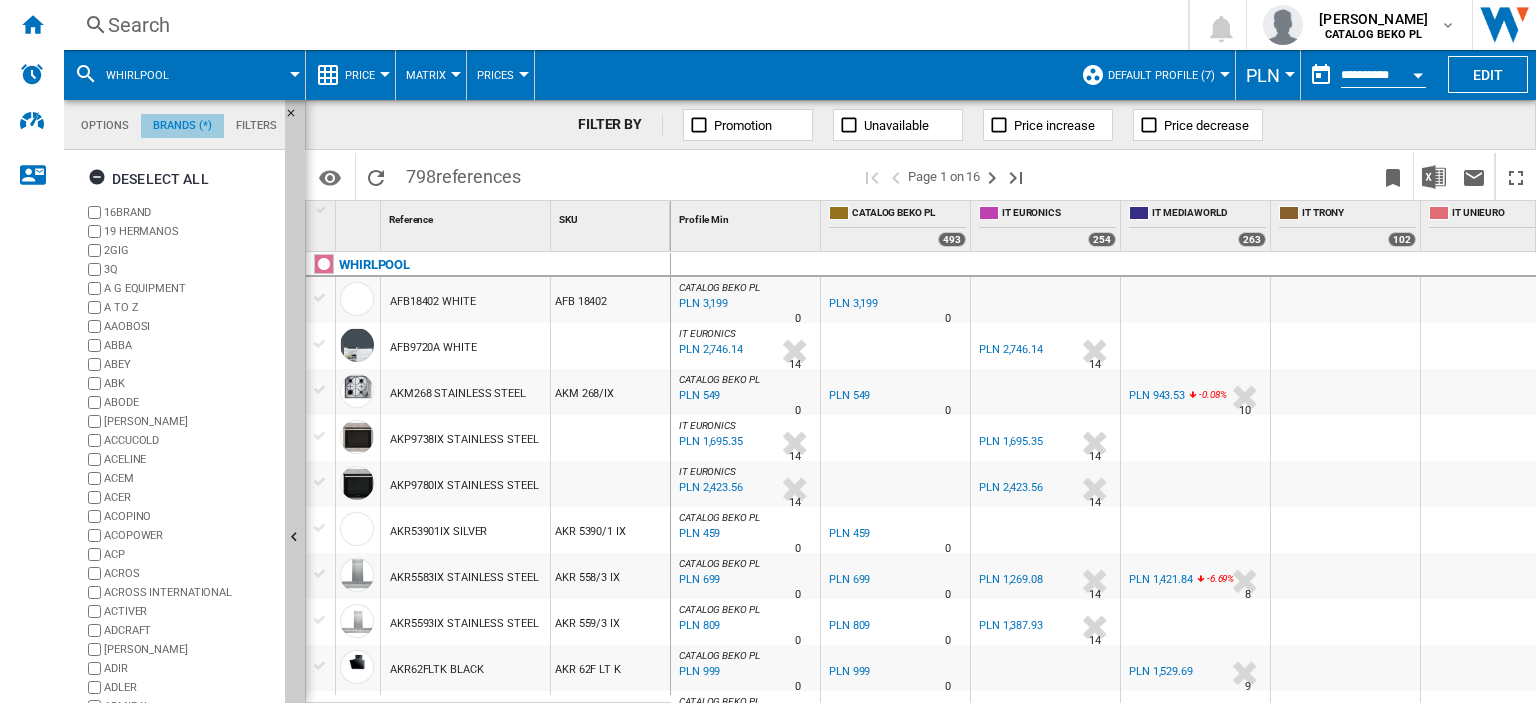 scroll, scrollTop: 76, scrollLeft: 0, axis: vertical 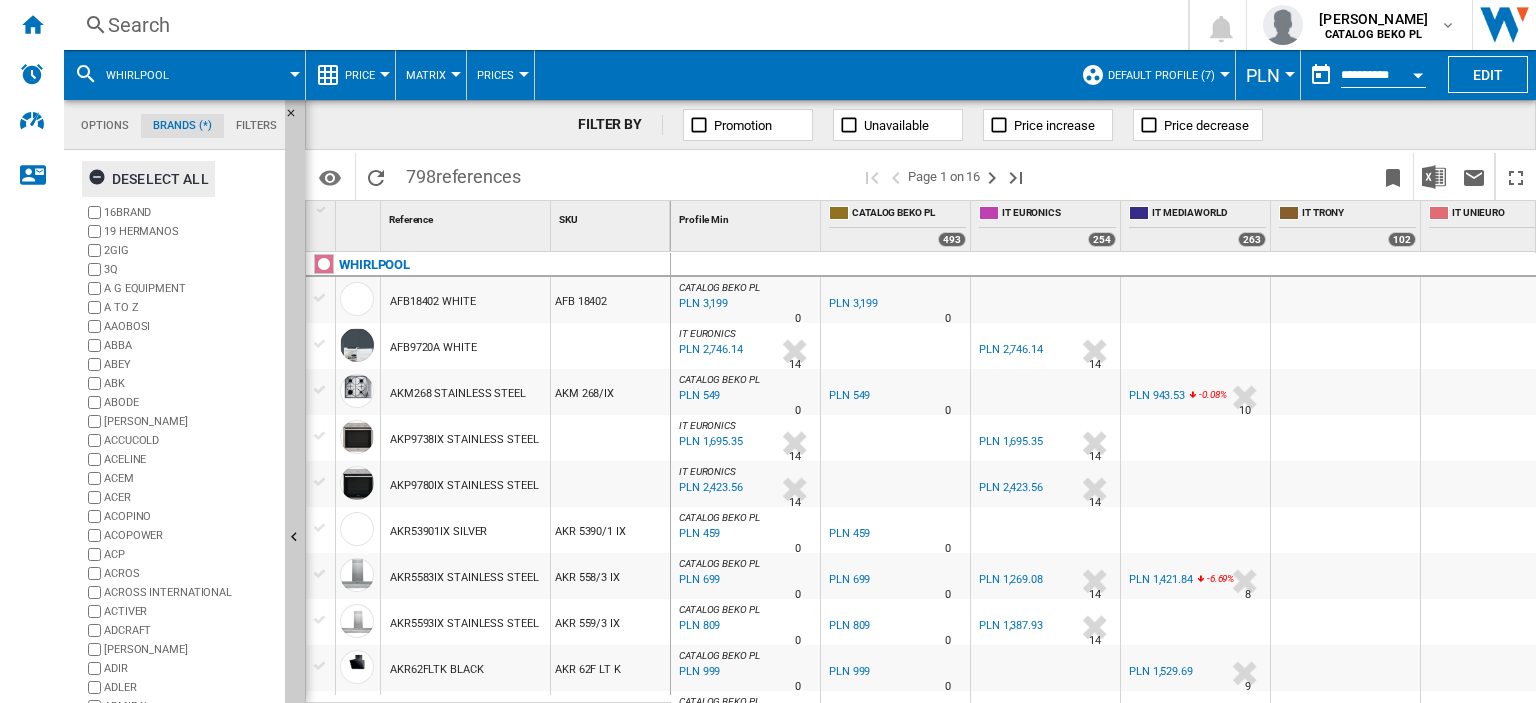 click at bounding box center [100, 180] 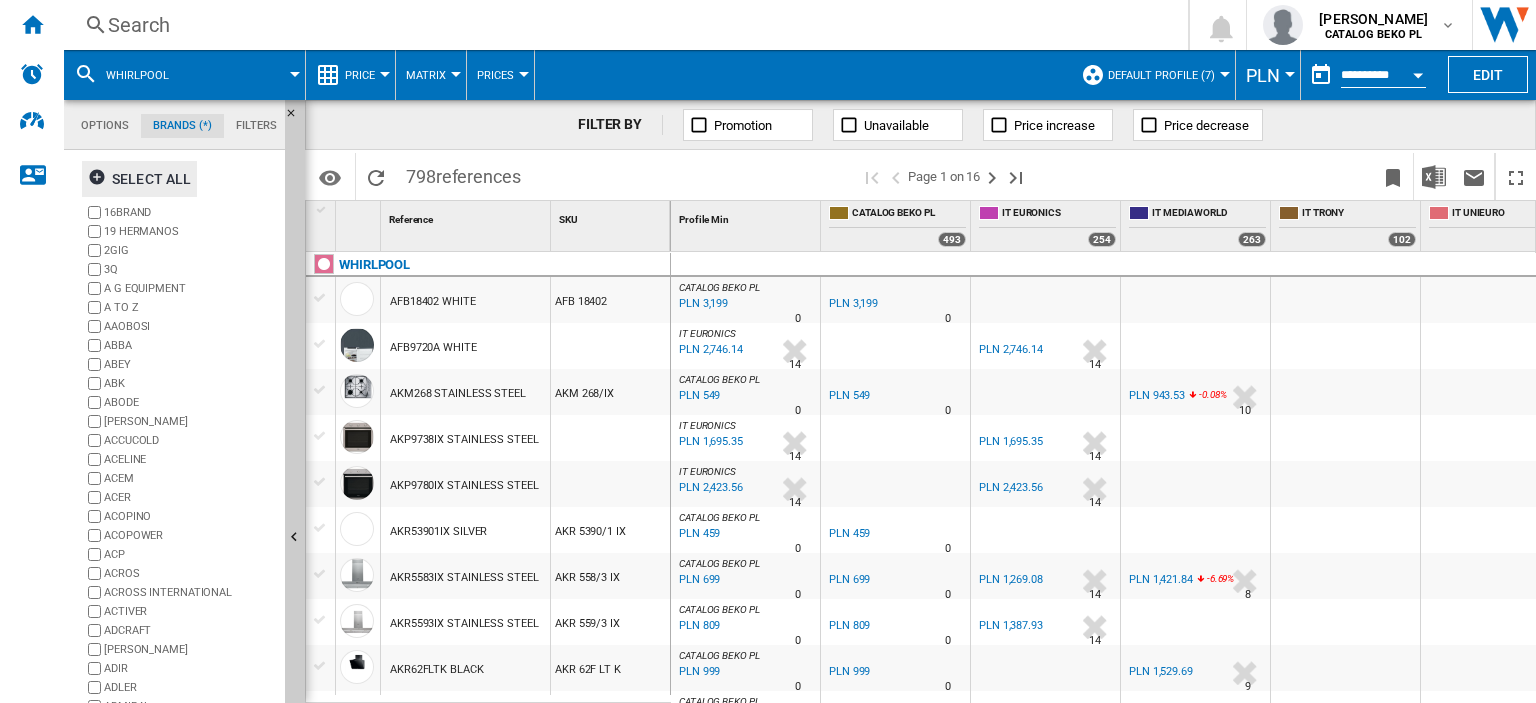 scroll, scrollTop: 103, scrollLeft: 0, axis: vertical 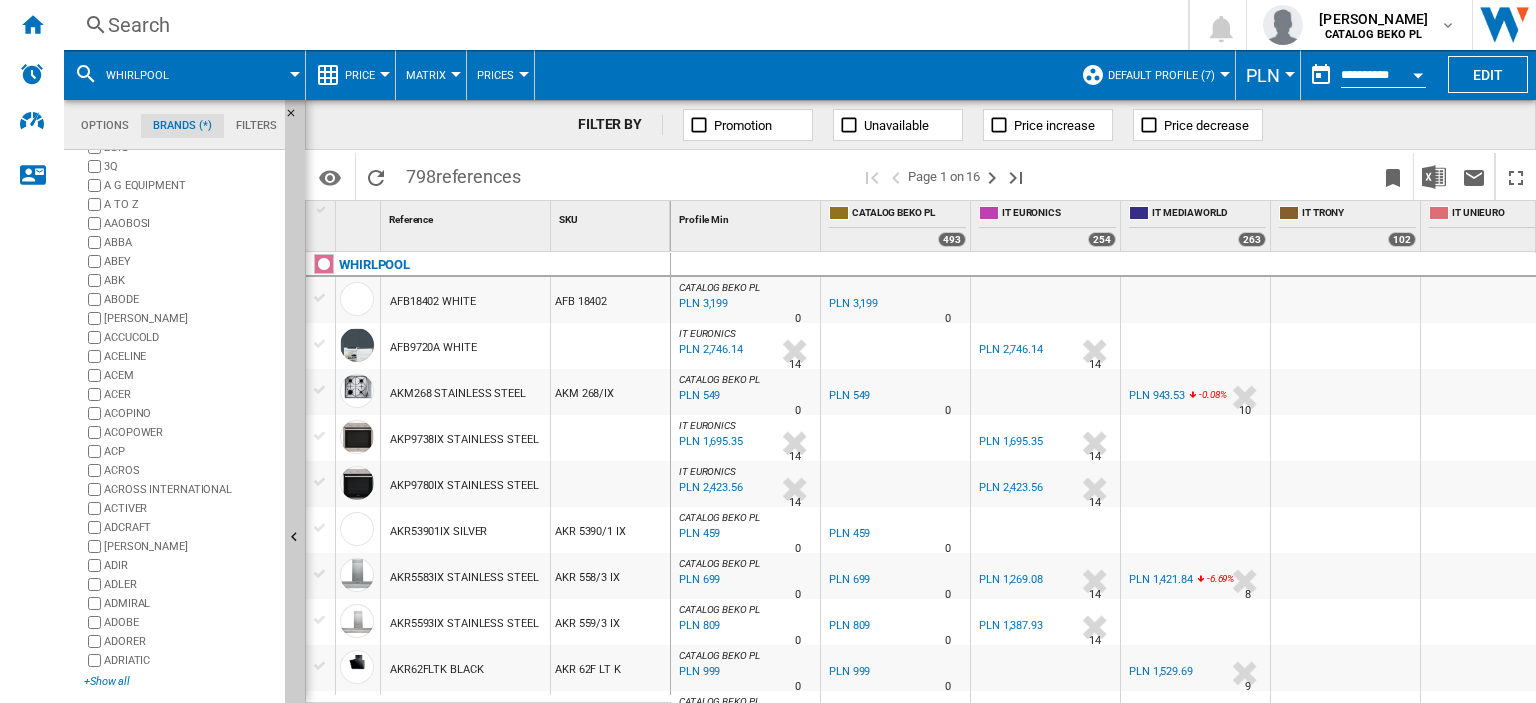 click on "+Show all" at bounding box center [180, 681] 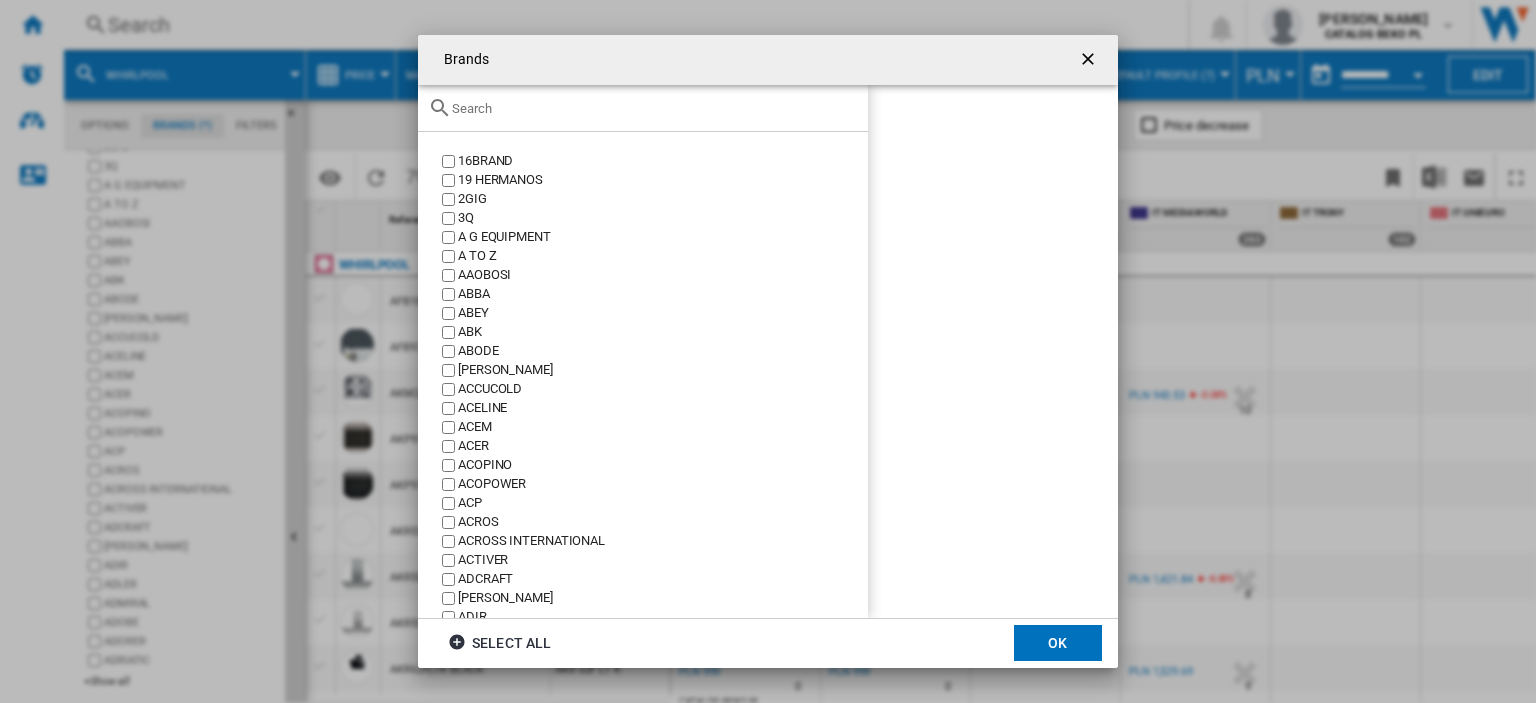 click 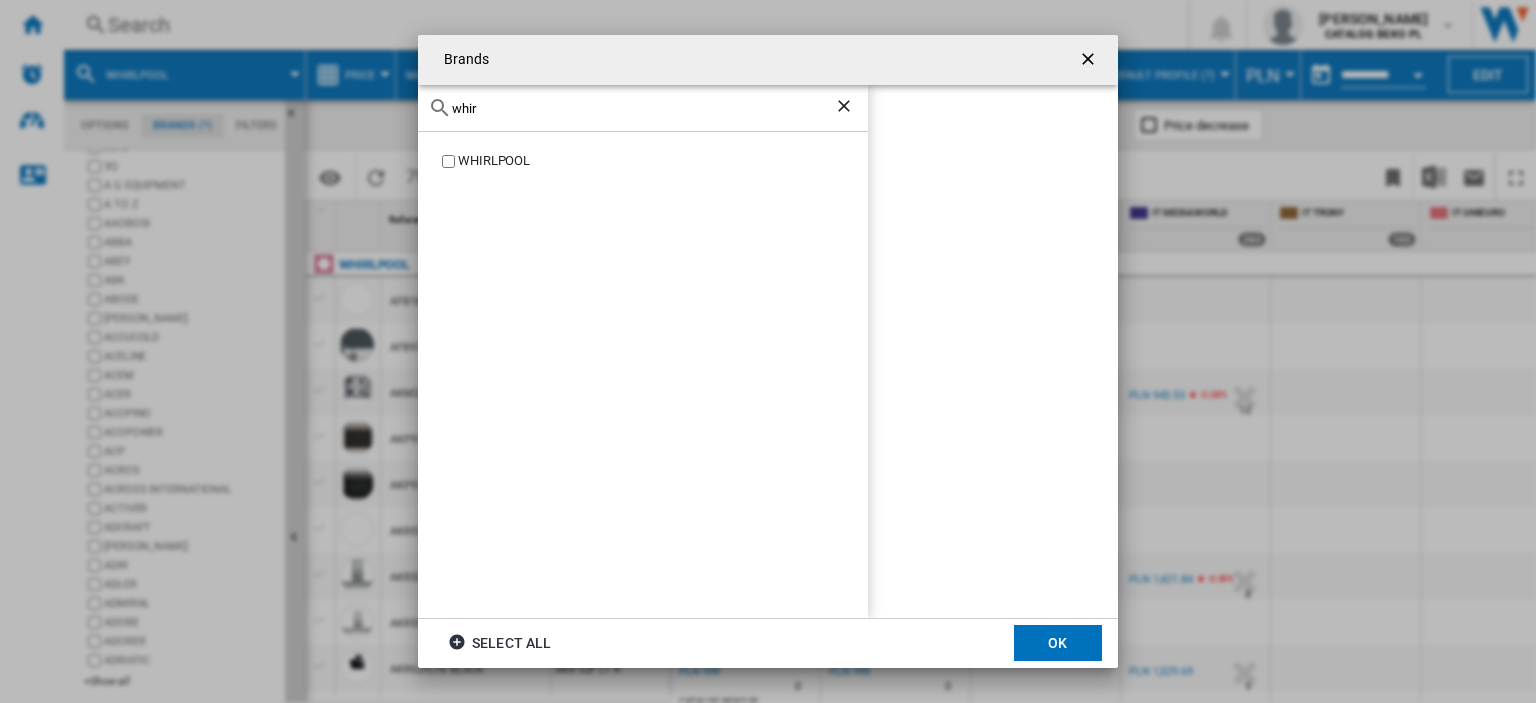 type on "whir" 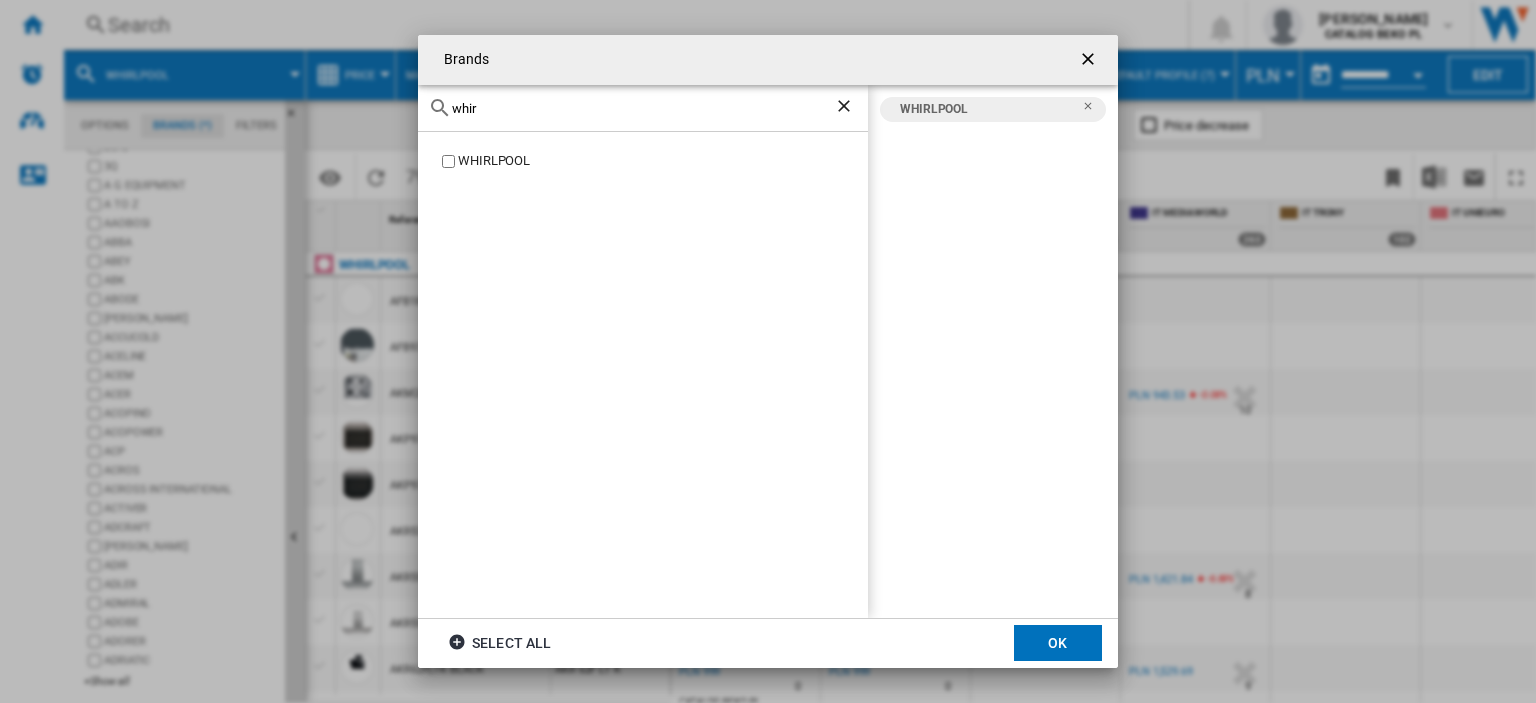 drag, startPoint x: 1072, startPoint y: 640, endPoint x: 552, endPoint y: 401, distance: 572.2945 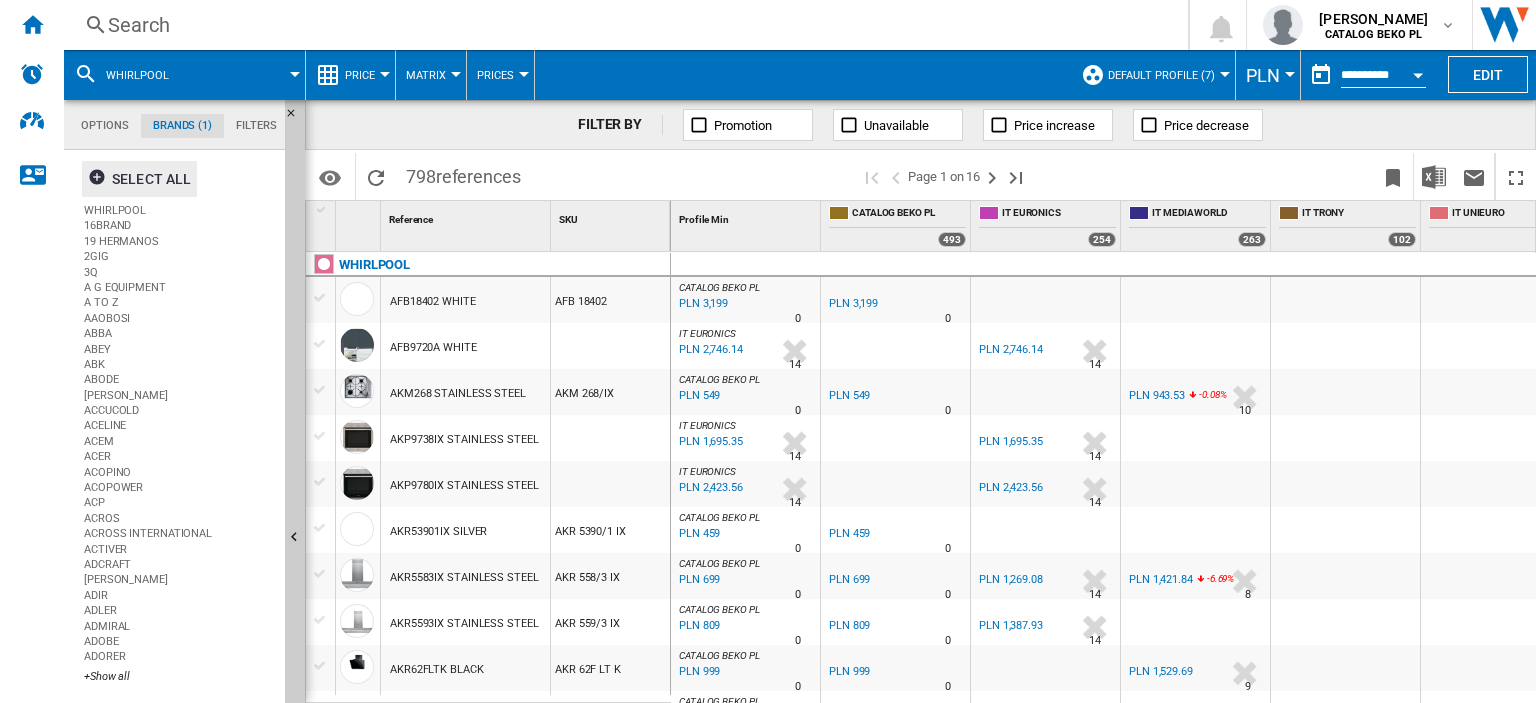 scroll, scrollTop: 0, scrollLeft: 0, axis: both 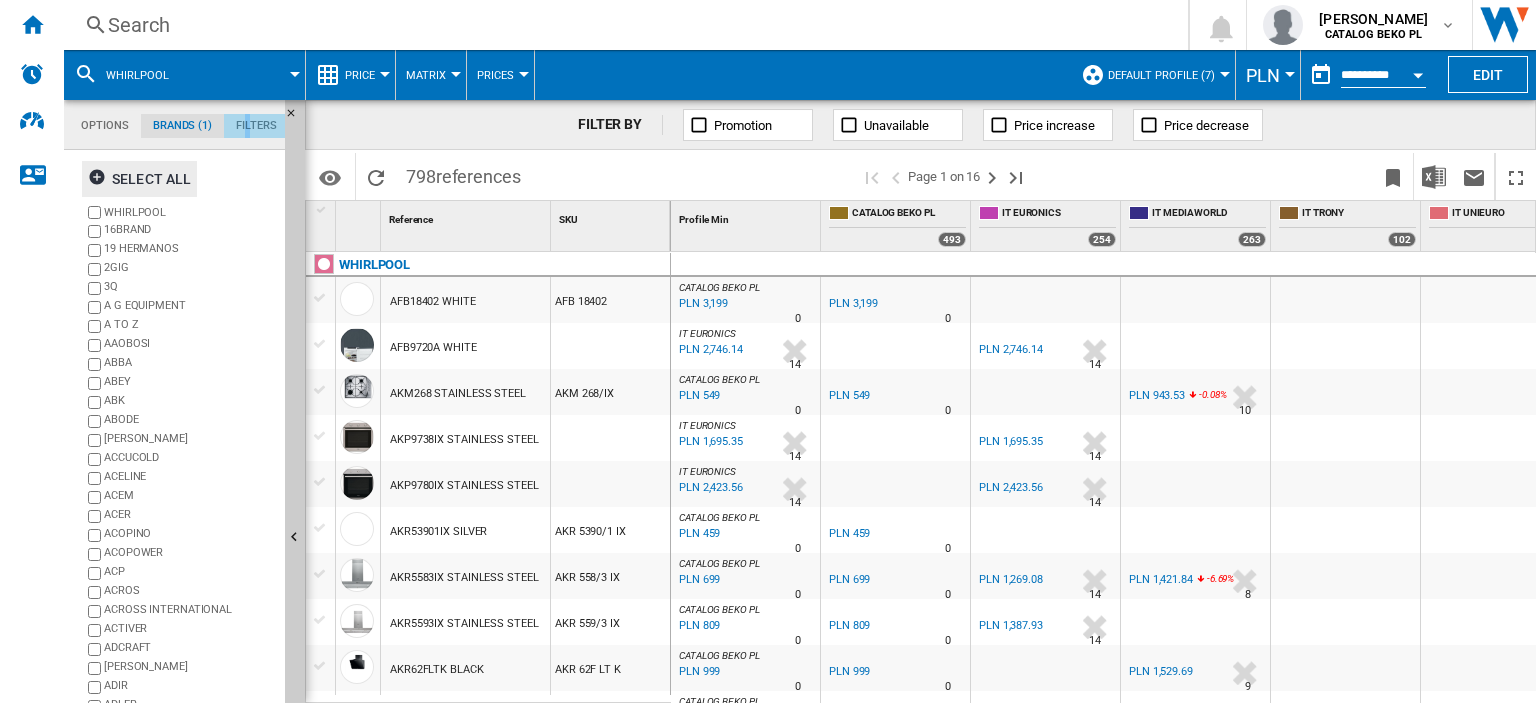 click on "Filters" 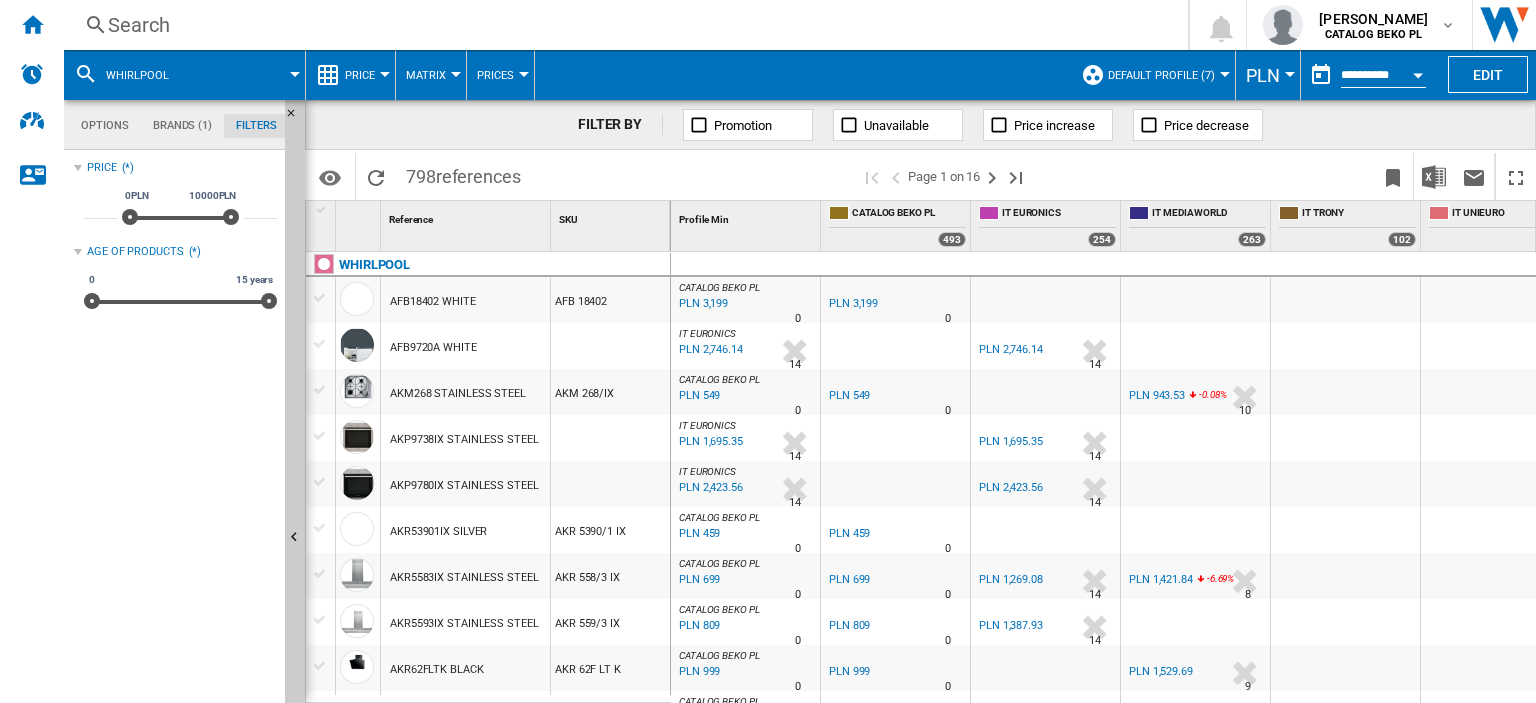 scroll, scrollTop: 300, scrollLeft: 0, axis: vertical 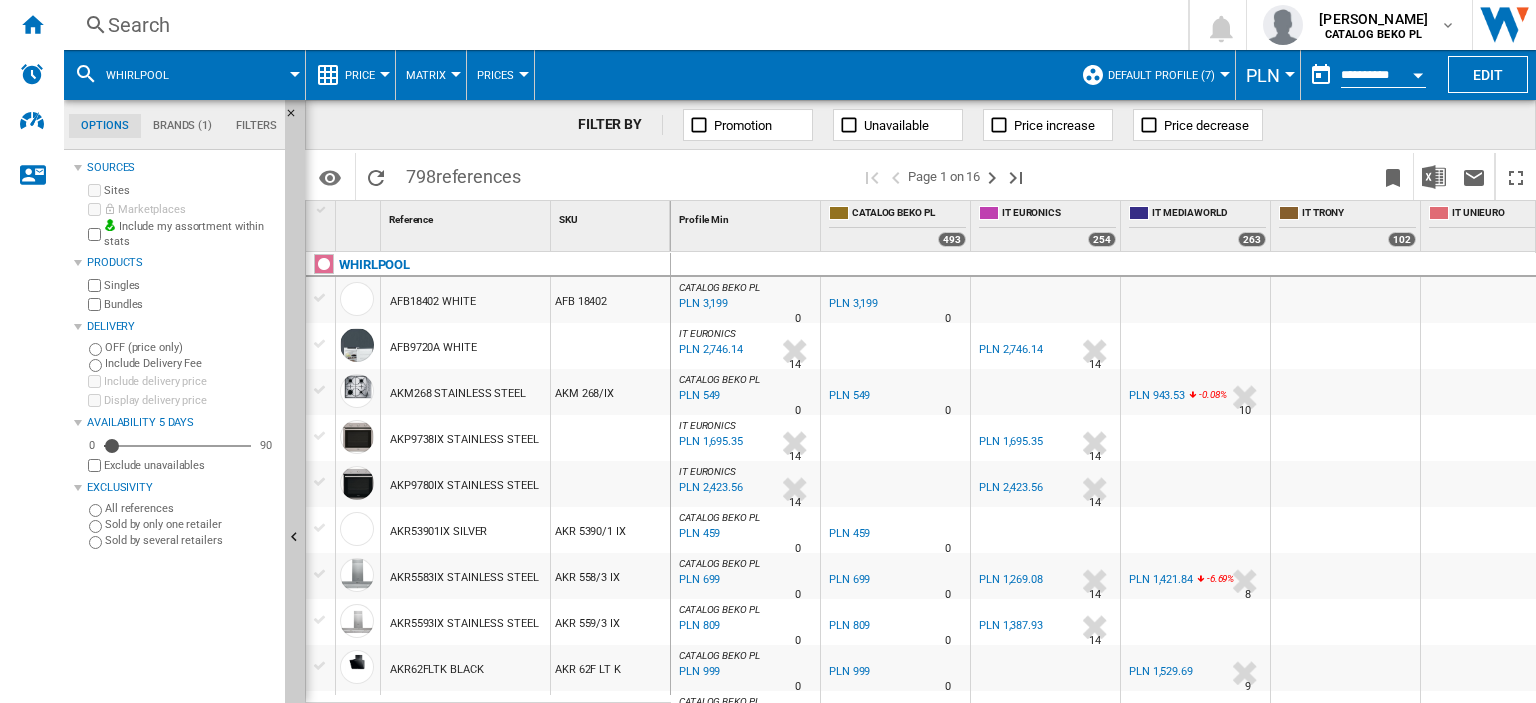 click on "whirlpool" at bounding box center [147, 75] 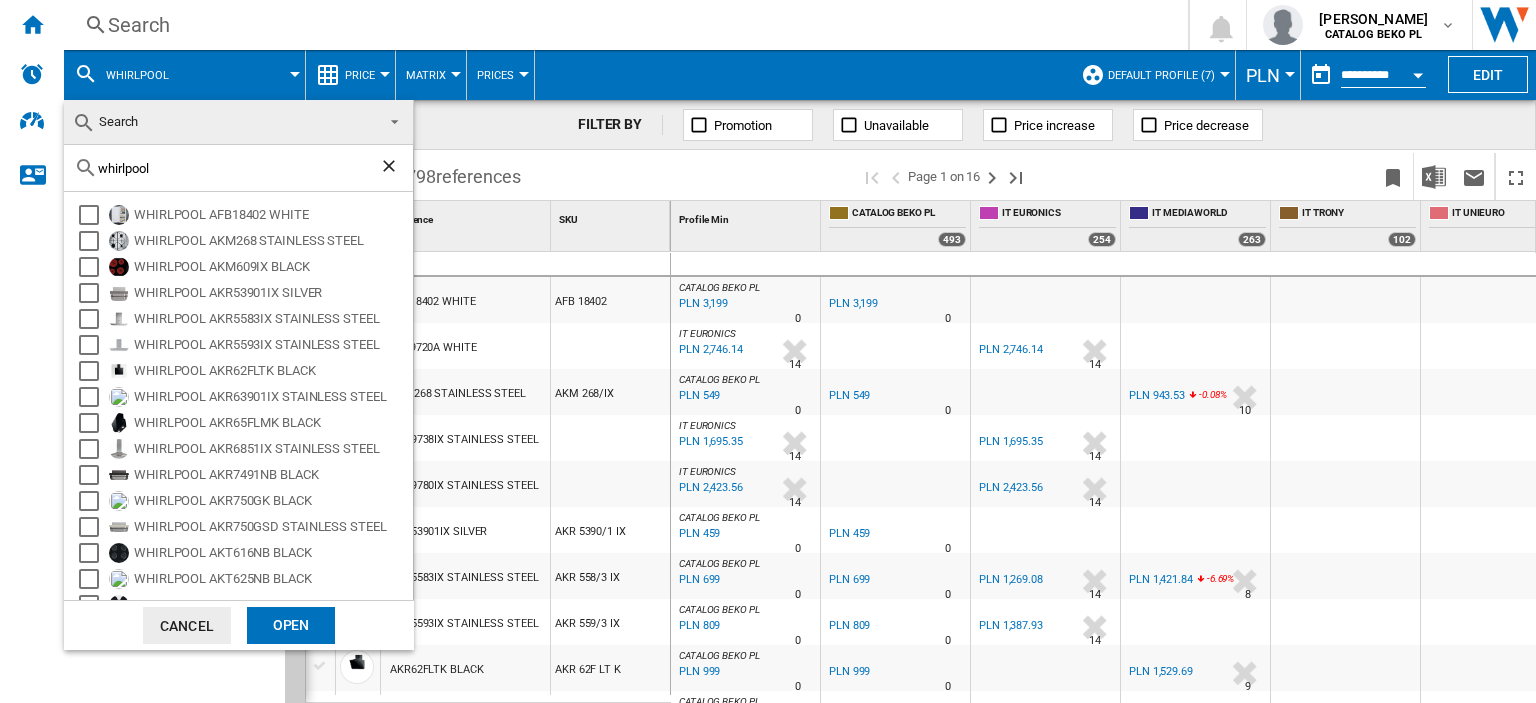 click at bounding box center (768, 351) 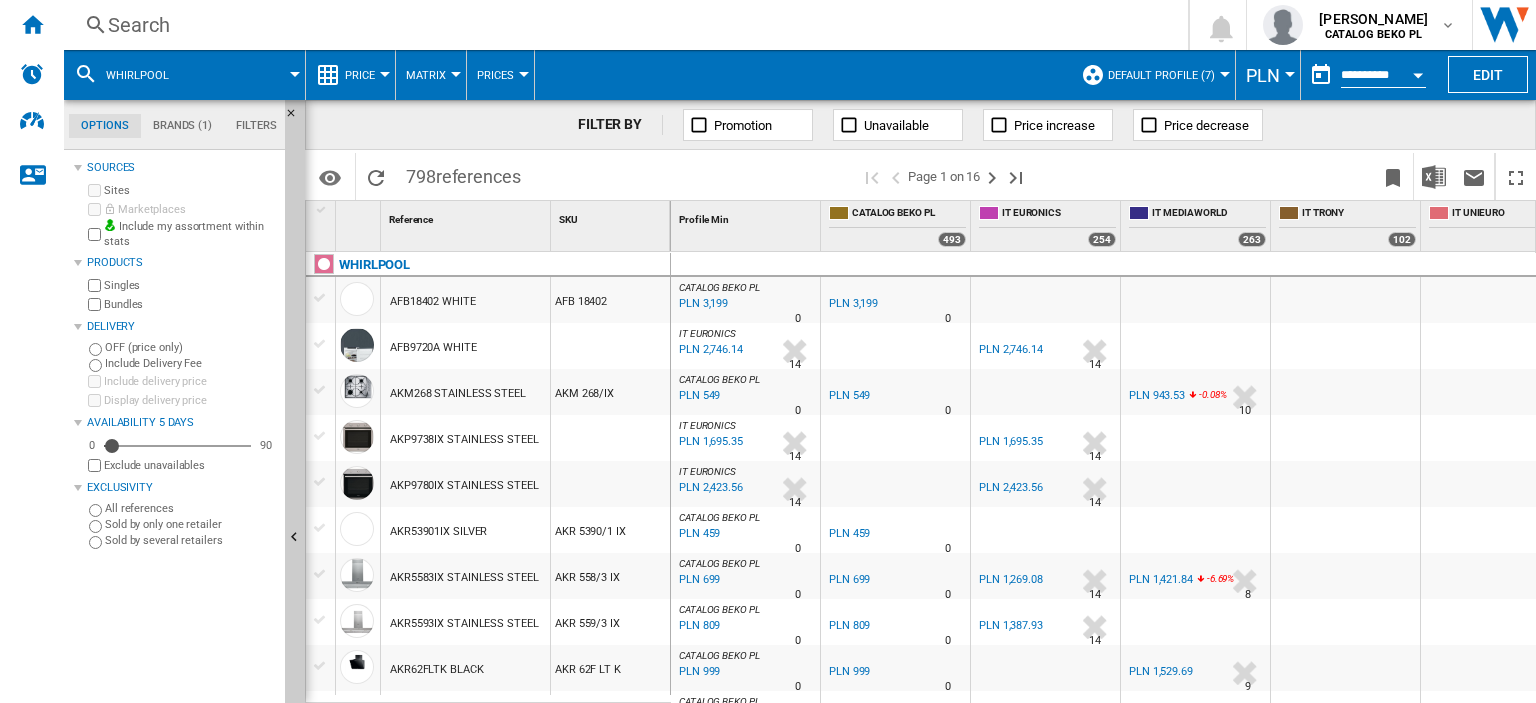 click on "PLN" at bounding box center [1263, 75] 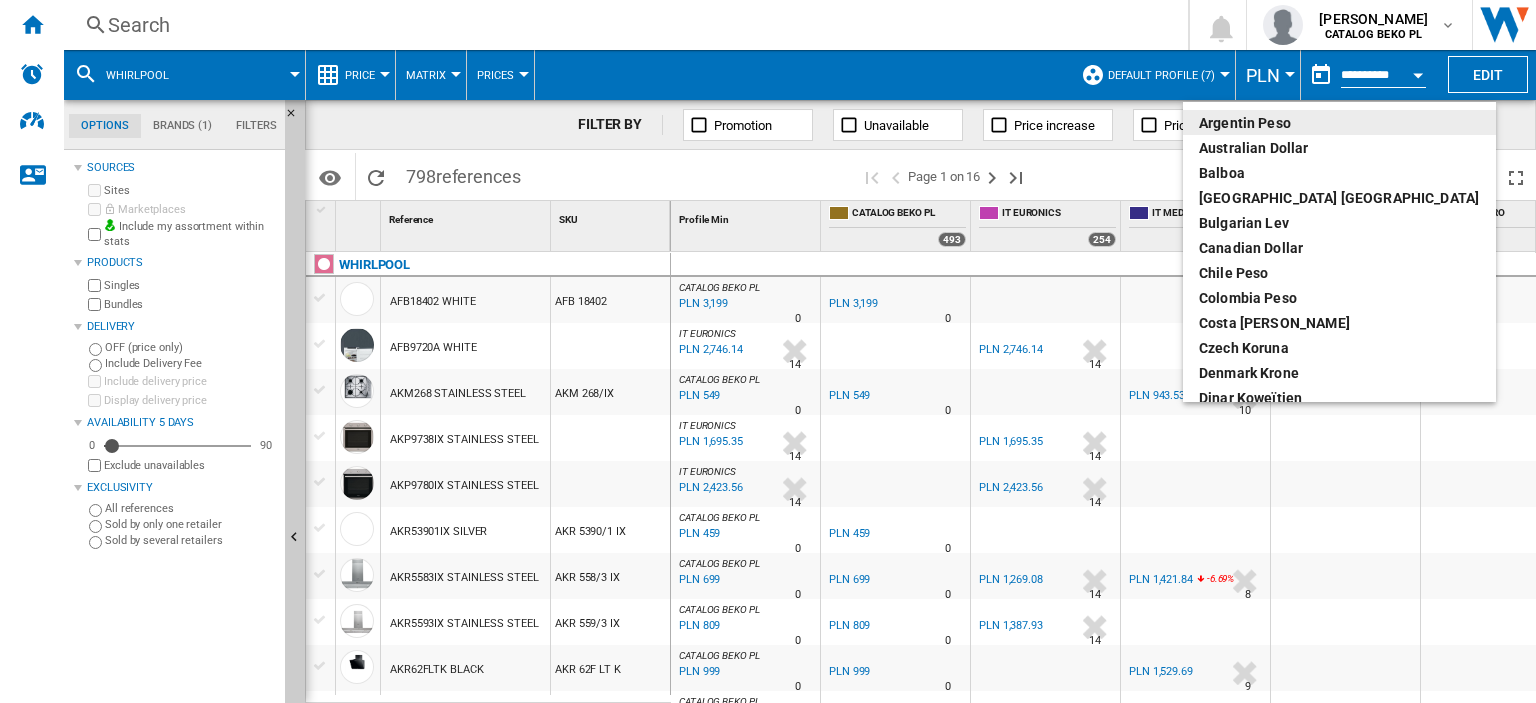 type 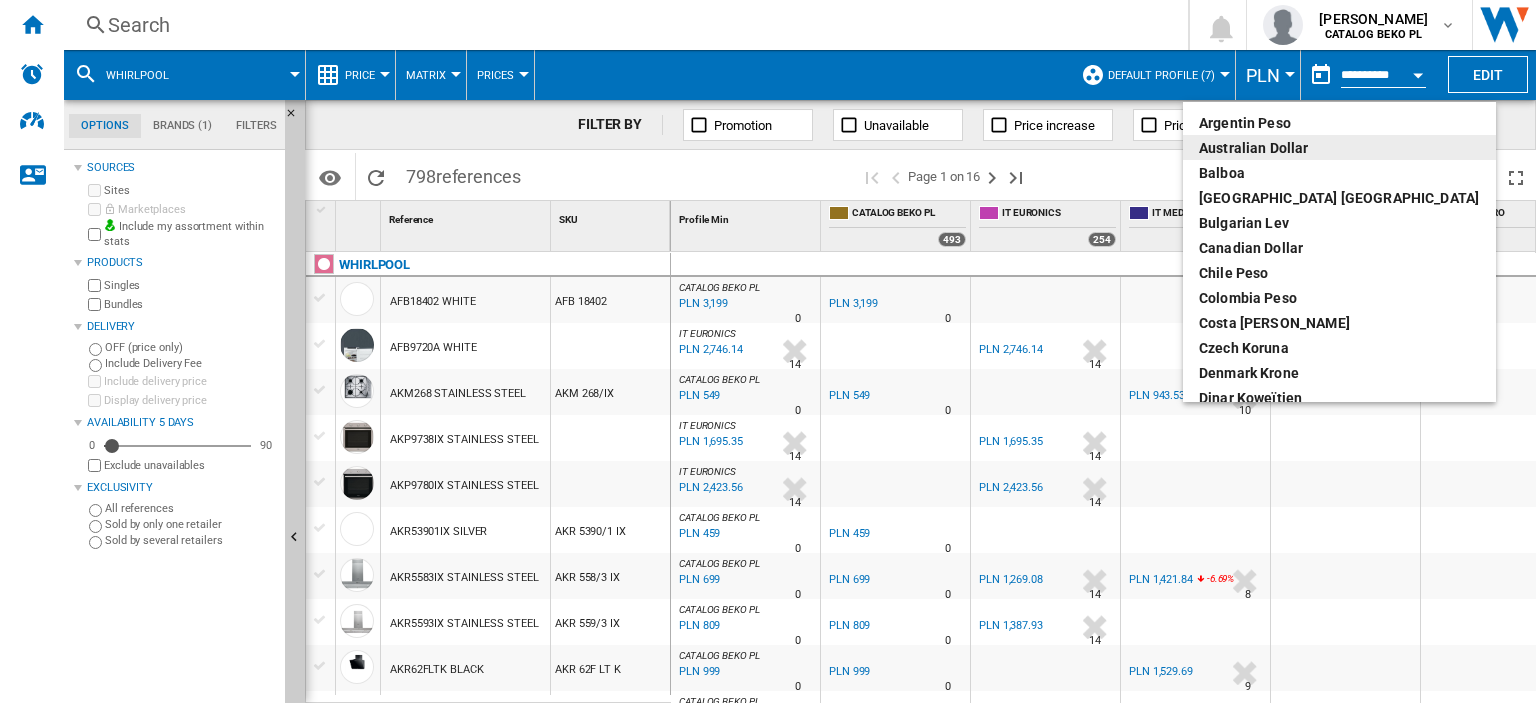 scroll, scrollTop: 589, scrollLeft: 0, axis: vertical 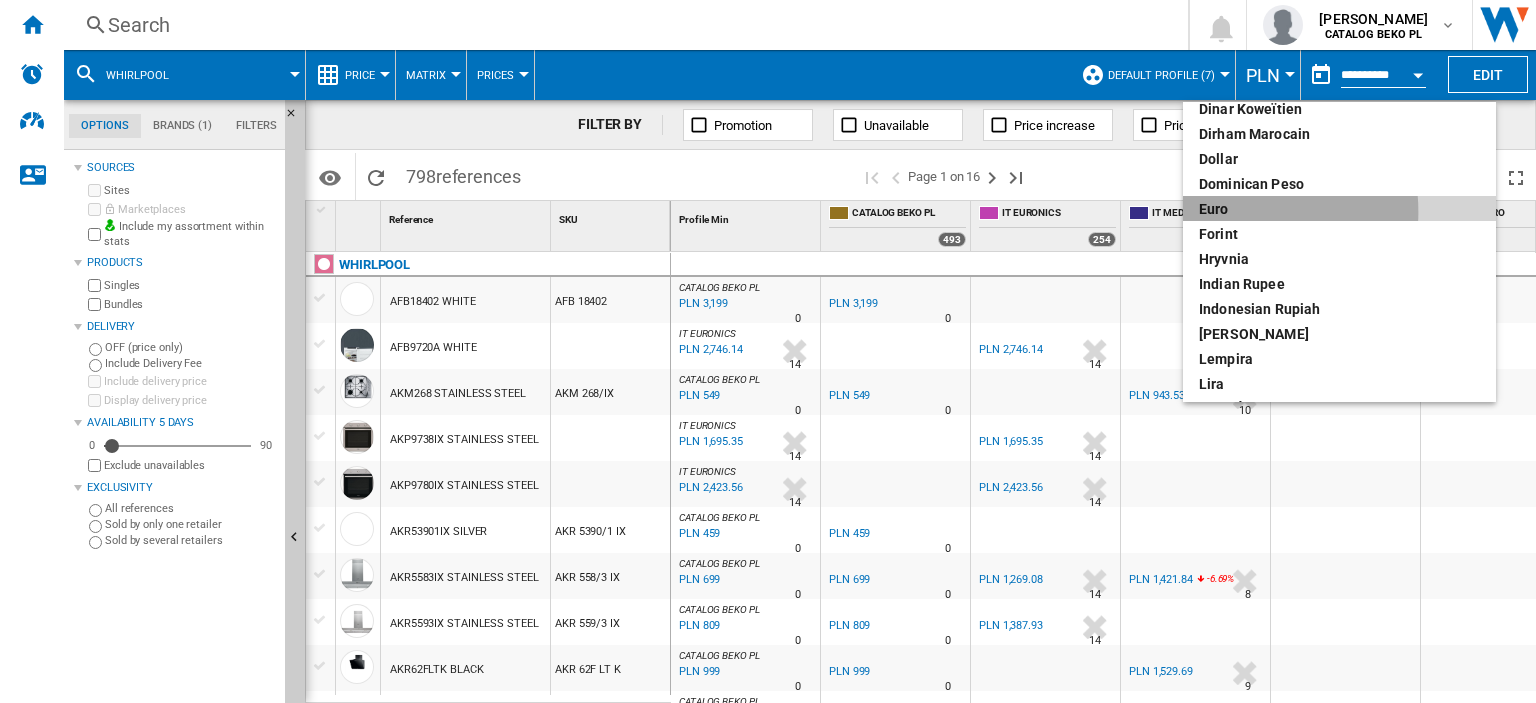 click on "euro" at bounding box center [1339, 209] 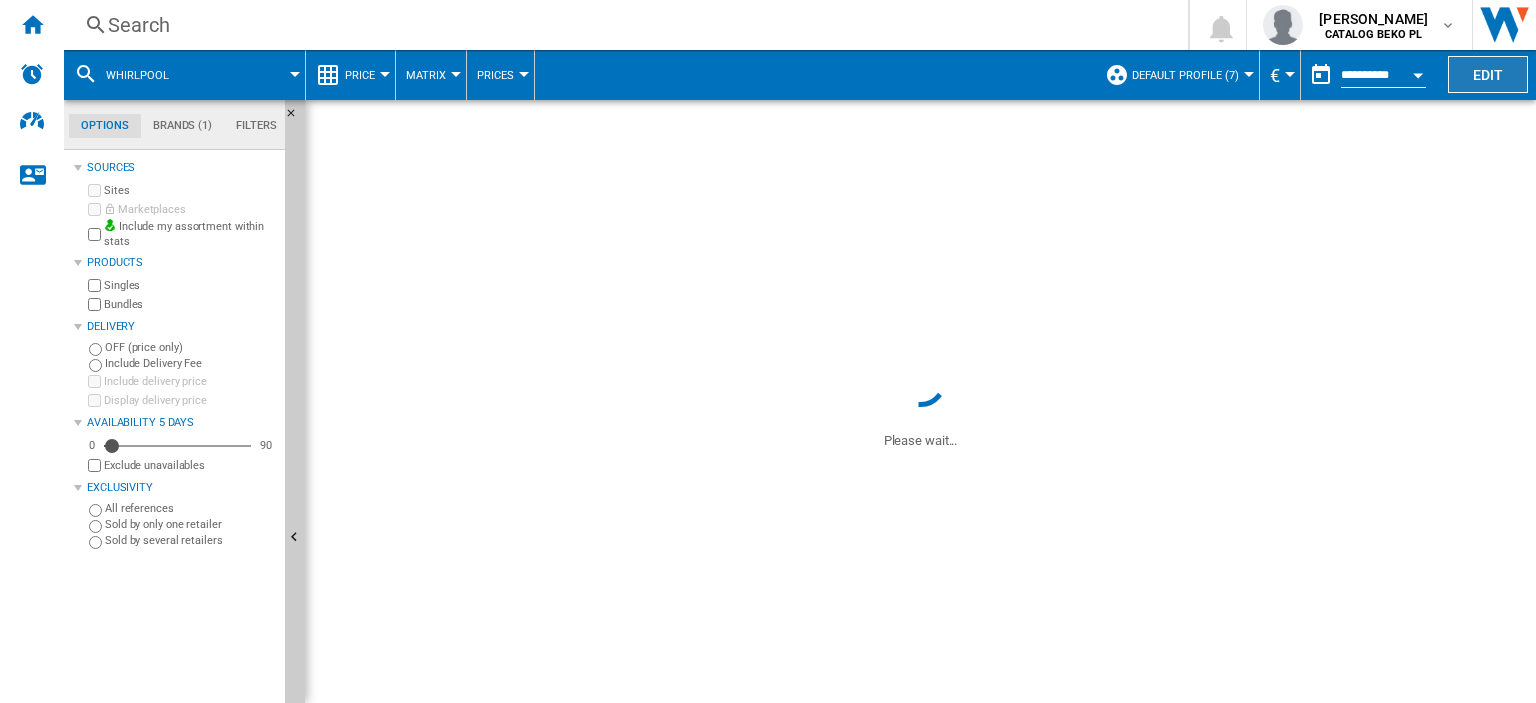 click on "Edit" at bounding box center (1488, 74) 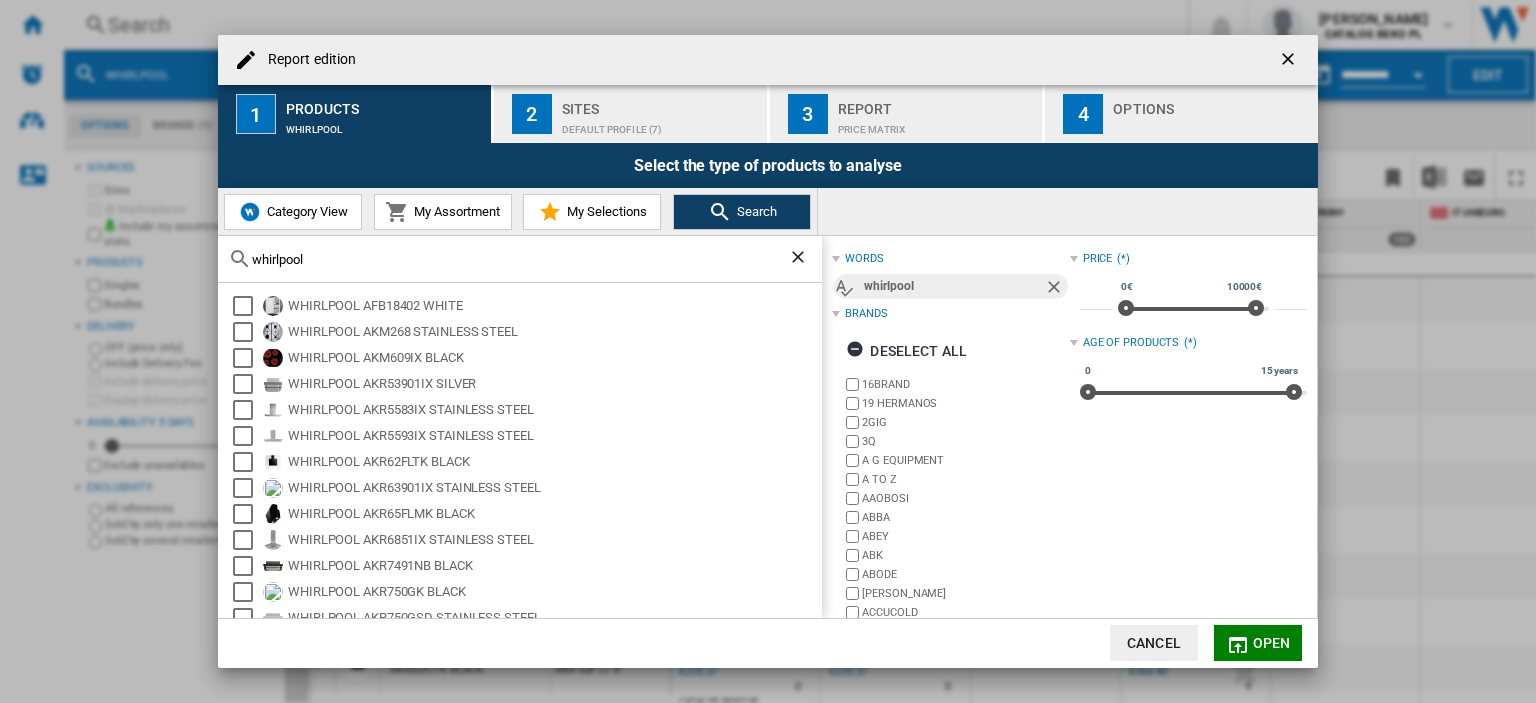 click on "Category View" at bounding box center (305, 211) 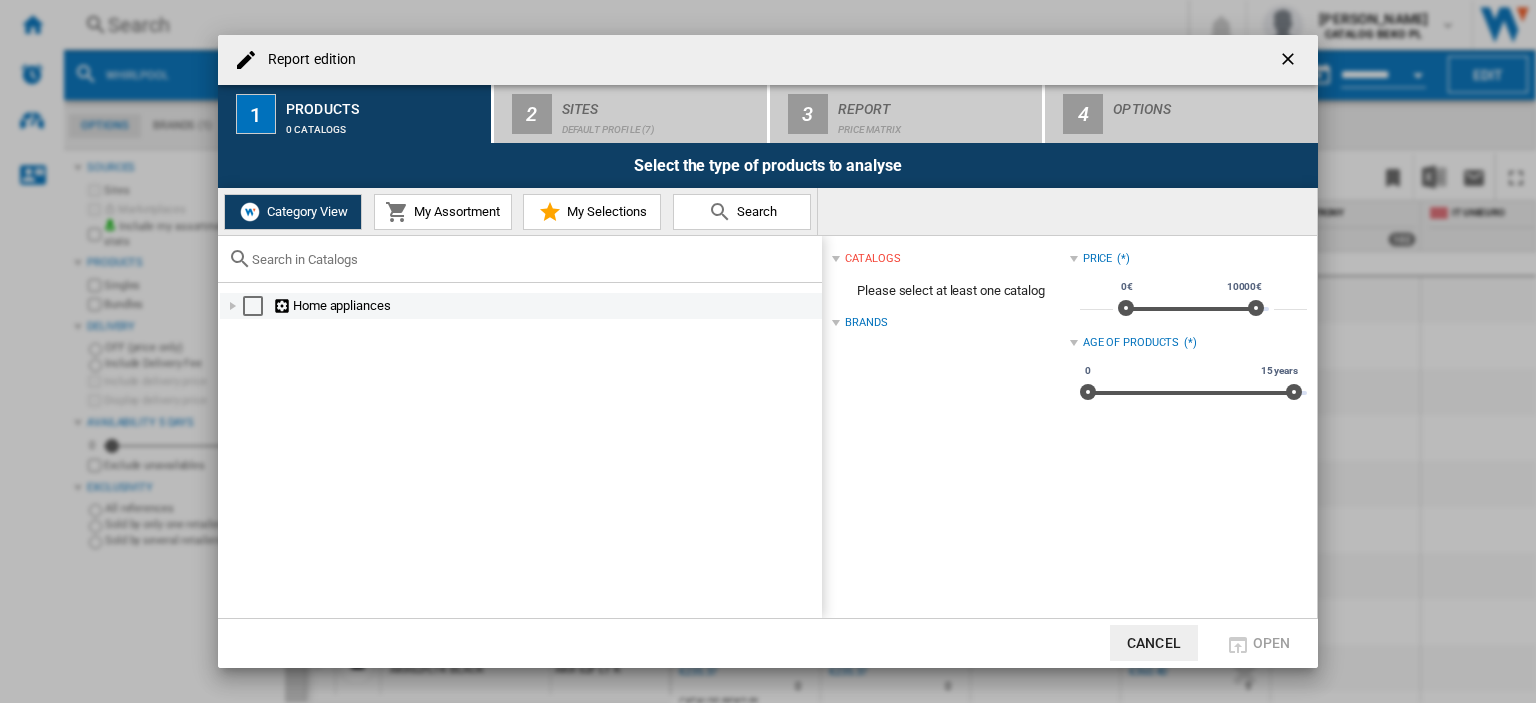 click at bounding box center [233, 306] 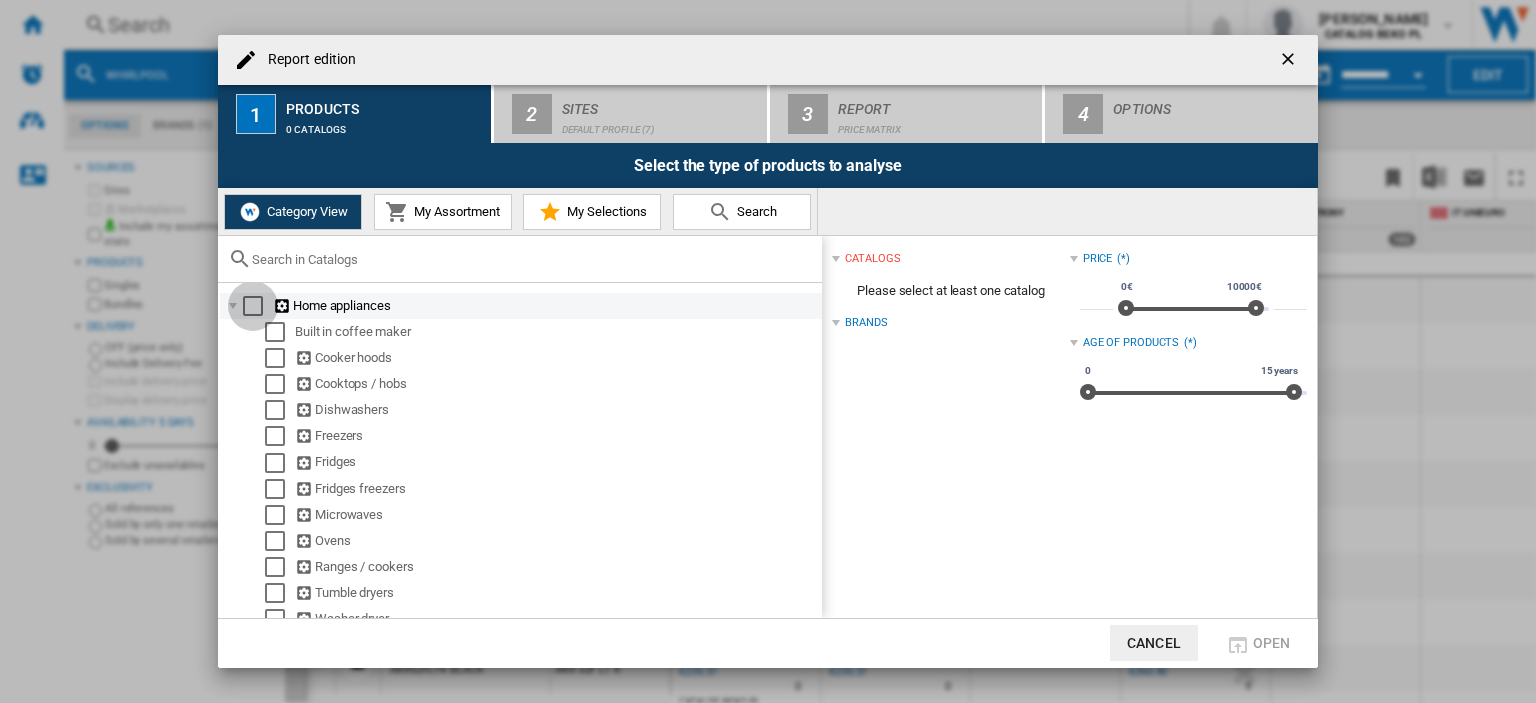 click at bounding box center [253, 306] 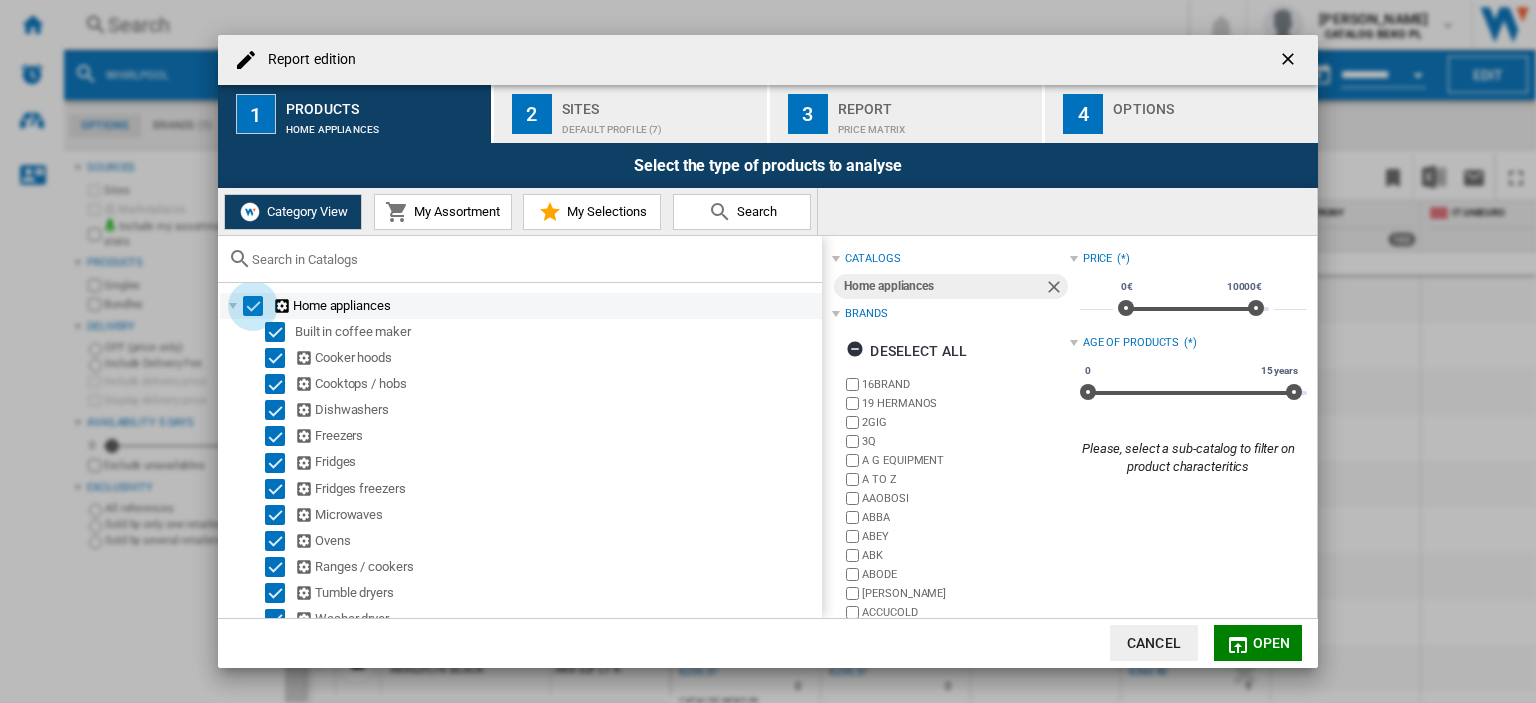 click at bounding box center (253, 306) 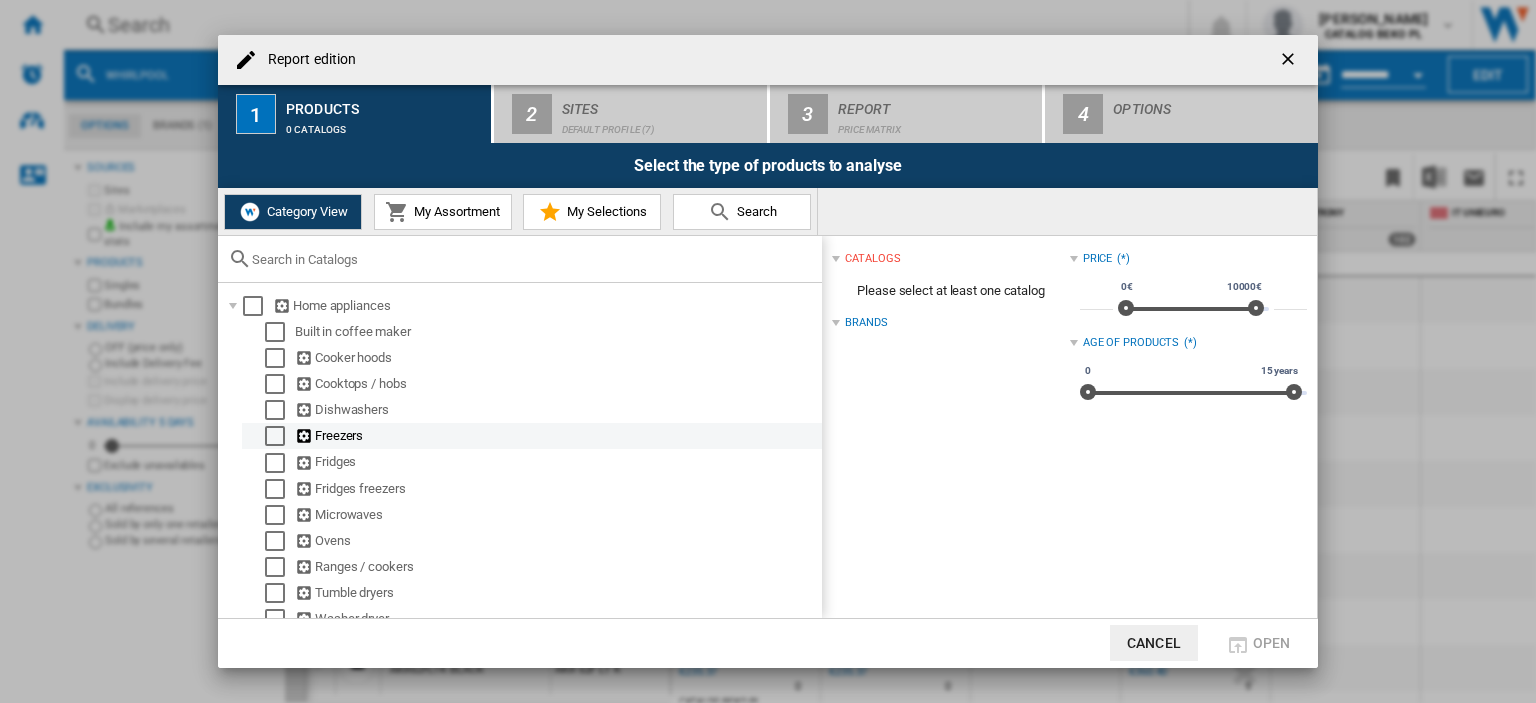 scroll, scrollTop: 71, scrollLeft: 0, axis: vertical 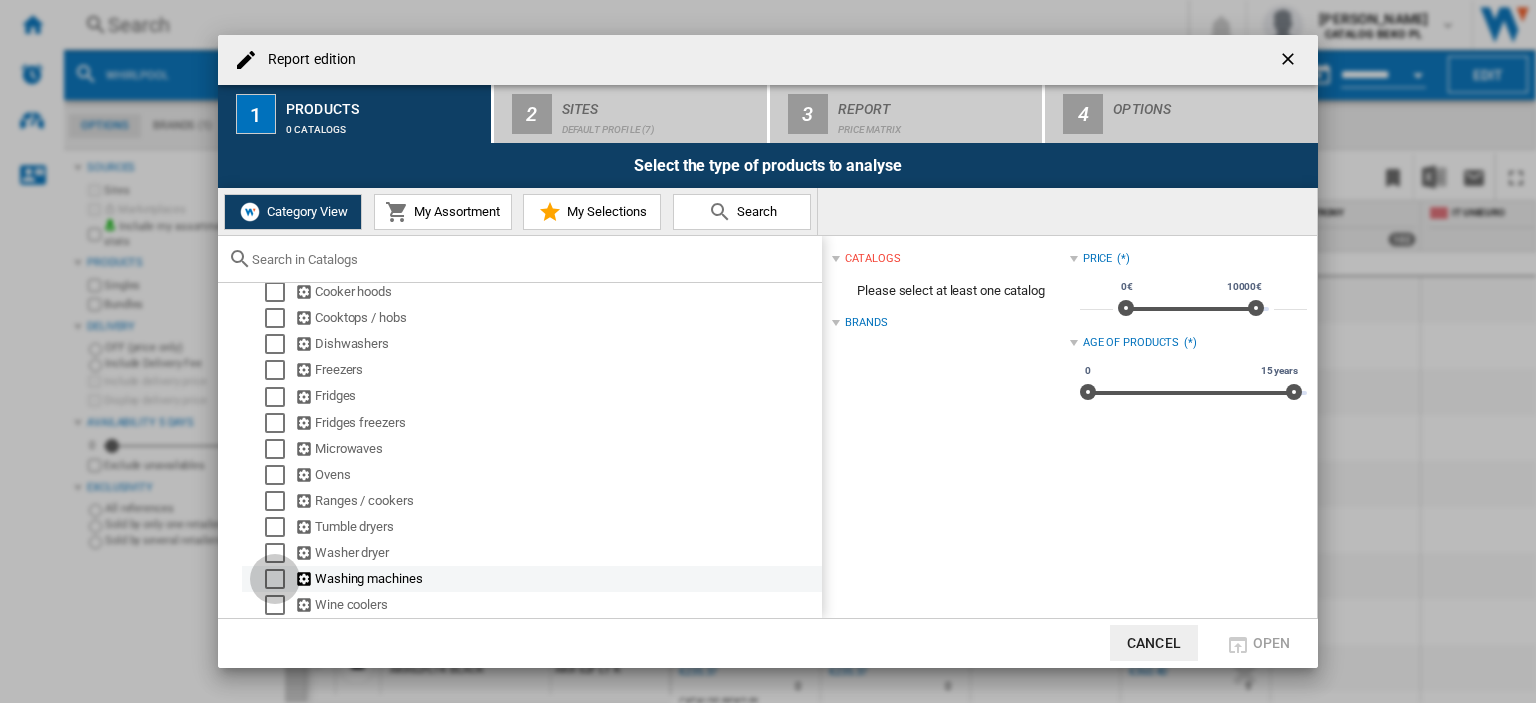 click at bounding box center (275, 579) 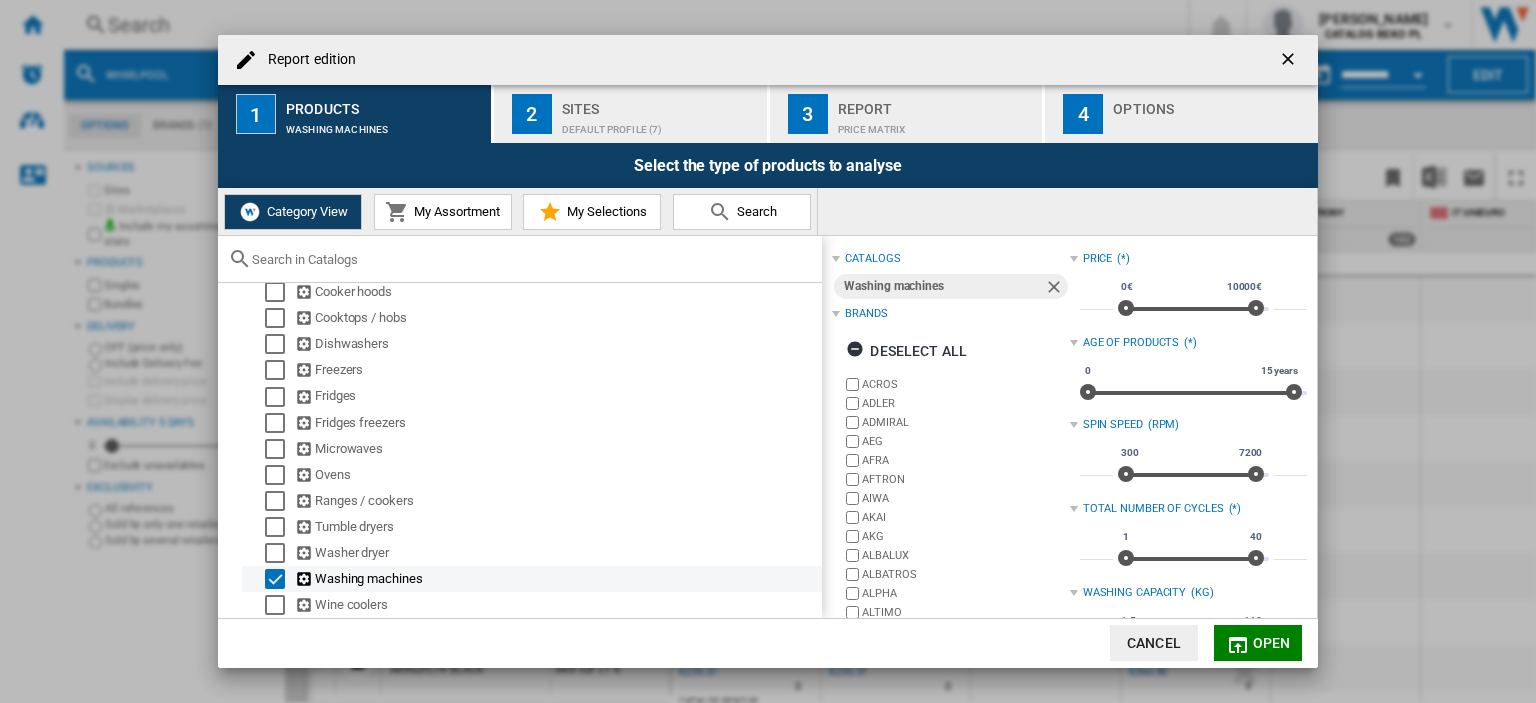 click at bounding box center (305, 579) 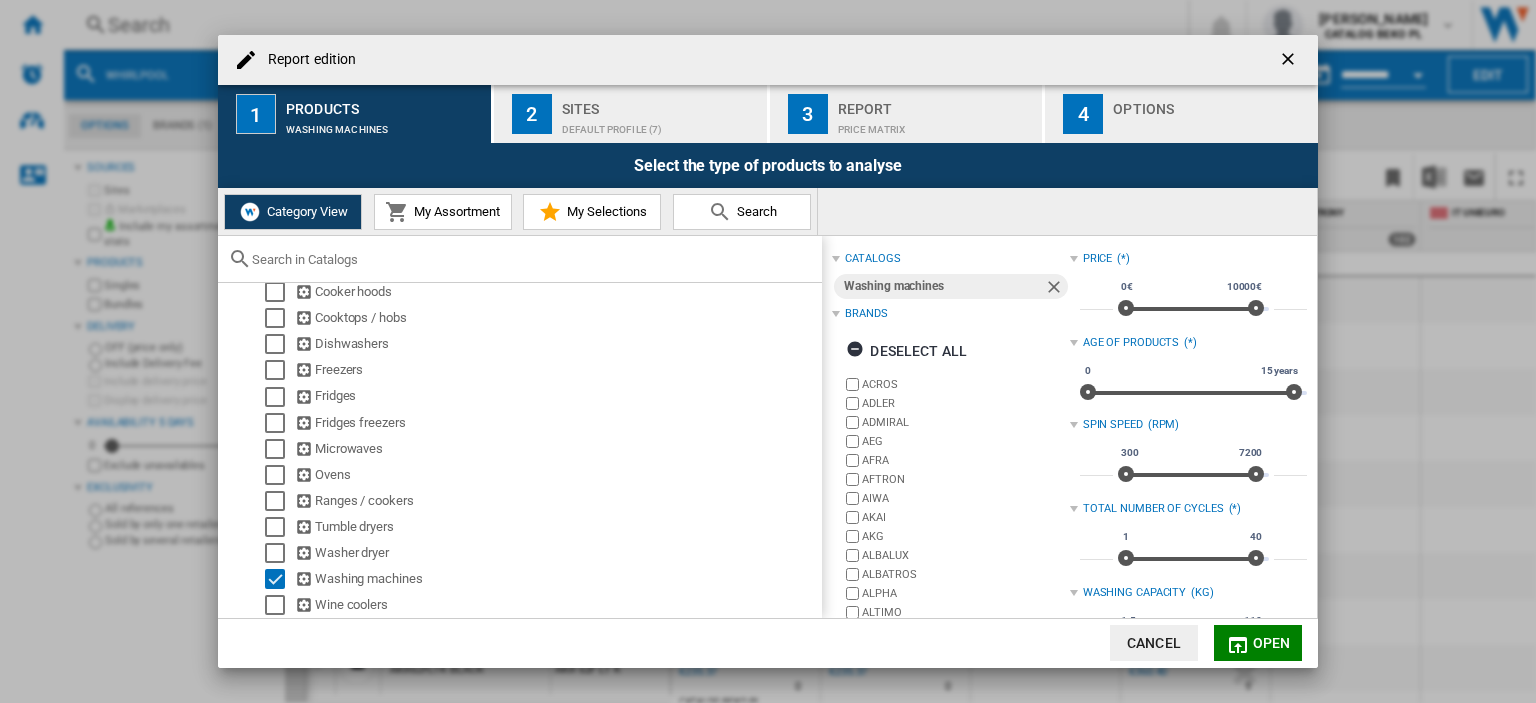 click on "My Assortment" at bounding box center (443, 212) 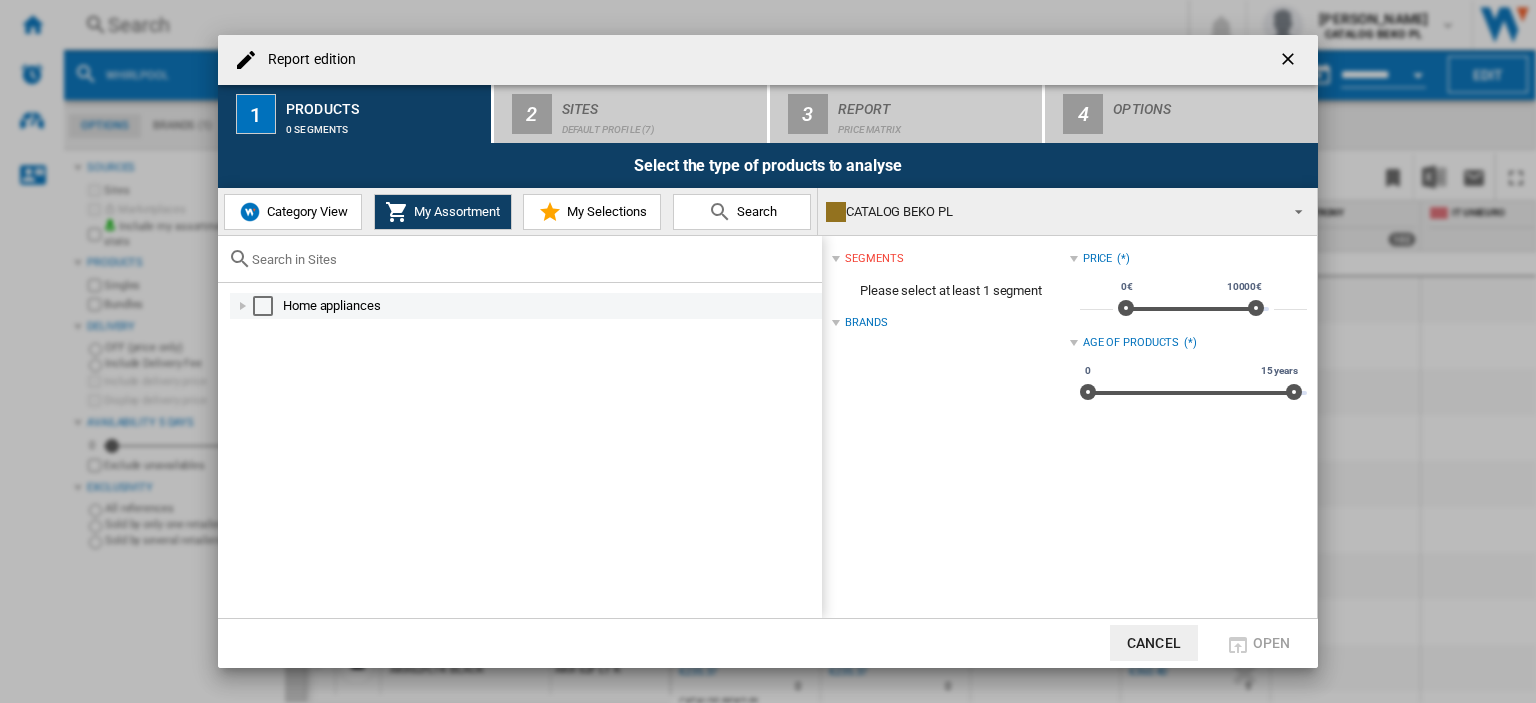 click at bounding box center [243, 306] 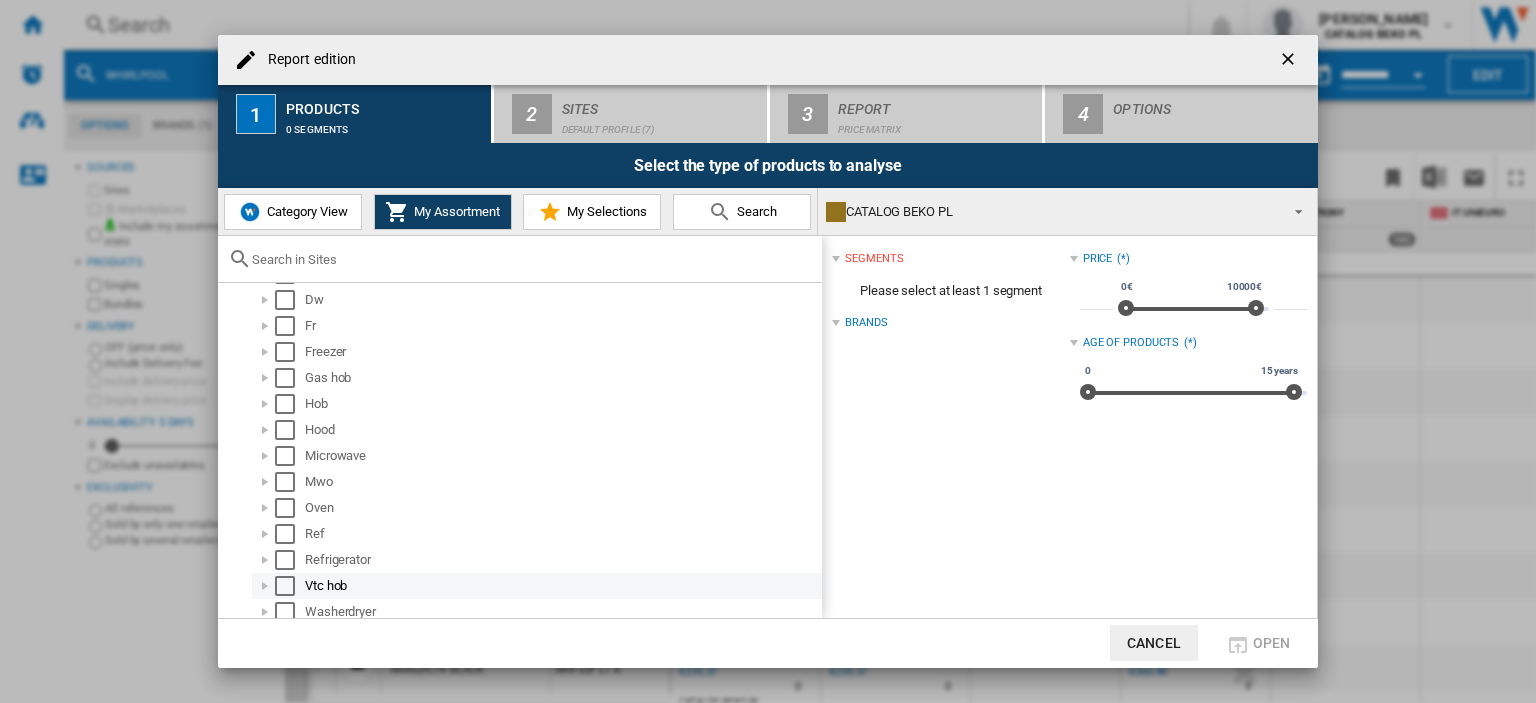 scroll, scrollTop: 168, scrollLeft: 0, axis: vertical 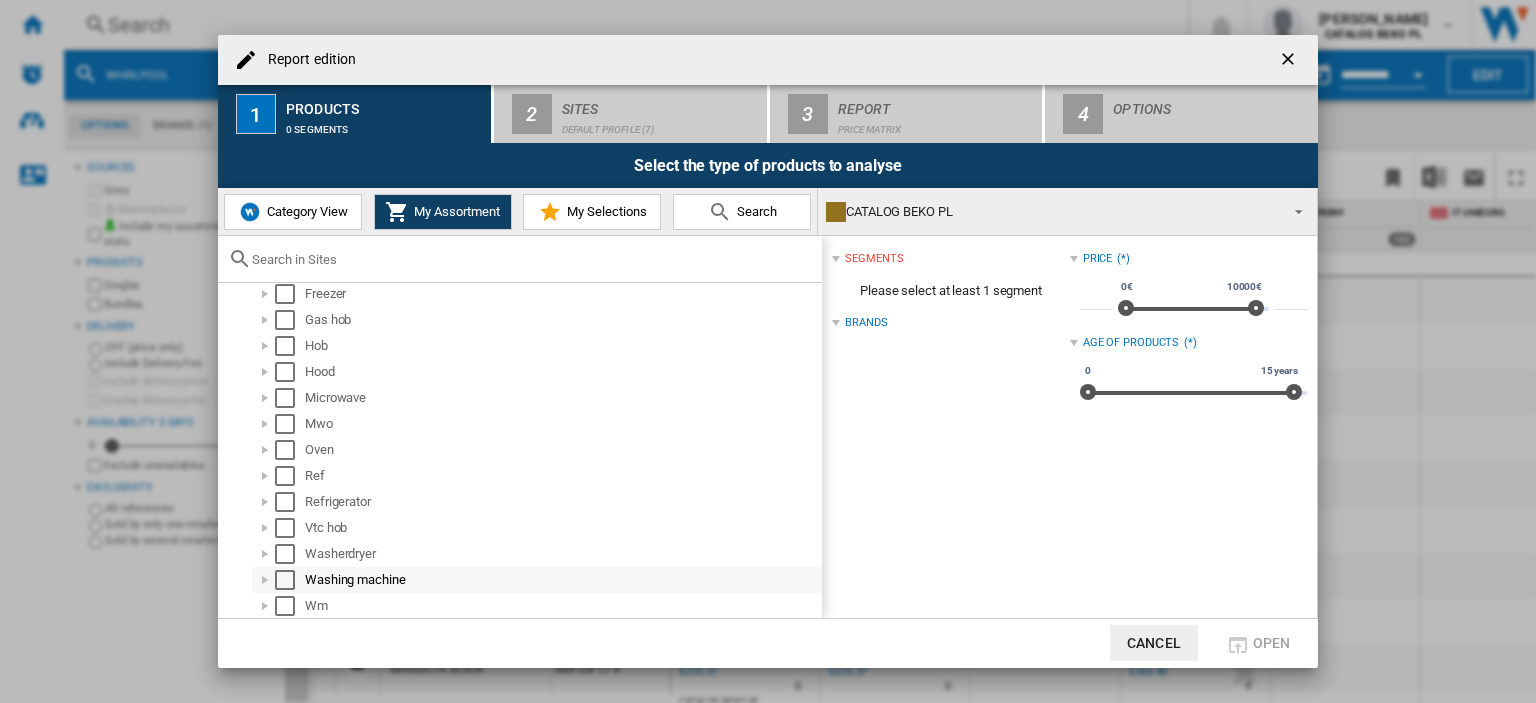 click at bounding box center [285, 580] 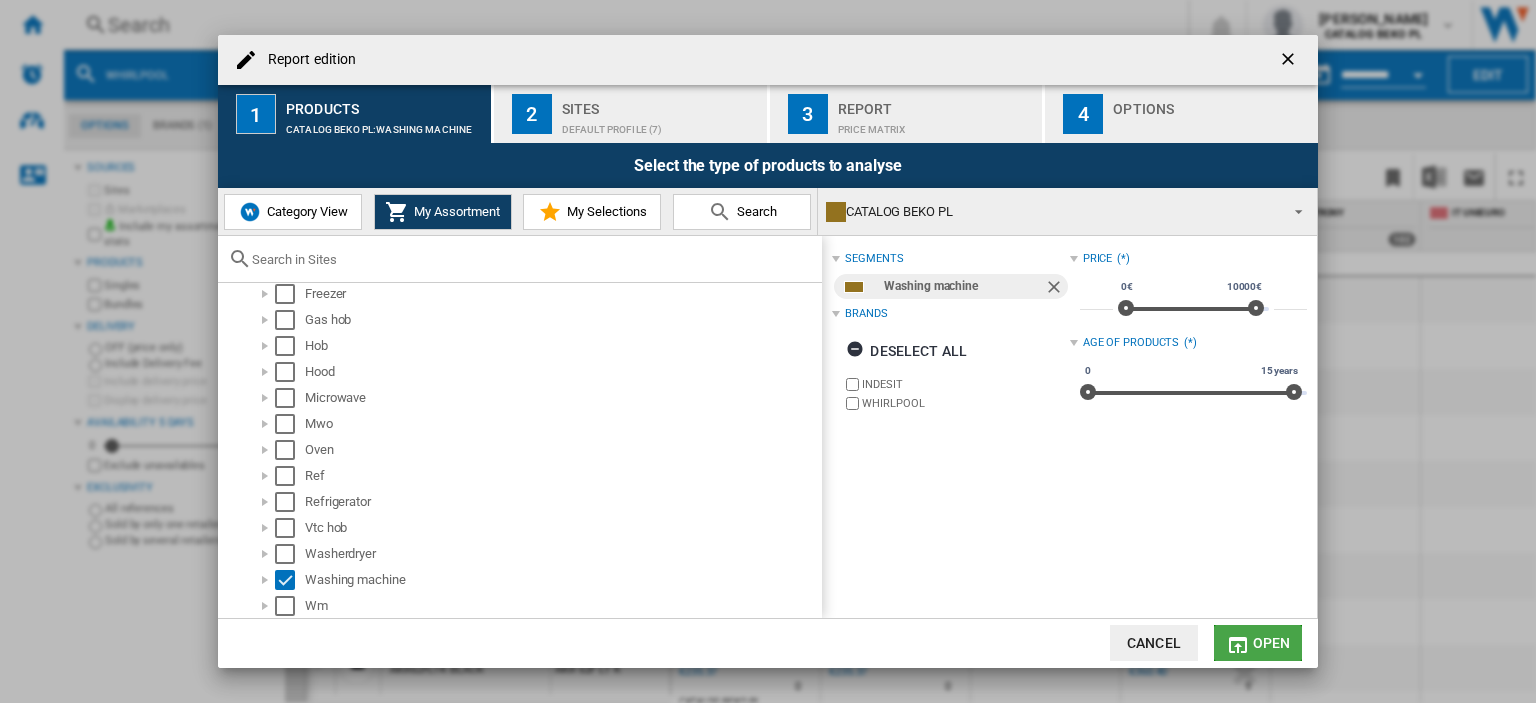 click 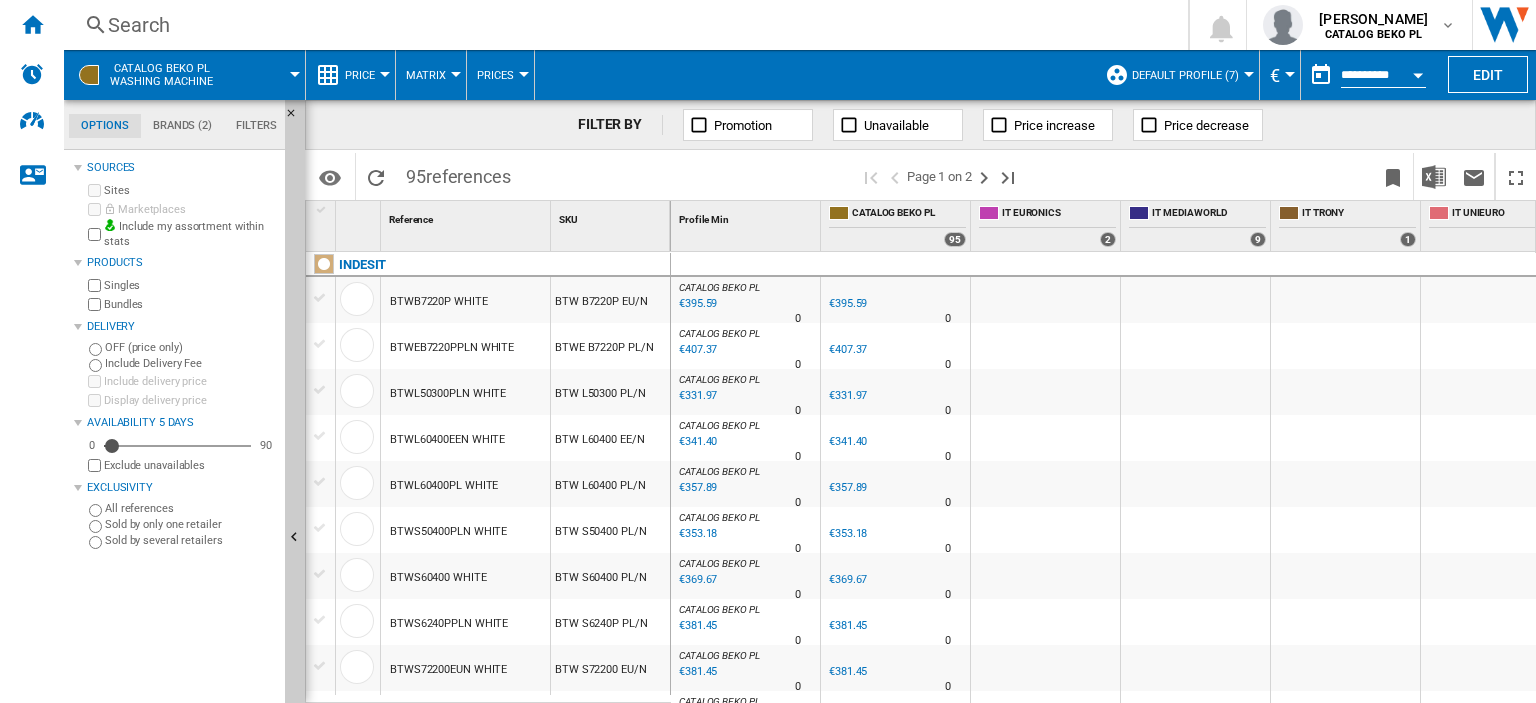 click on "Brands (2)" 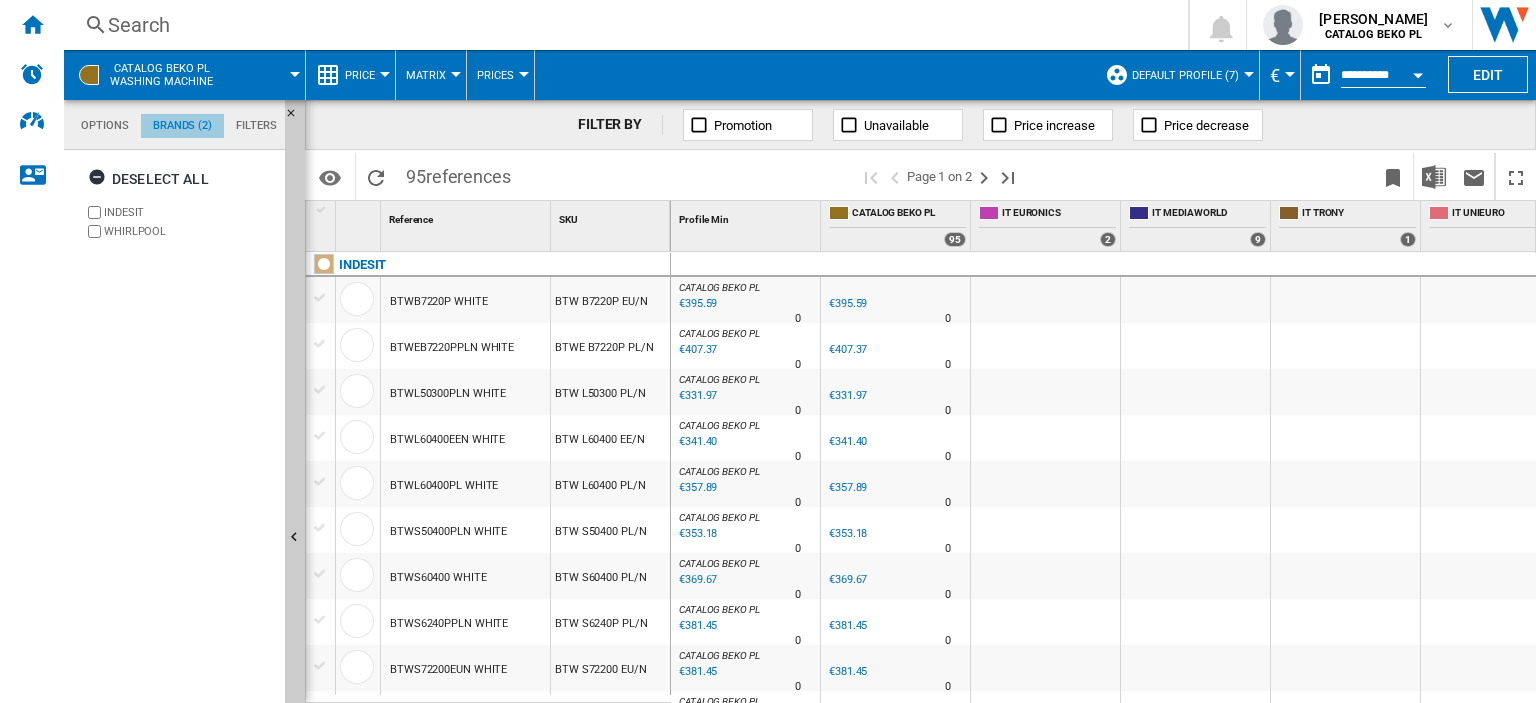 scroll, scrollTop: 76, scrollLeft: 0, axis: vertical 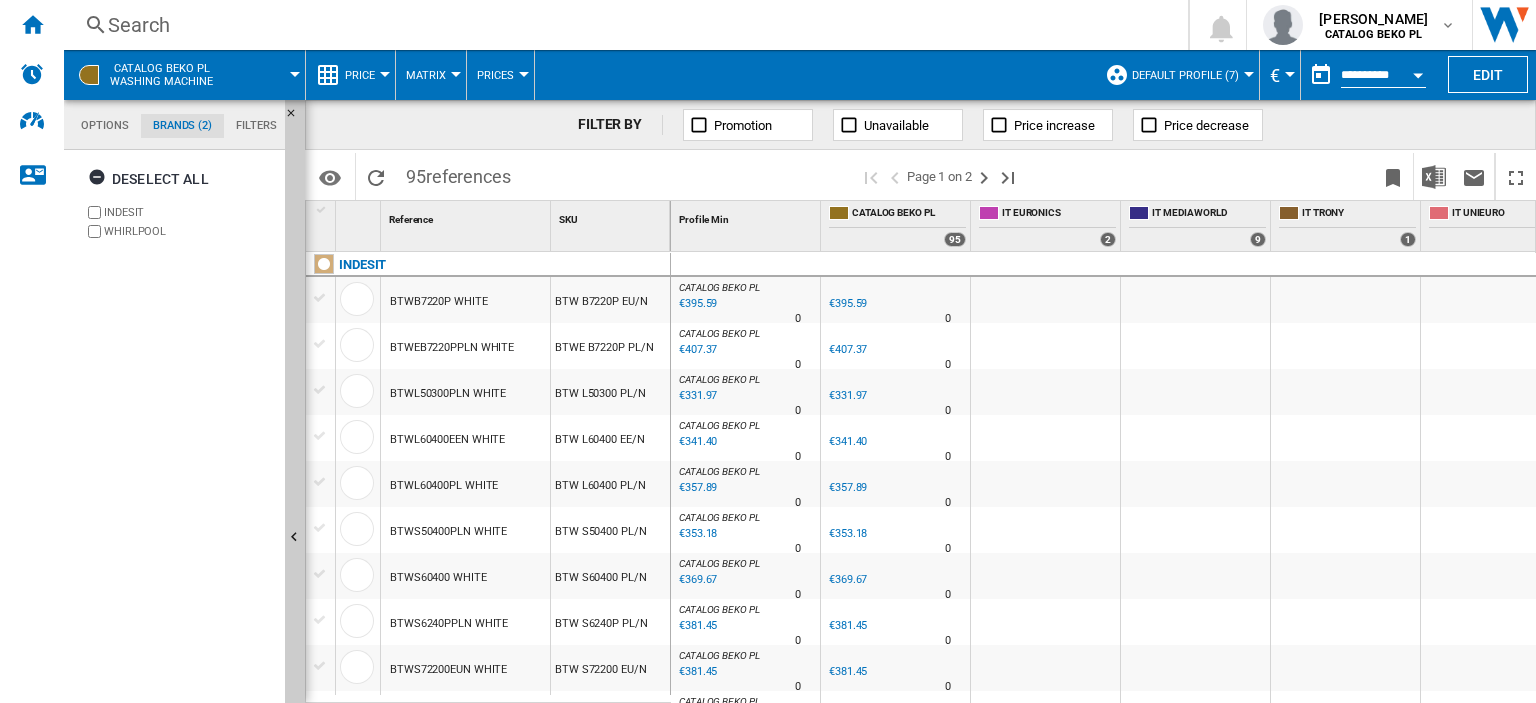 click on "INDESIT" at bounding box center [180, 212] 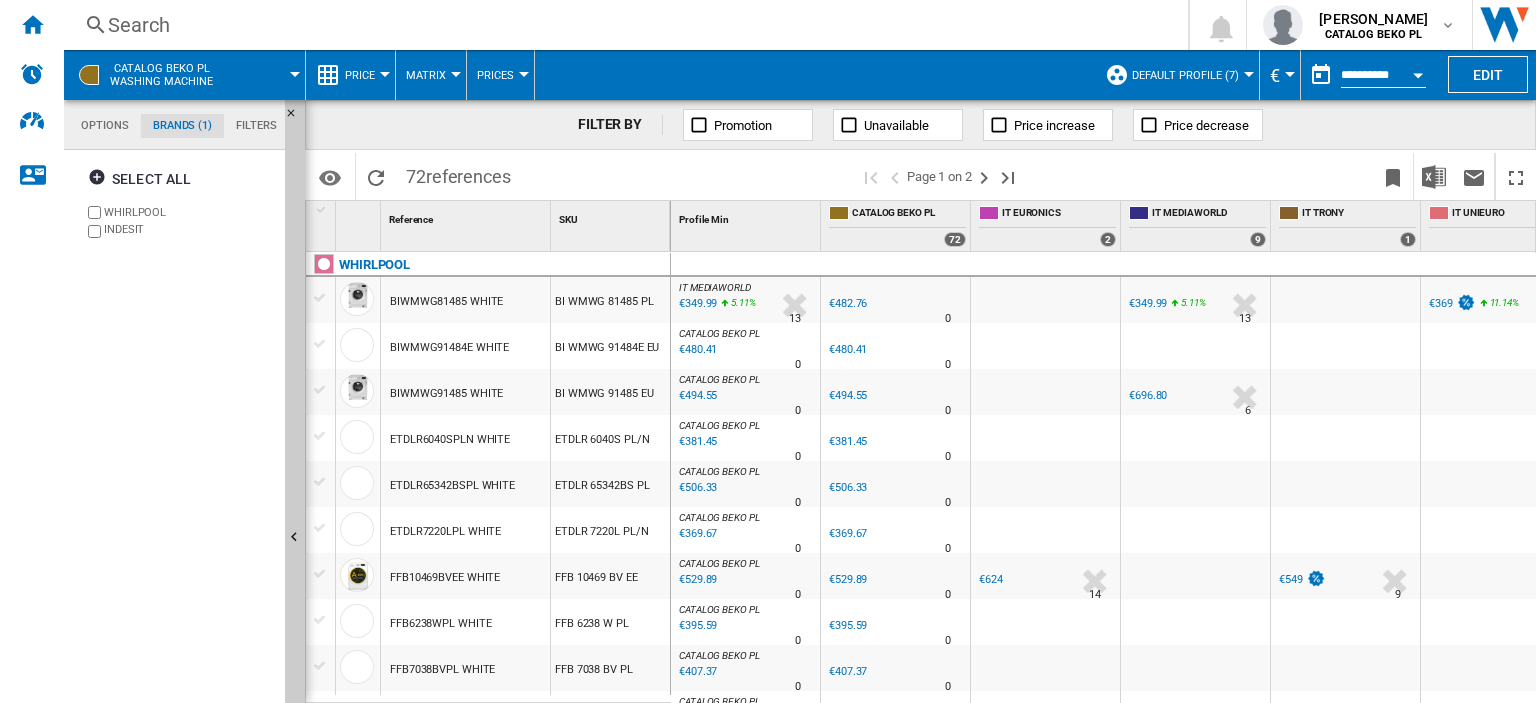 scroll, scrollTop: 700, scrollLeft: 0, axis: vertical 